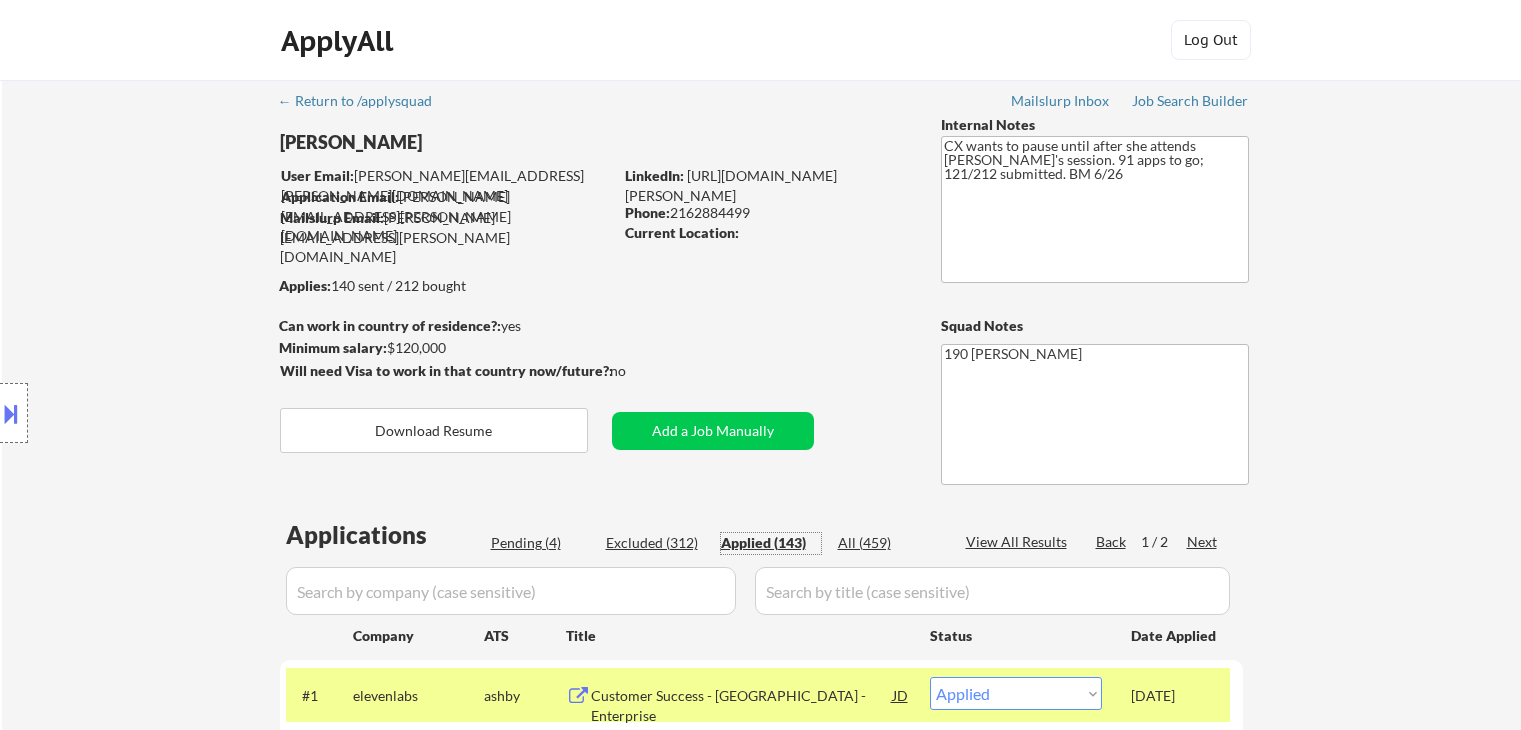 select on ""applied"" 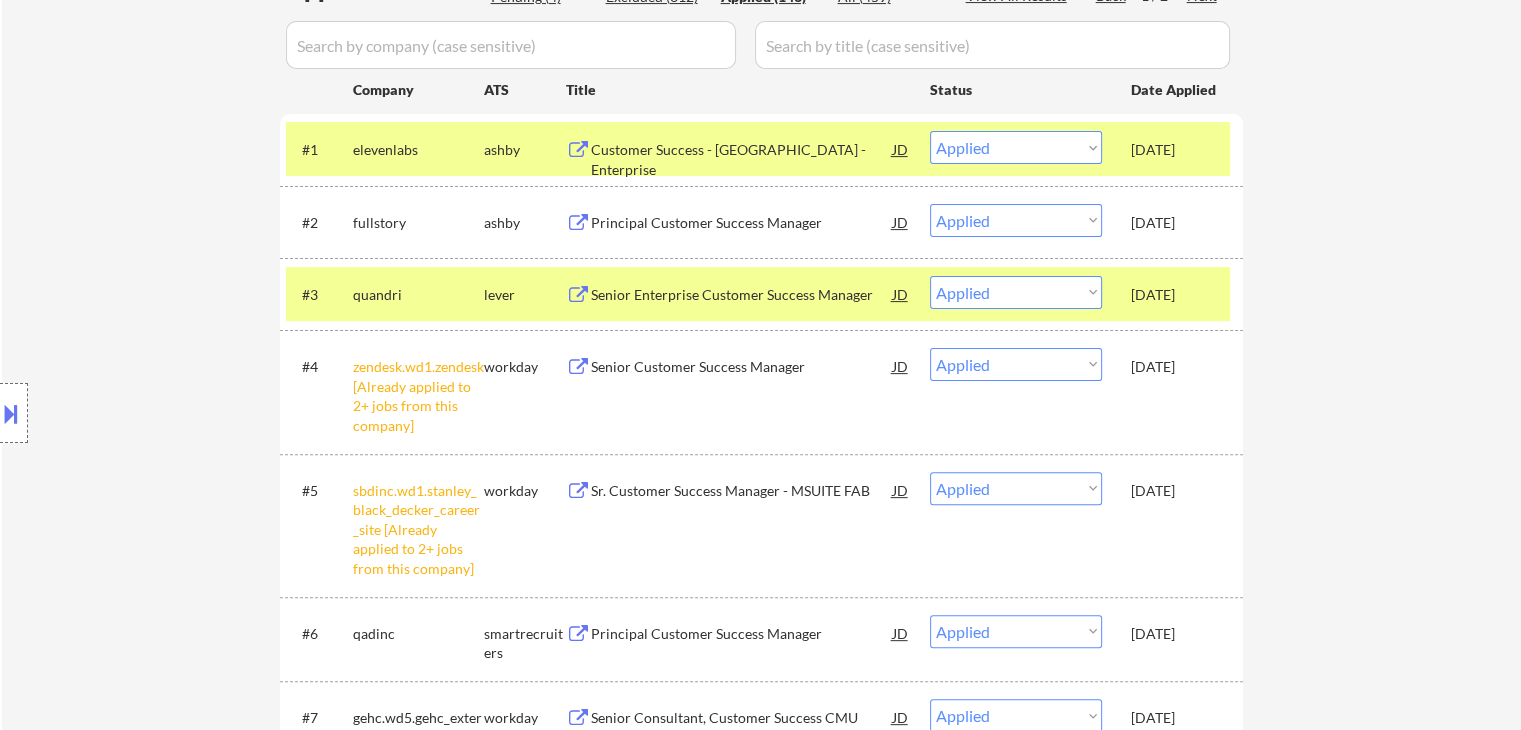 click at bounding box center (11, 413) 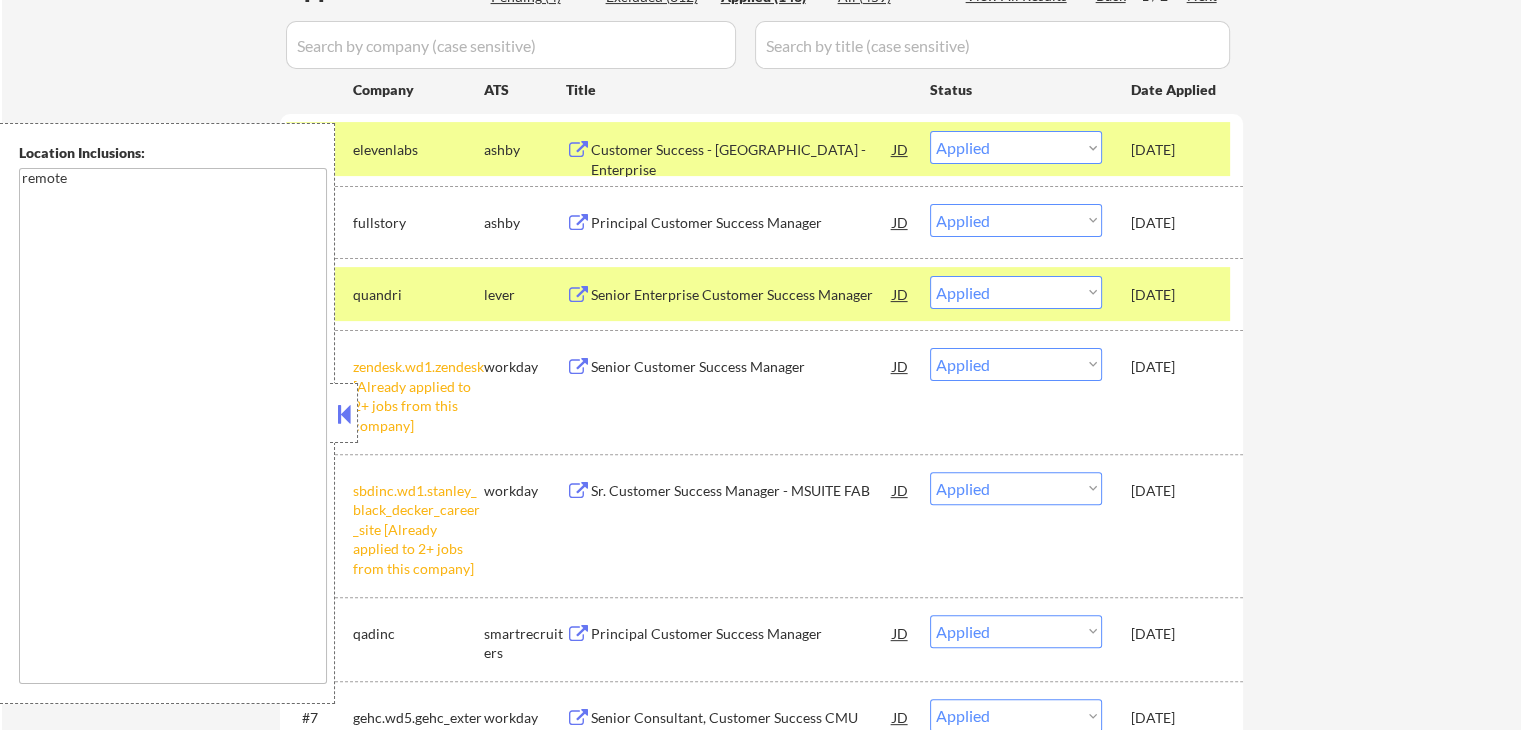 click at bounding box center [344, 414] 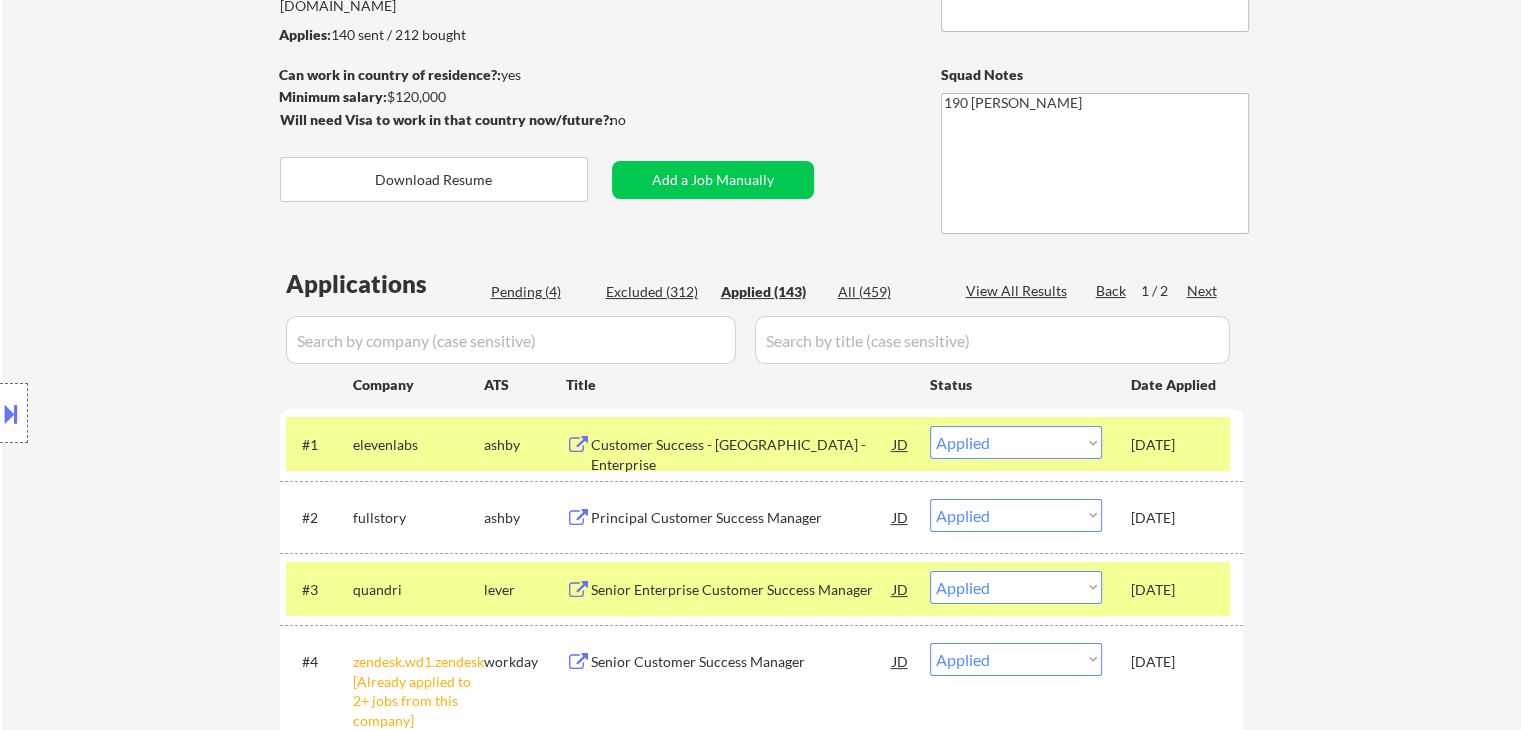 scroll, scrollTop: 239, scrollLeft: 0, axis: vertical 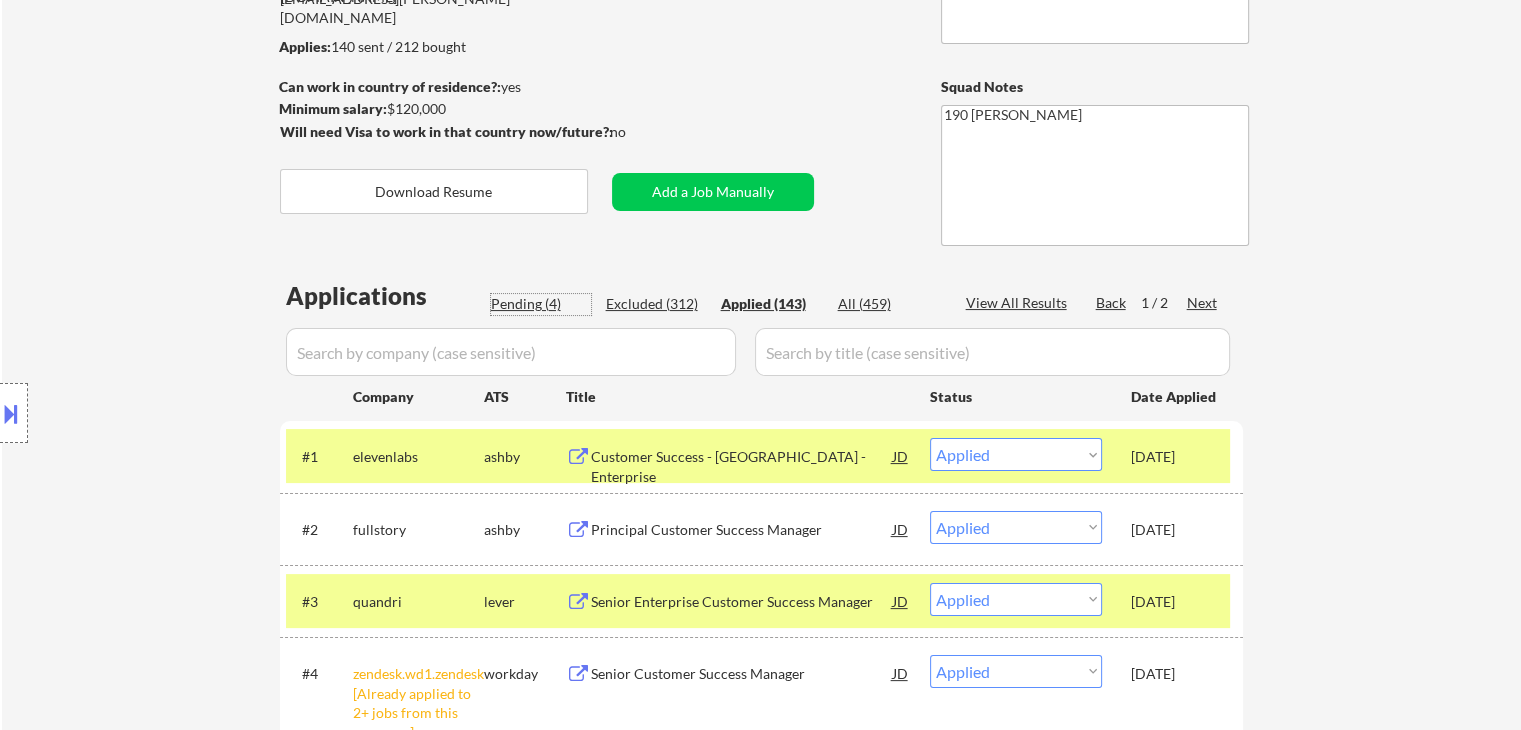 click on "Pending (4)" at bounding box center [541, 304] 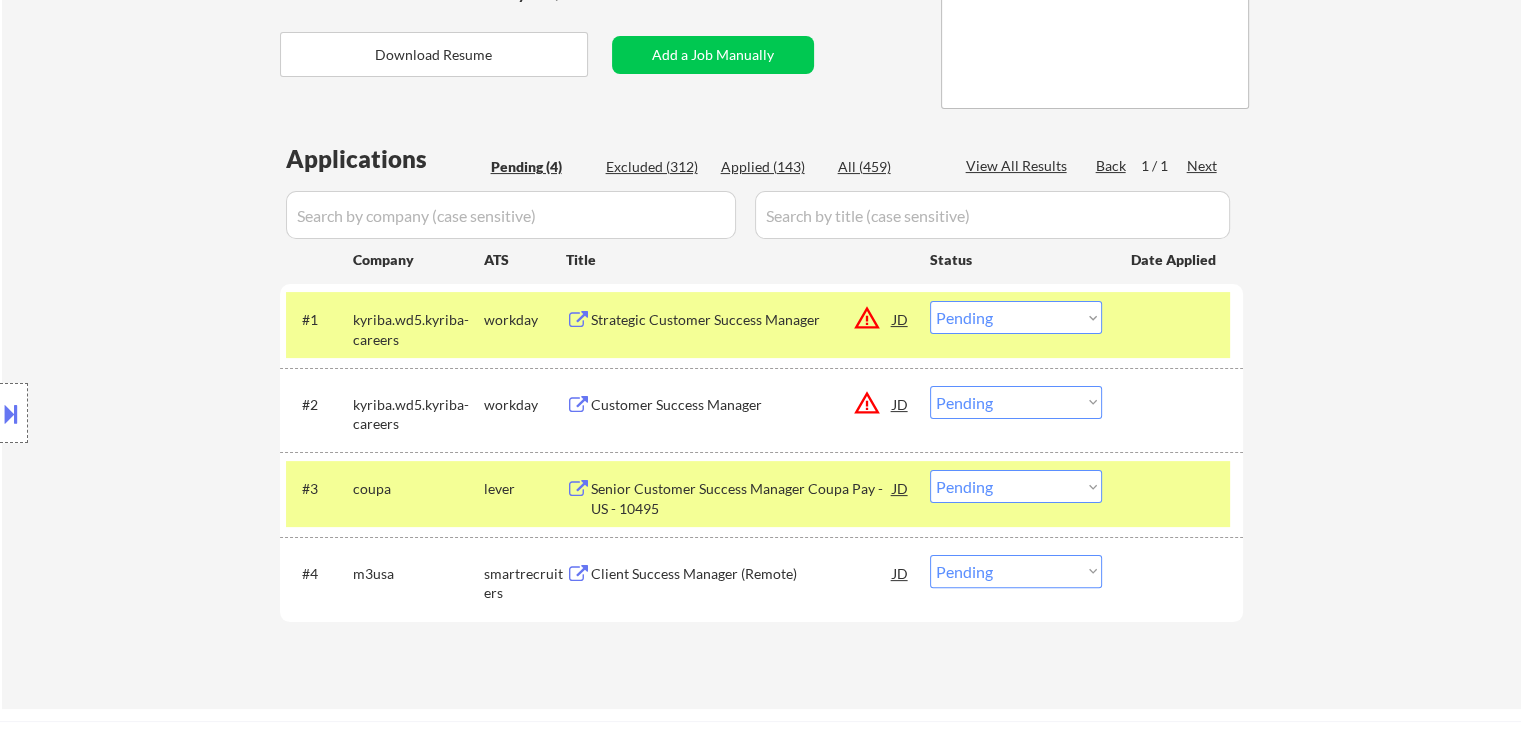 scroll, scrollTop: 379, scrollLeft: 0, axis: vertical 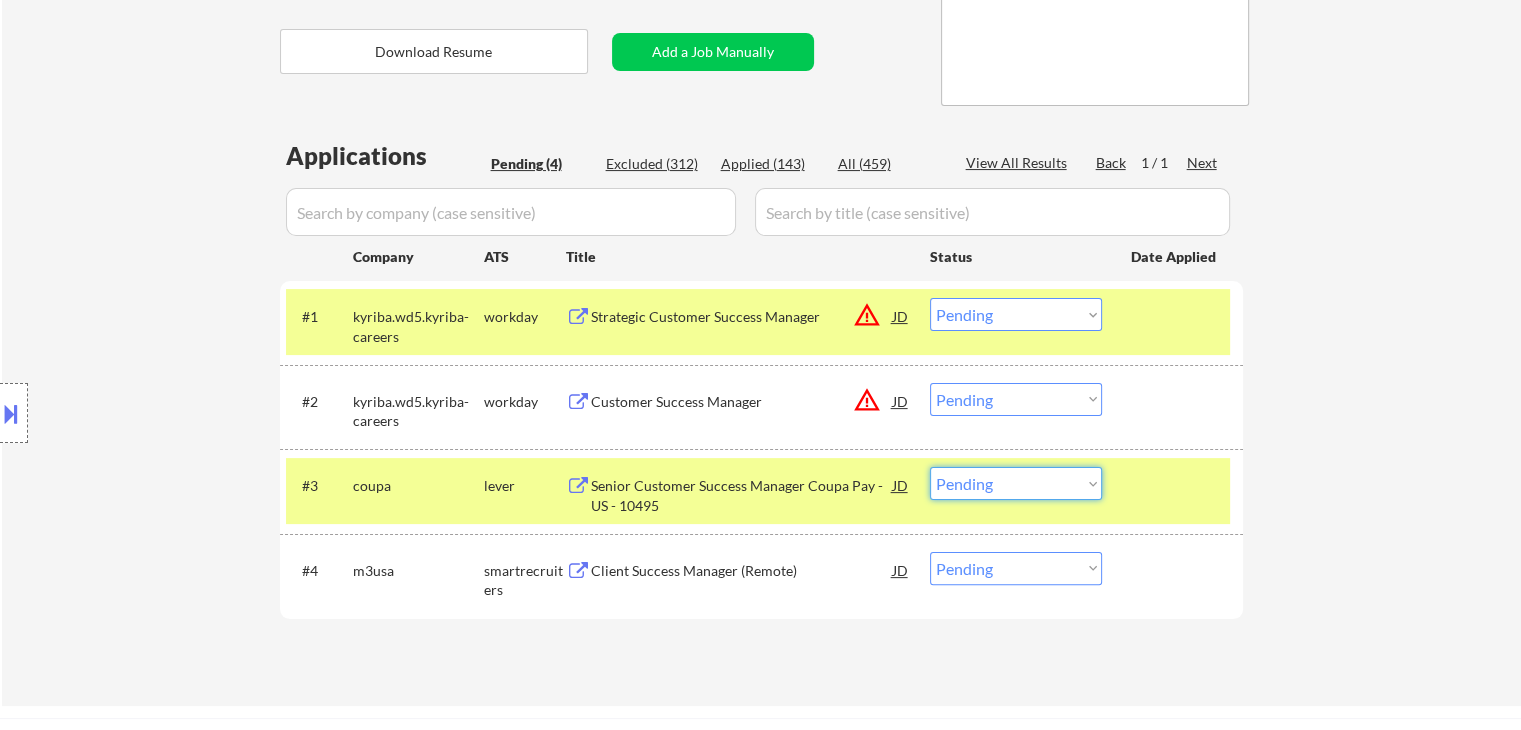 click on "Choose an option... Pending Applied Excluded (Questions) Excluded (Expired) Excluded (Location) Excluded (Bad Match) Excluded (Blocklist) Excluded (Salary) Excluded (Other)" at bounding box center (1016, 483) 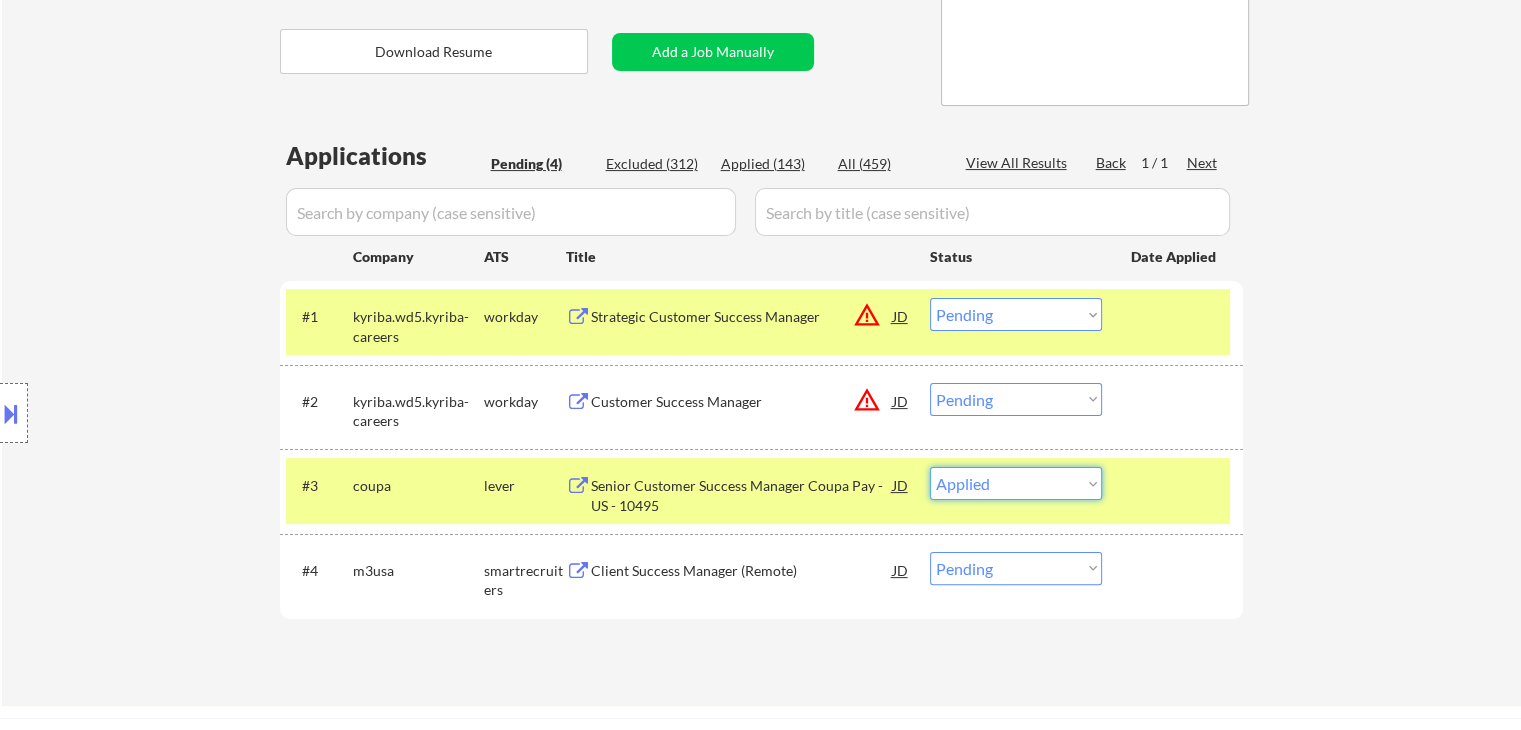 click on "Choose an option... Pending Applied Excluded (Questions) Excluded (Expired) Excluded (Location) Excluded (Bad Match) Excluded (Blocklist) Excluded (Salary) Excluded (Other)" at bounding box center [1016, 483] 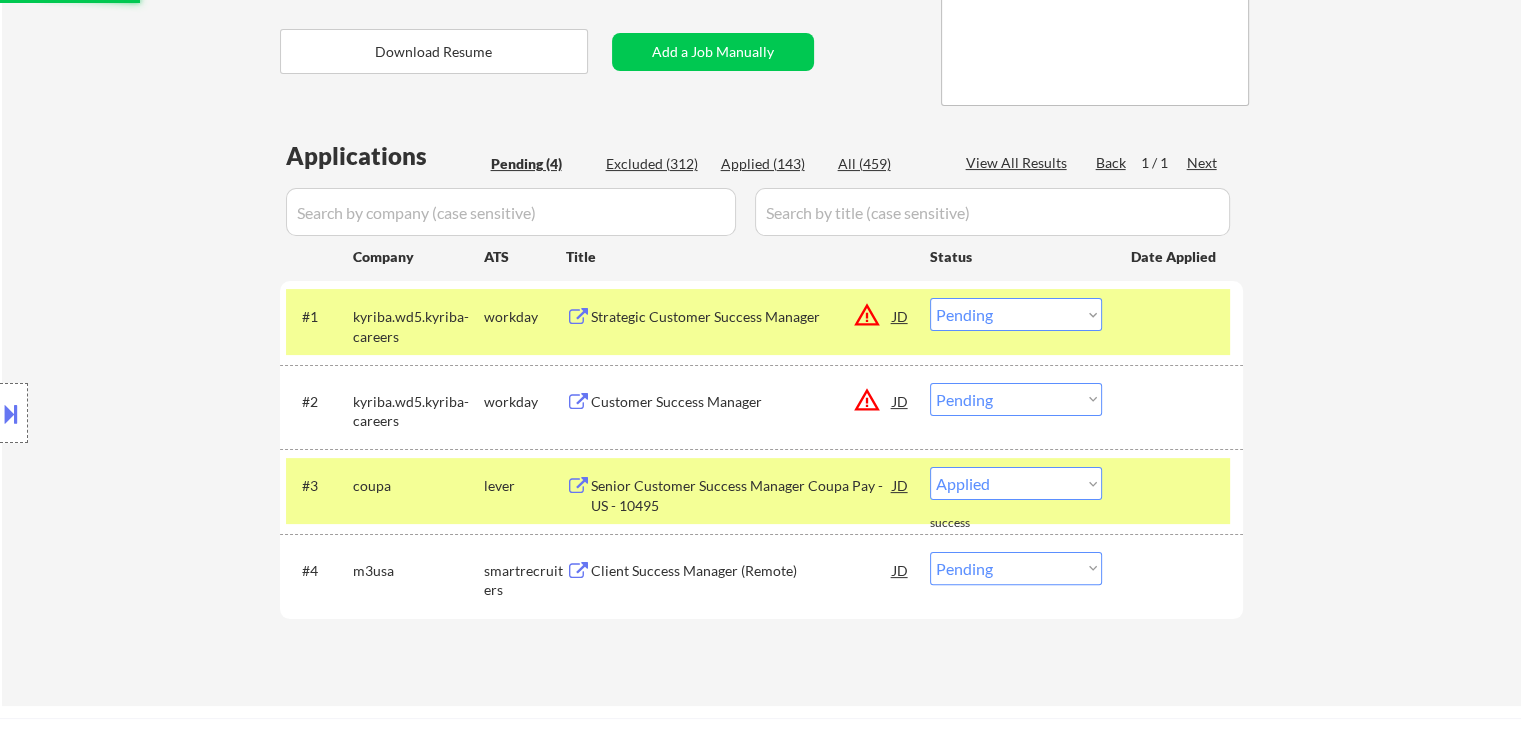 select on ""pending"" 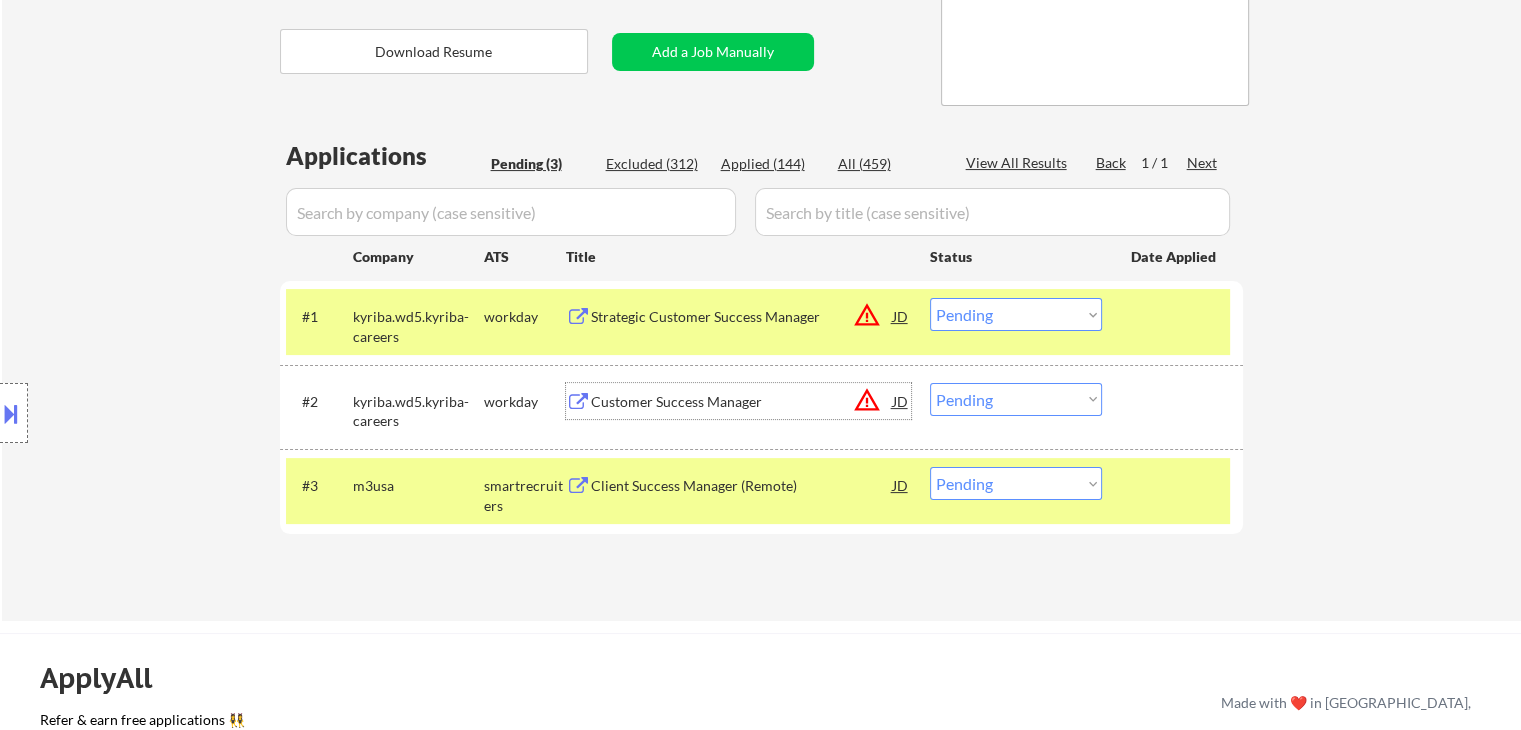 click on "Customer Success Manager" at bounding box center [742, 401] 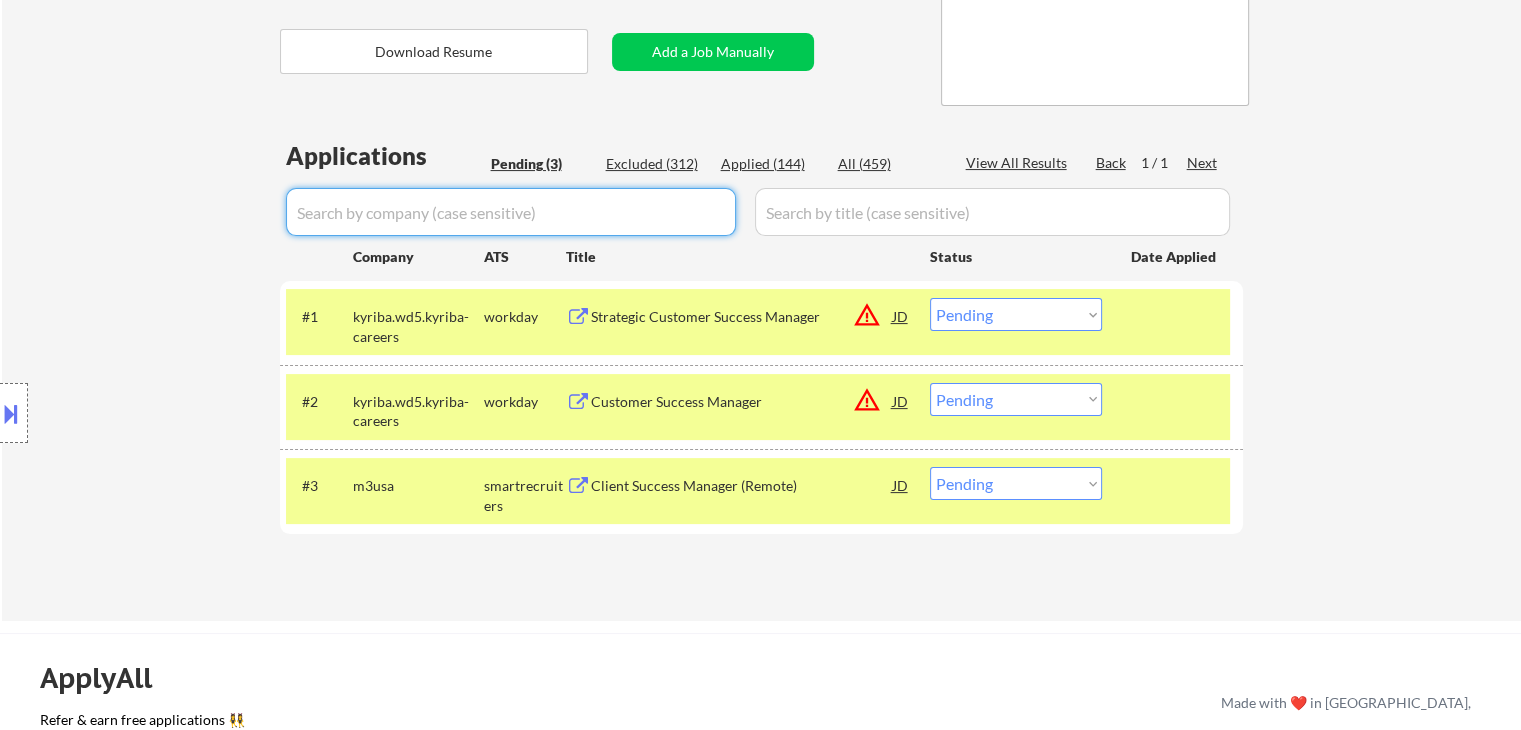 click at bounding box center (511, 212) 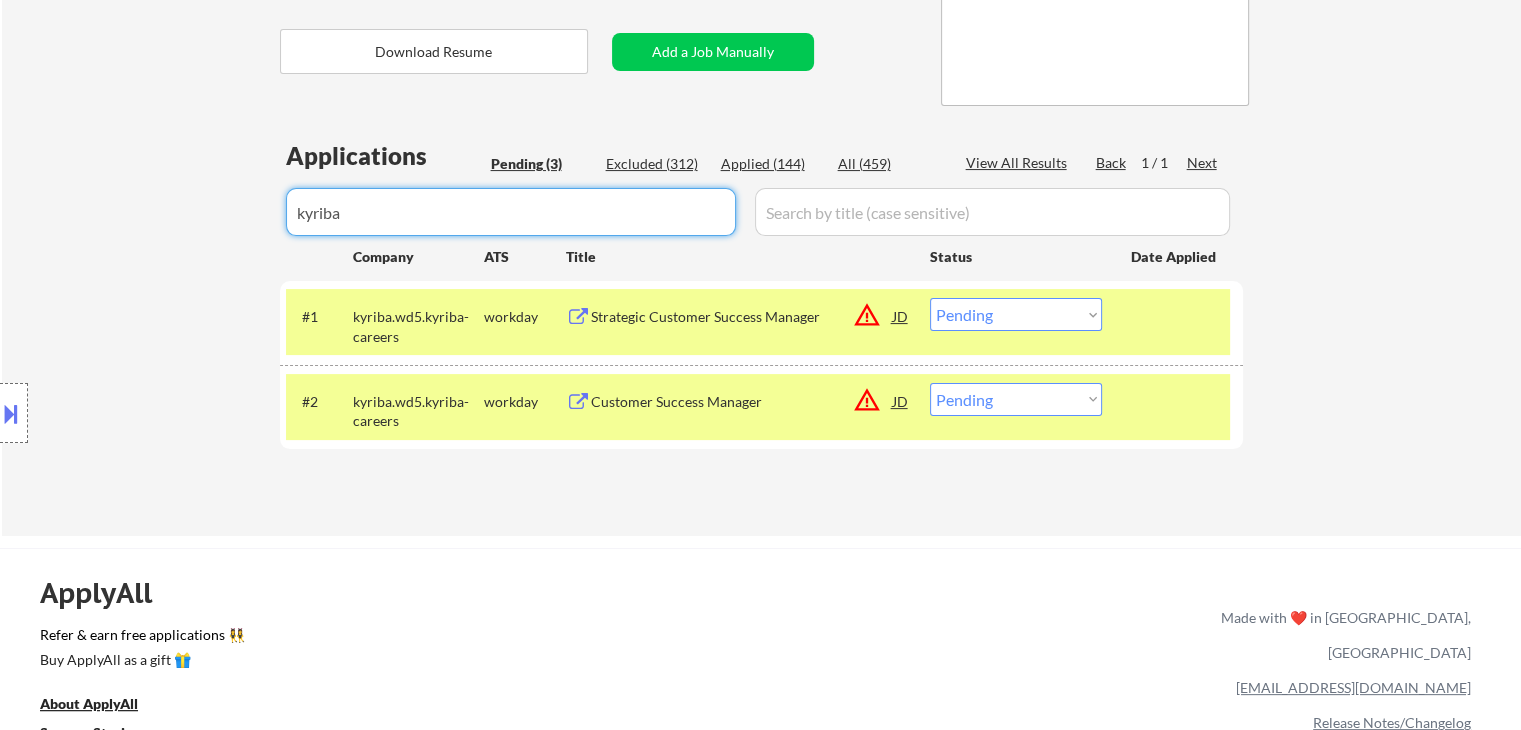 type on "kyriba" 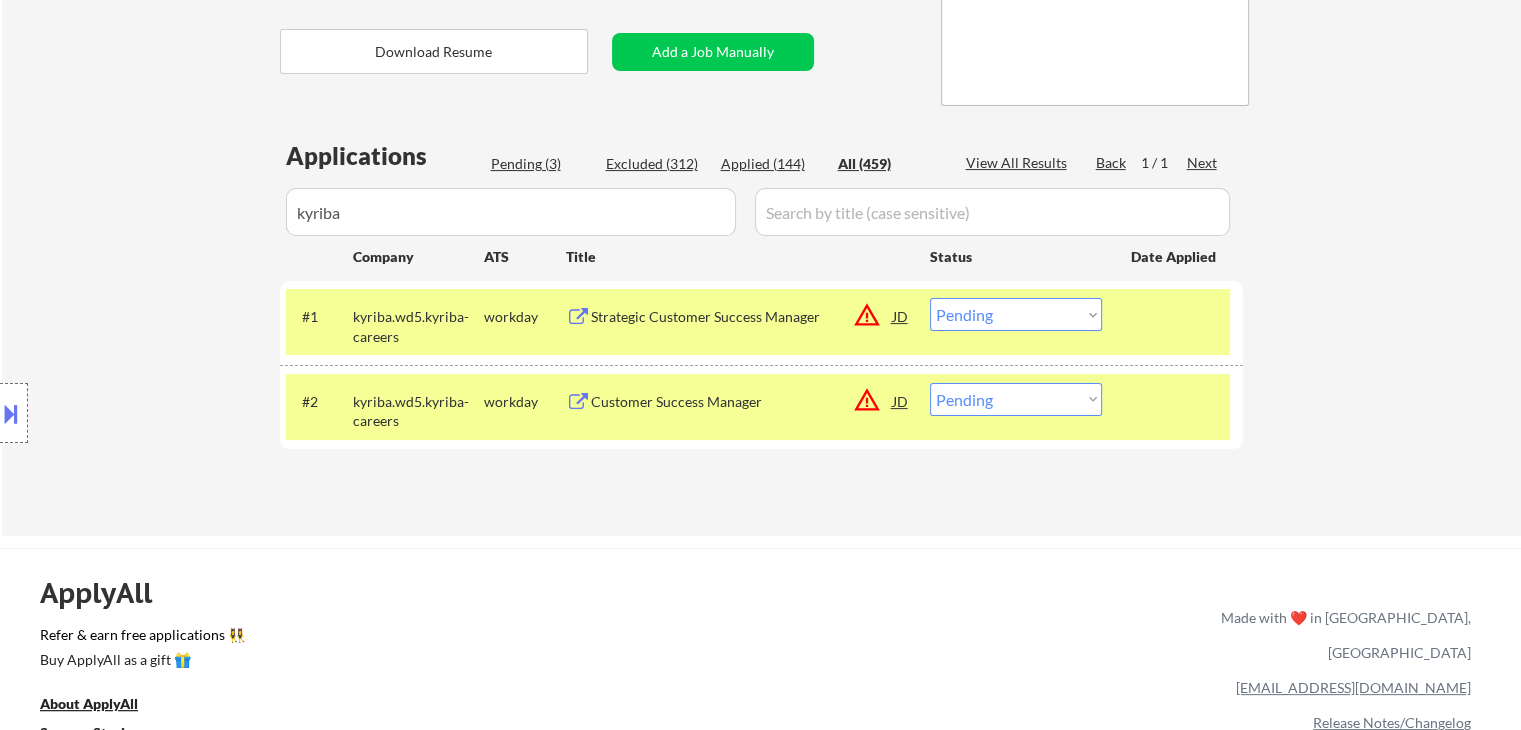 click on "All (459)" at bounding box center (888, 164) 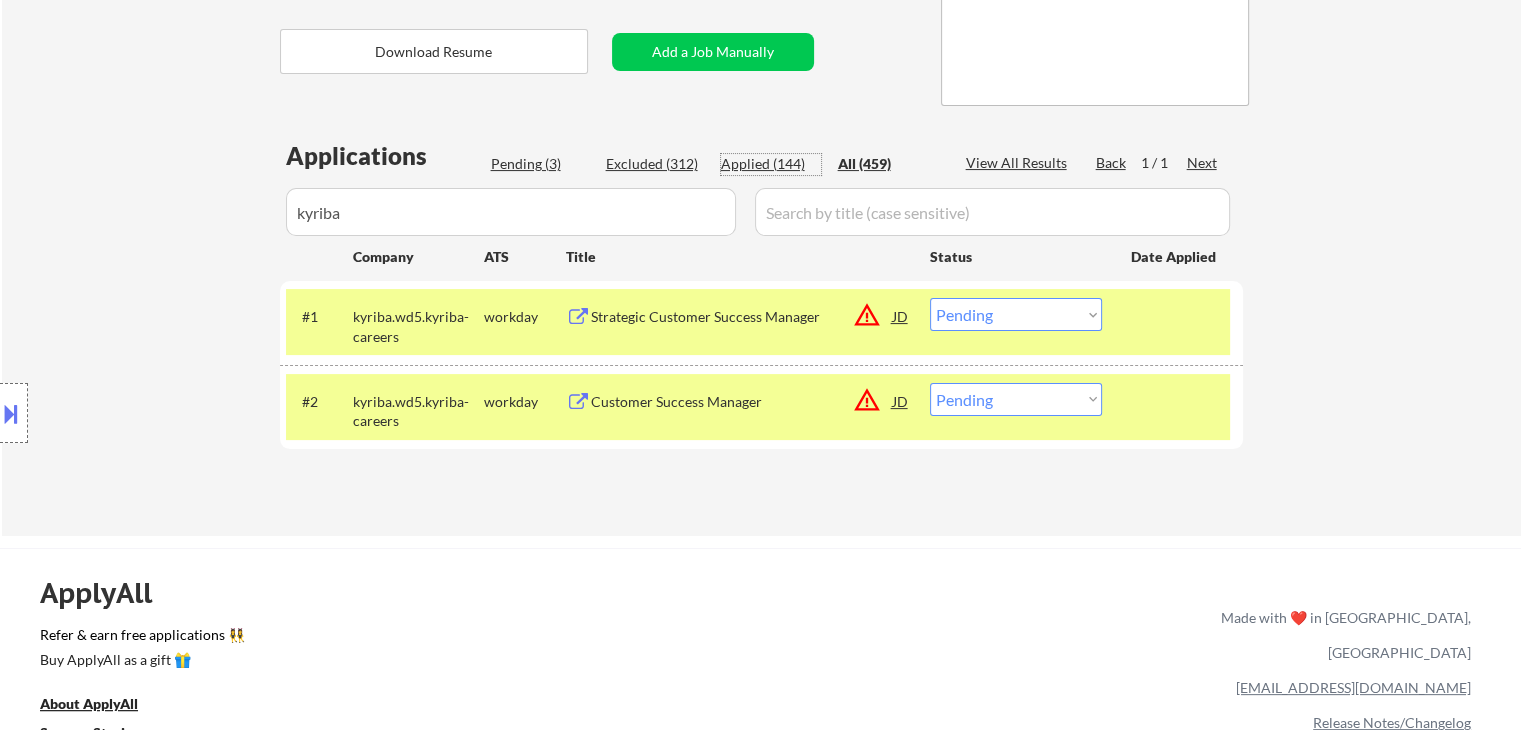 click on "Applied (144)" at bounding box center [771, 164] 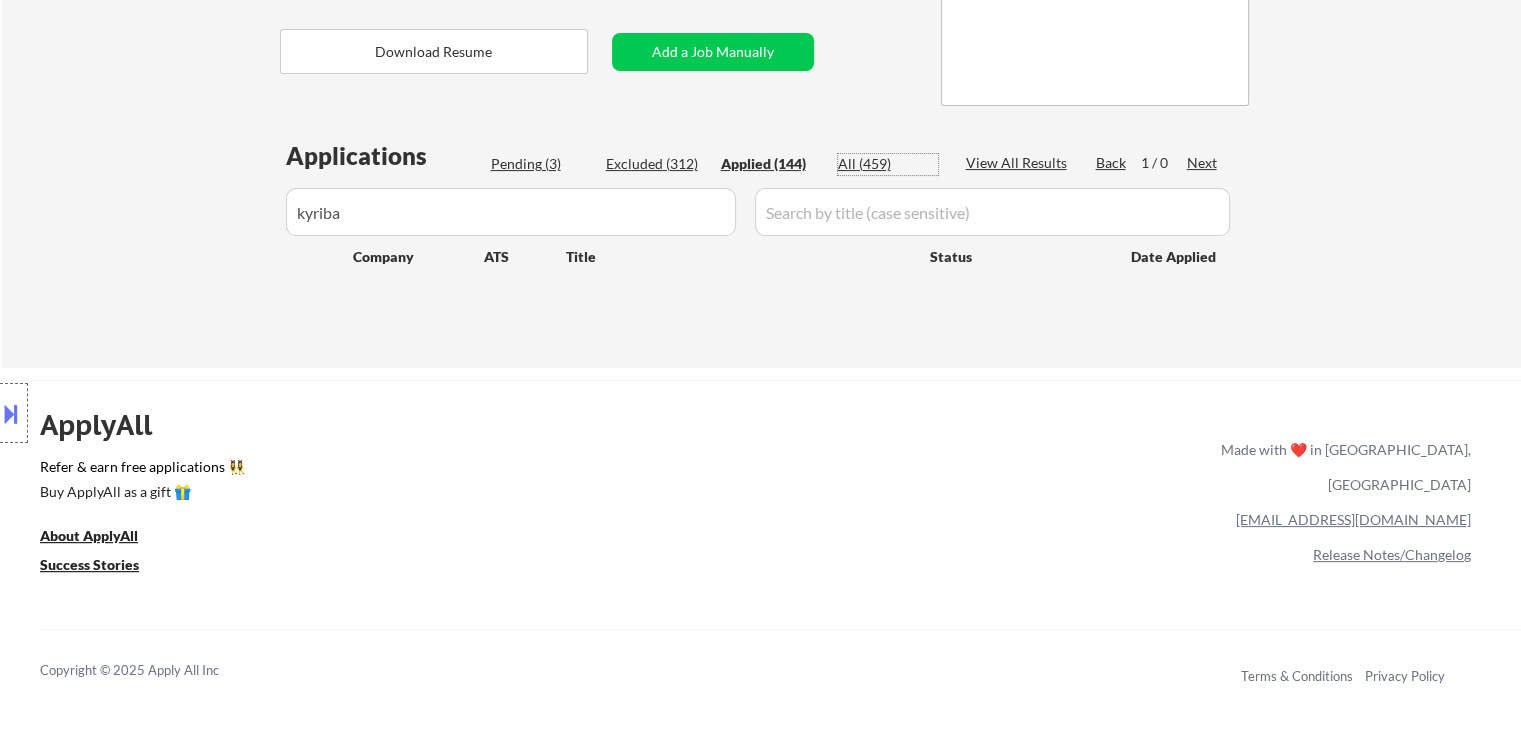click on "All (459)" at bounding box center (888, 164) 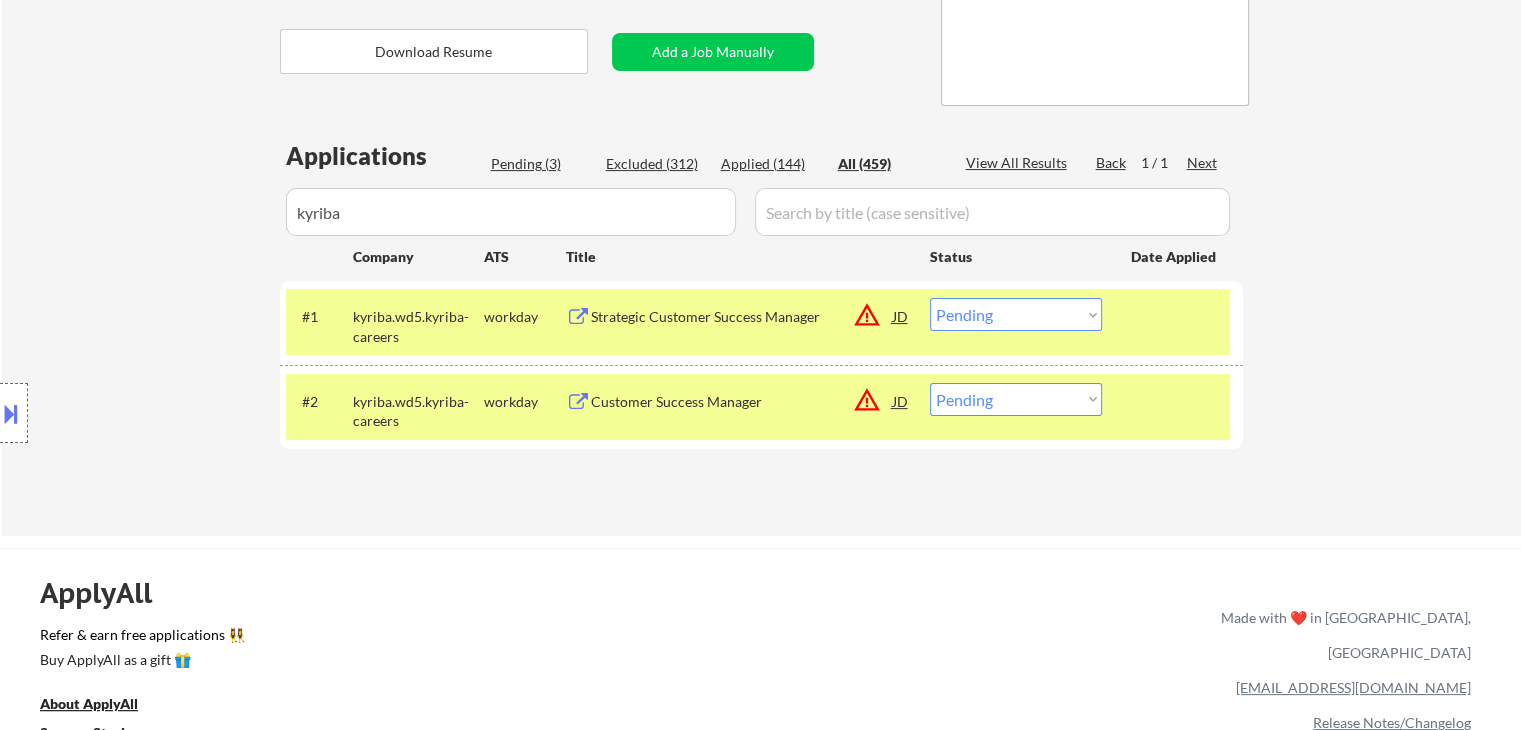 click on "Pending (3)" at bounding box center [541, 164] 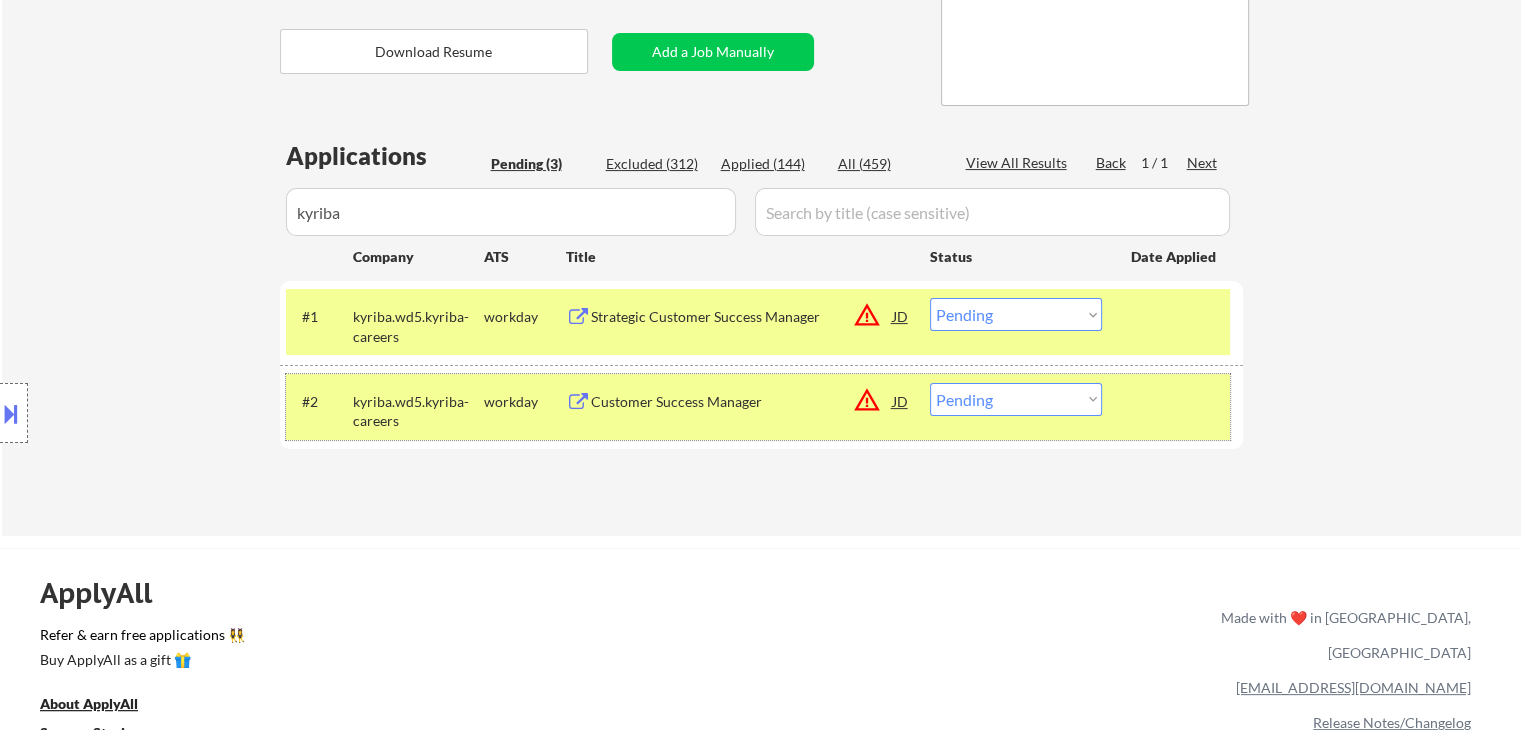 click on "#2 kyriba.wd5.kyriba-careers workday Customer Success Manager JD warning_amber Choose an option... Pending Applied Excluded (Questions) Excluded (Expired) Excluded (Location) Excluded (Bad Match) Excluded (Blocklist) Excluded (Salary) Excluded (Other)" at bounding box center [758, 407] 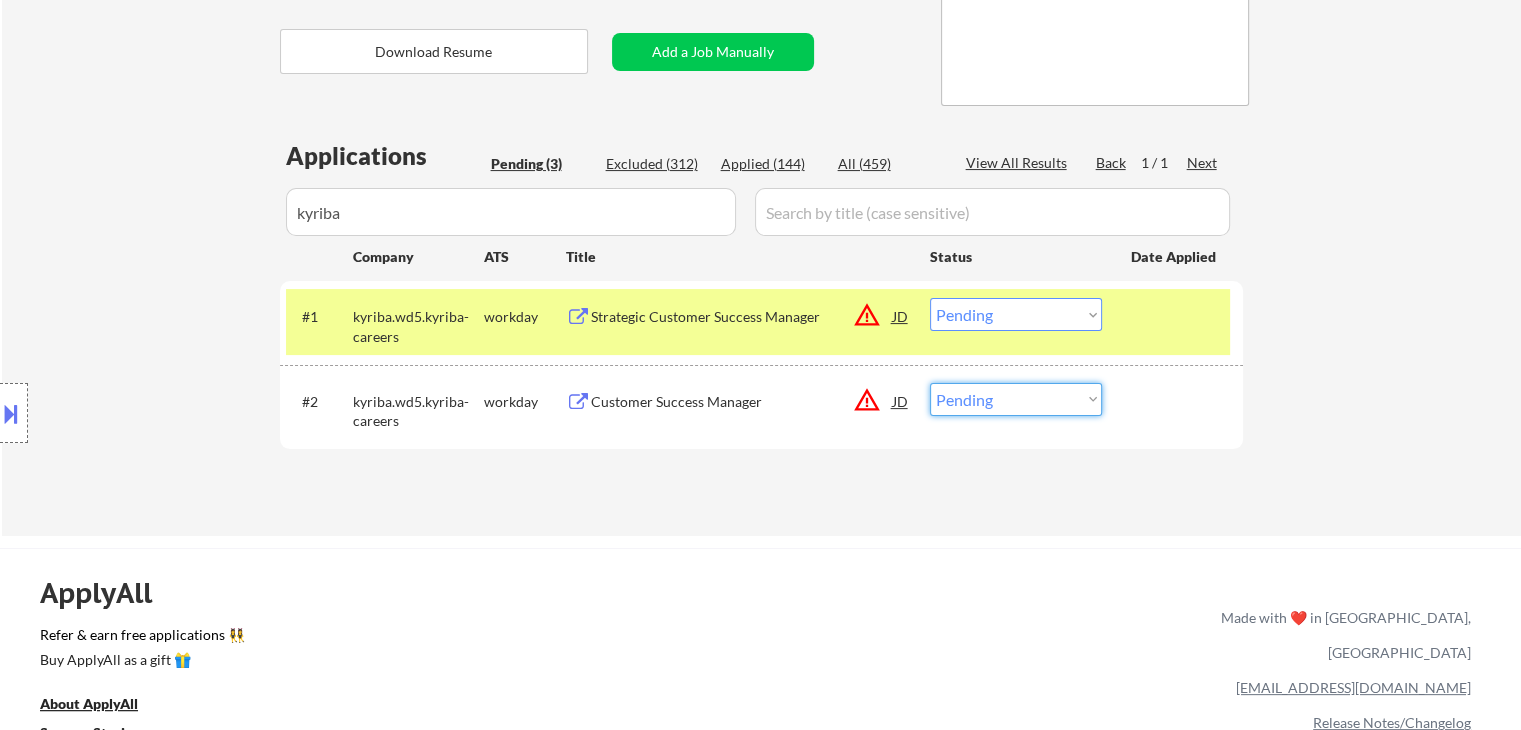 click on "Choose an option... Pending Applied Excluded (Questions) Excluded (Expired) Excluded (Location) Excluded (Bad Match) Excluded (Blocklist) Excluded (Salary) Excluded (Other)" at bounding box center [1016, 399] 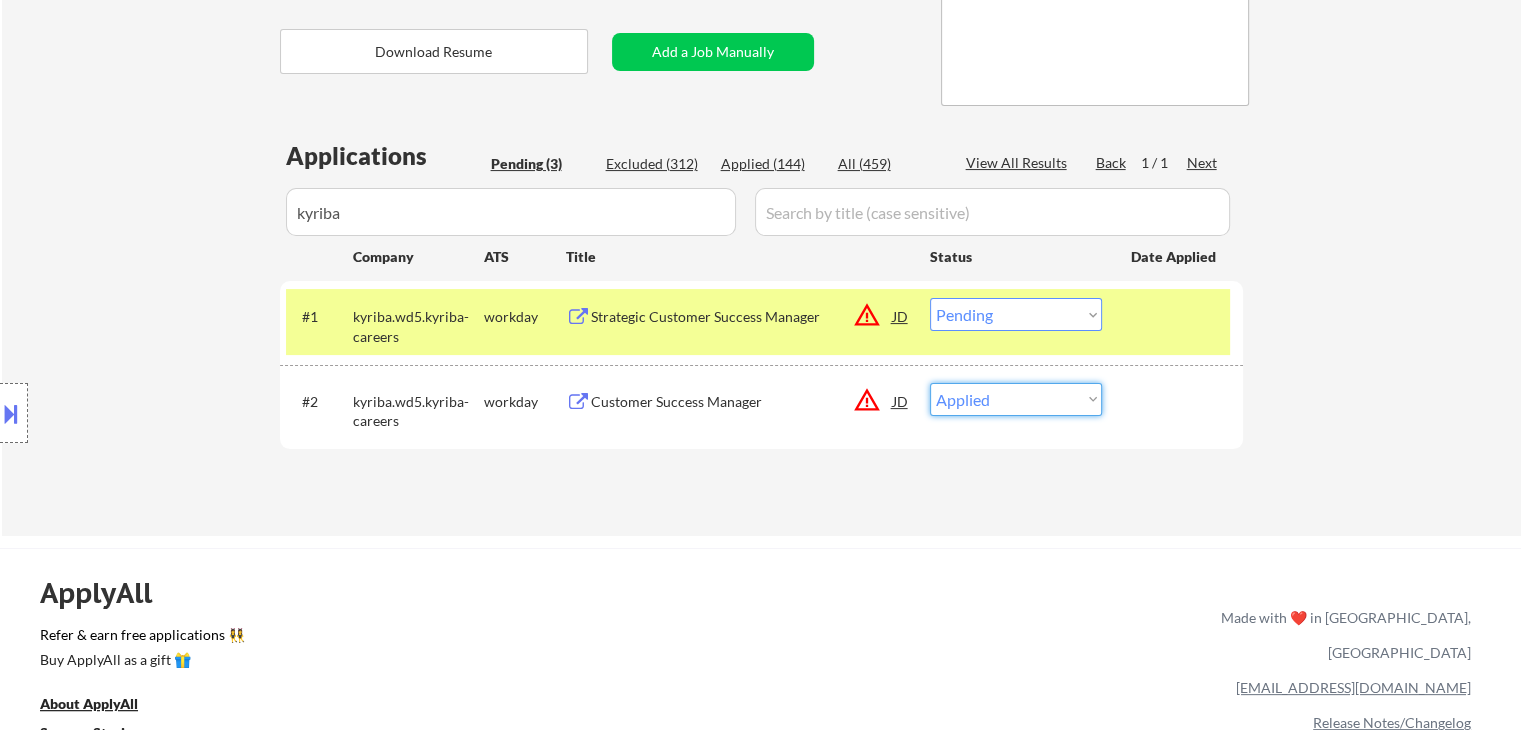 click on "Choose an option... Pending Applied Excluded (Questions) Excluded (Expired) Excluded (Location) Excluded (Bad Match) Excluded (Blocklist) Excluded (Salary) Excluded (Other)" at bounding box center [1016, 399] 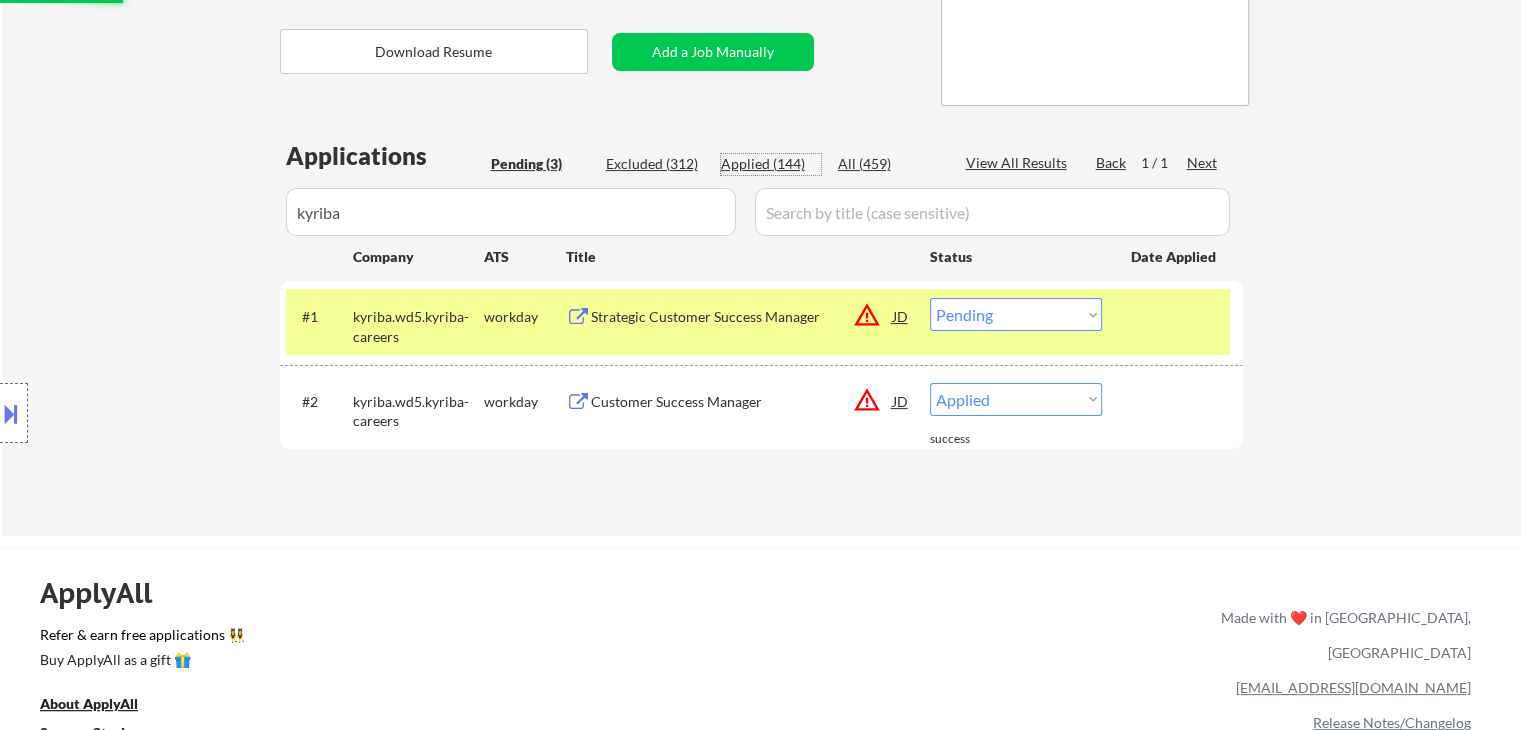 click on "Applied (144)" at bounding box center [771, 164] 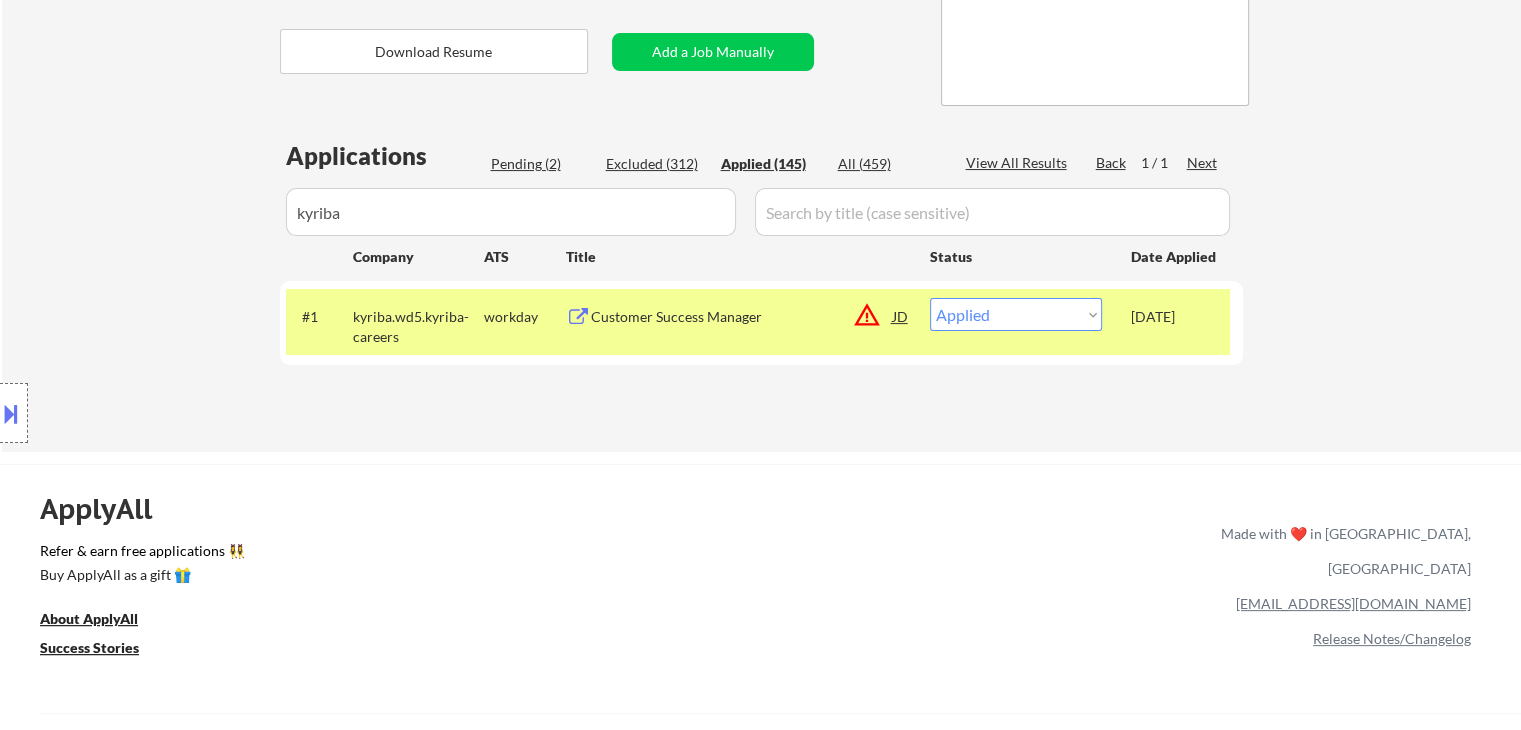 click on "Applied (145)" at bounding box center [771, 164] 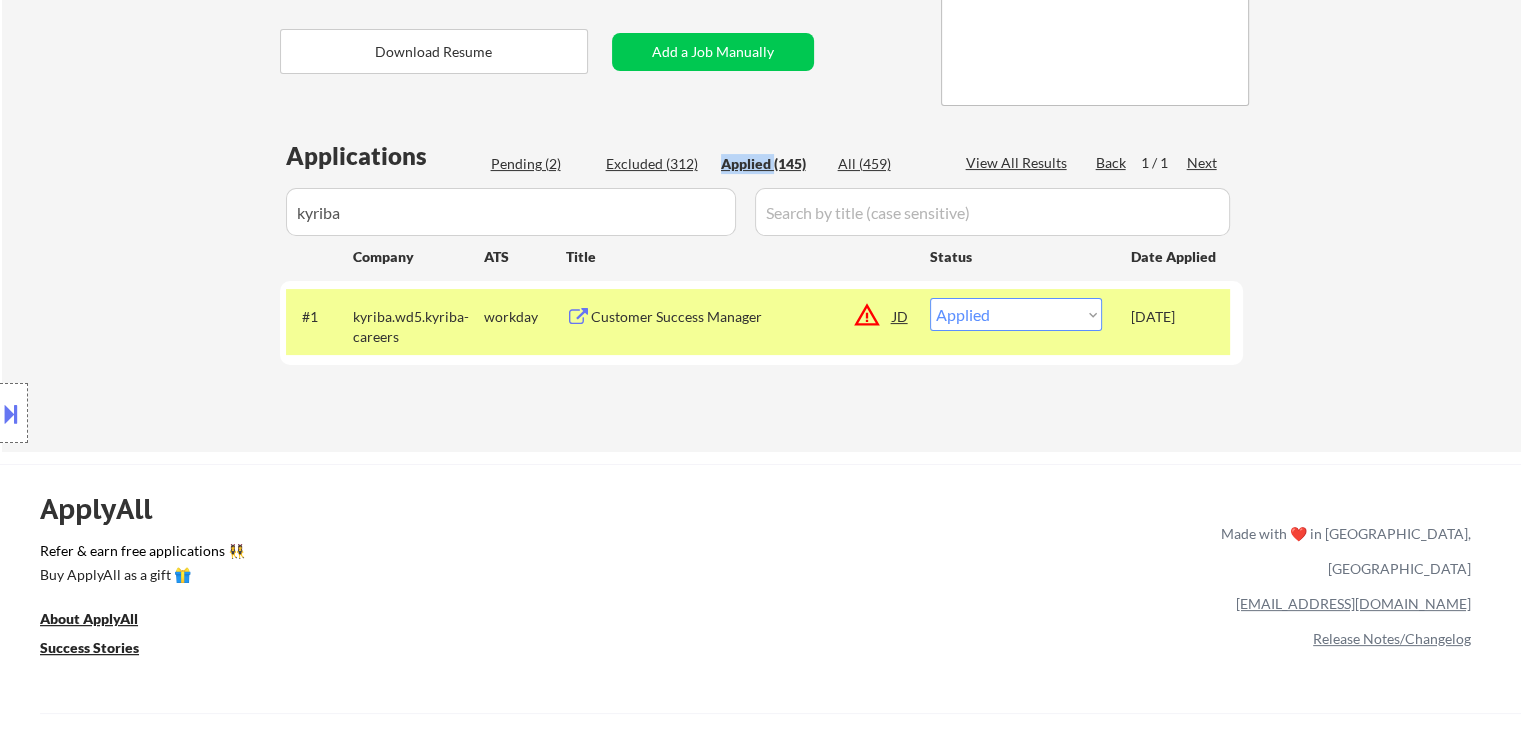 click on "Applied (145)" at bounding box center (771, 164) 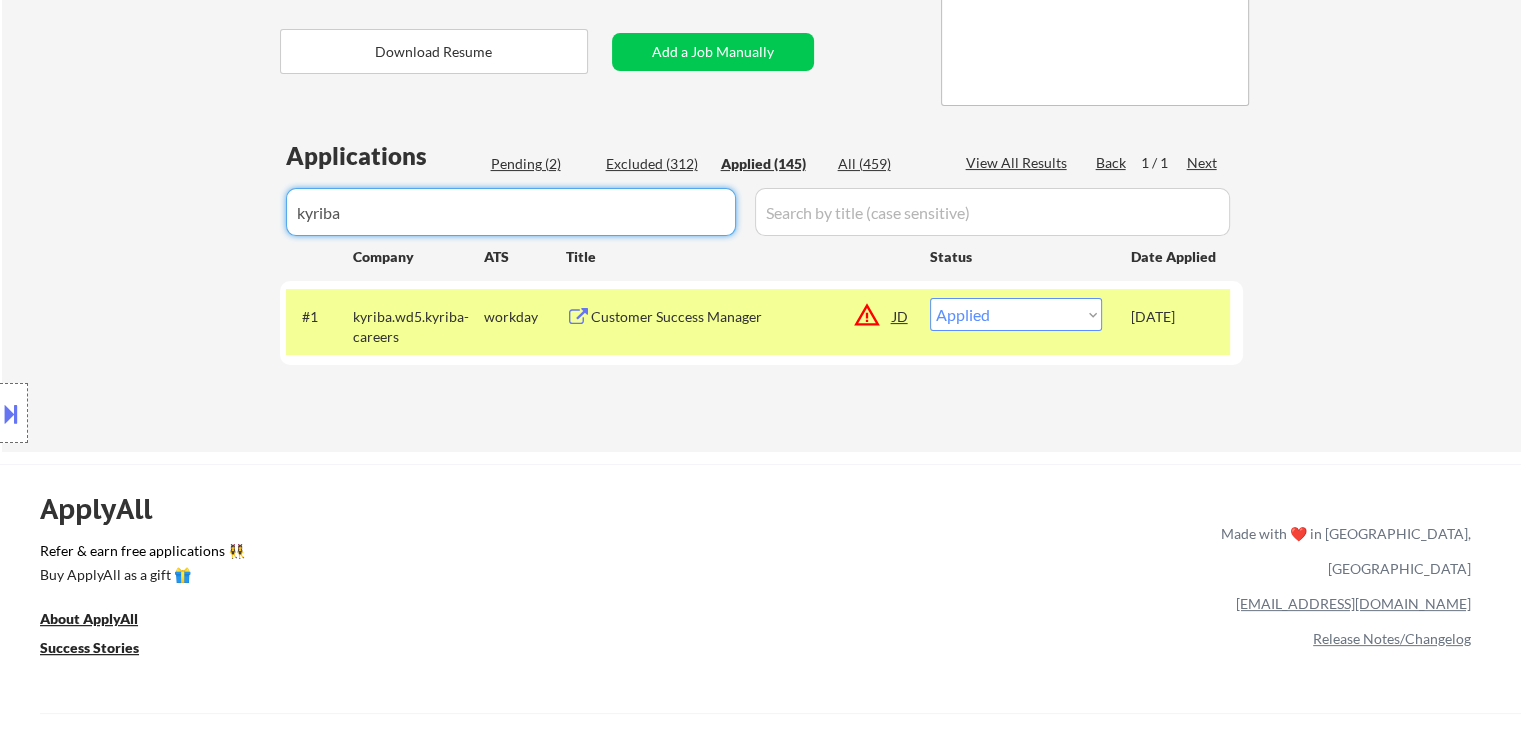 click at bounding box center (511, 212) 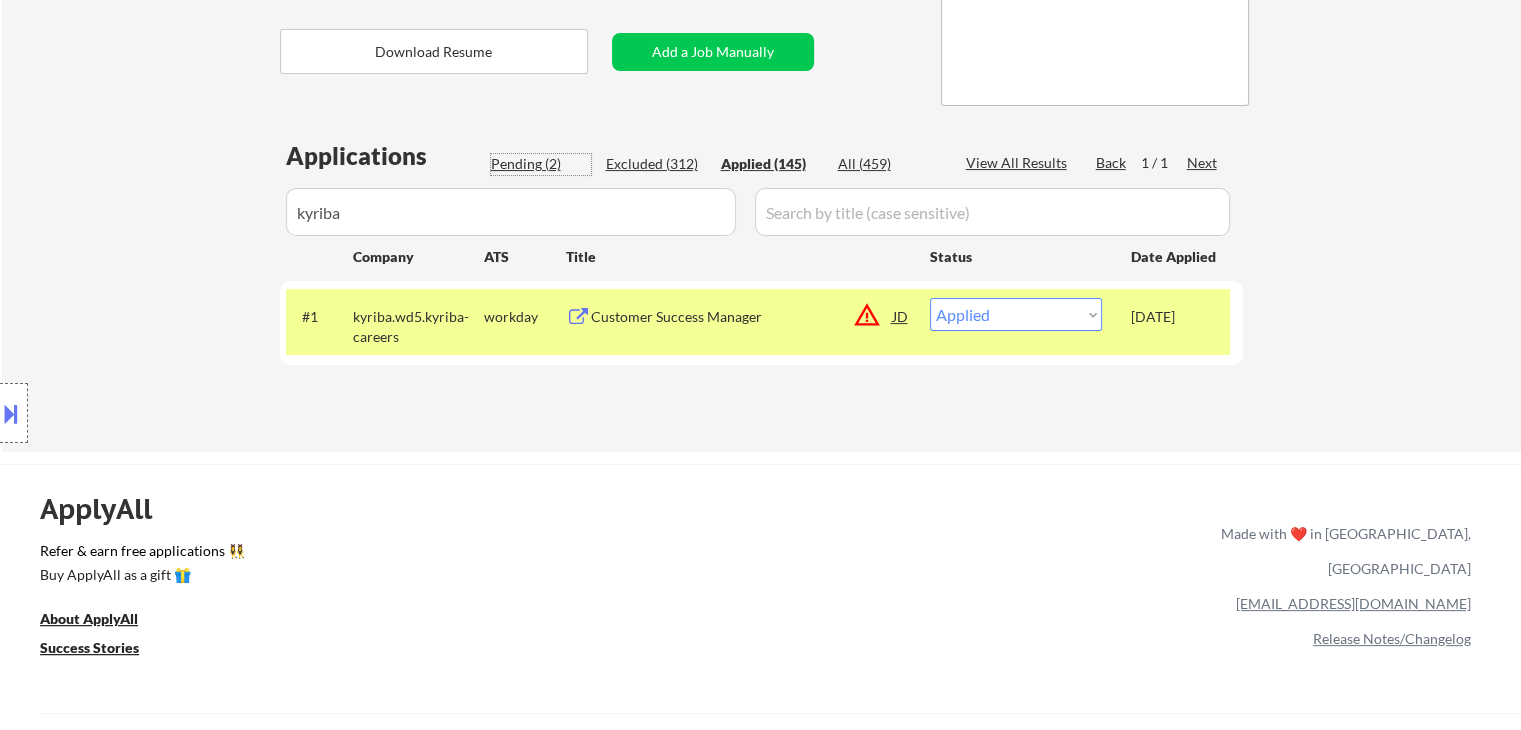 click on "Pending (2)" at bounding box center [541, 164] 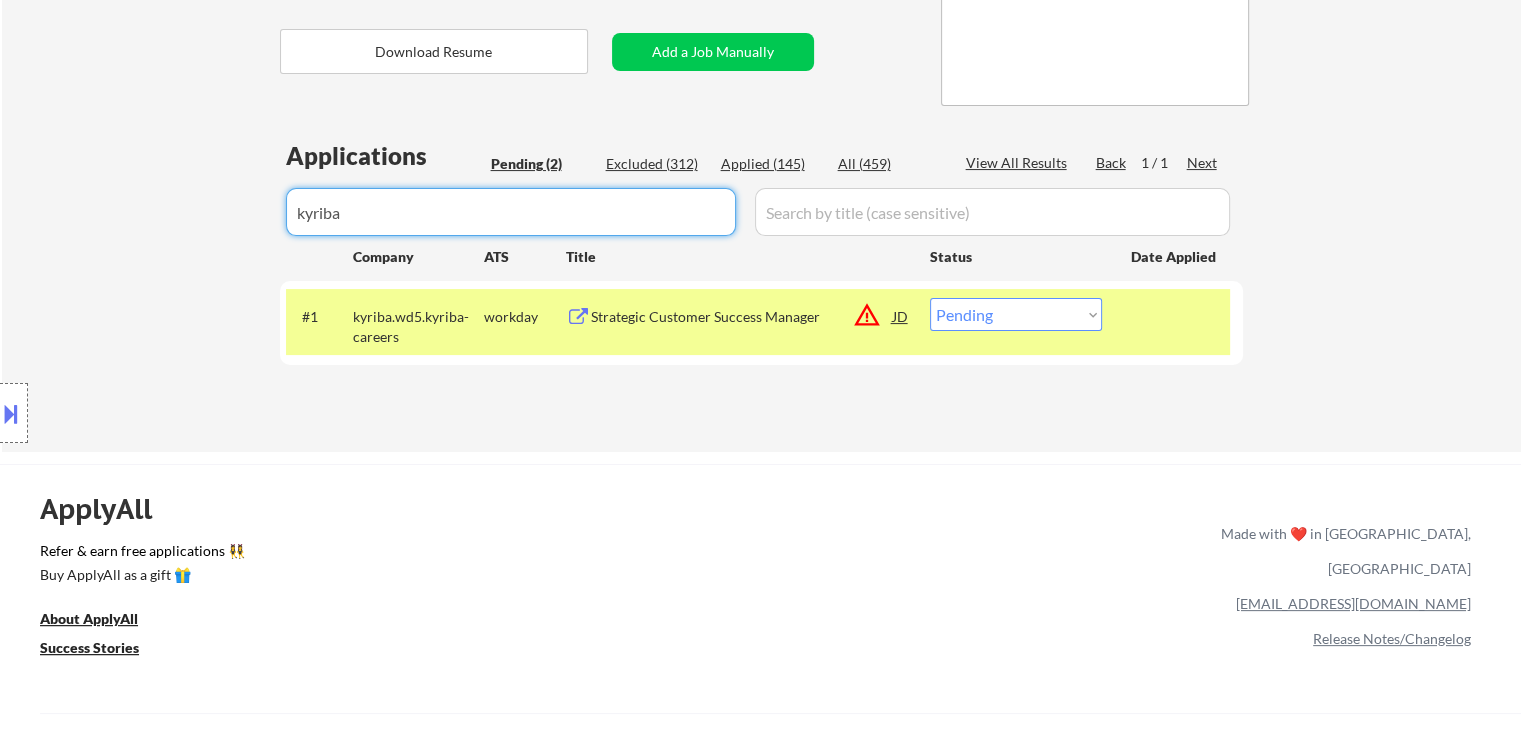 drag, startPoint x: 423, startPoint y: 218, endPoint x: 172, endPoint y: 177, distance: 254.32657 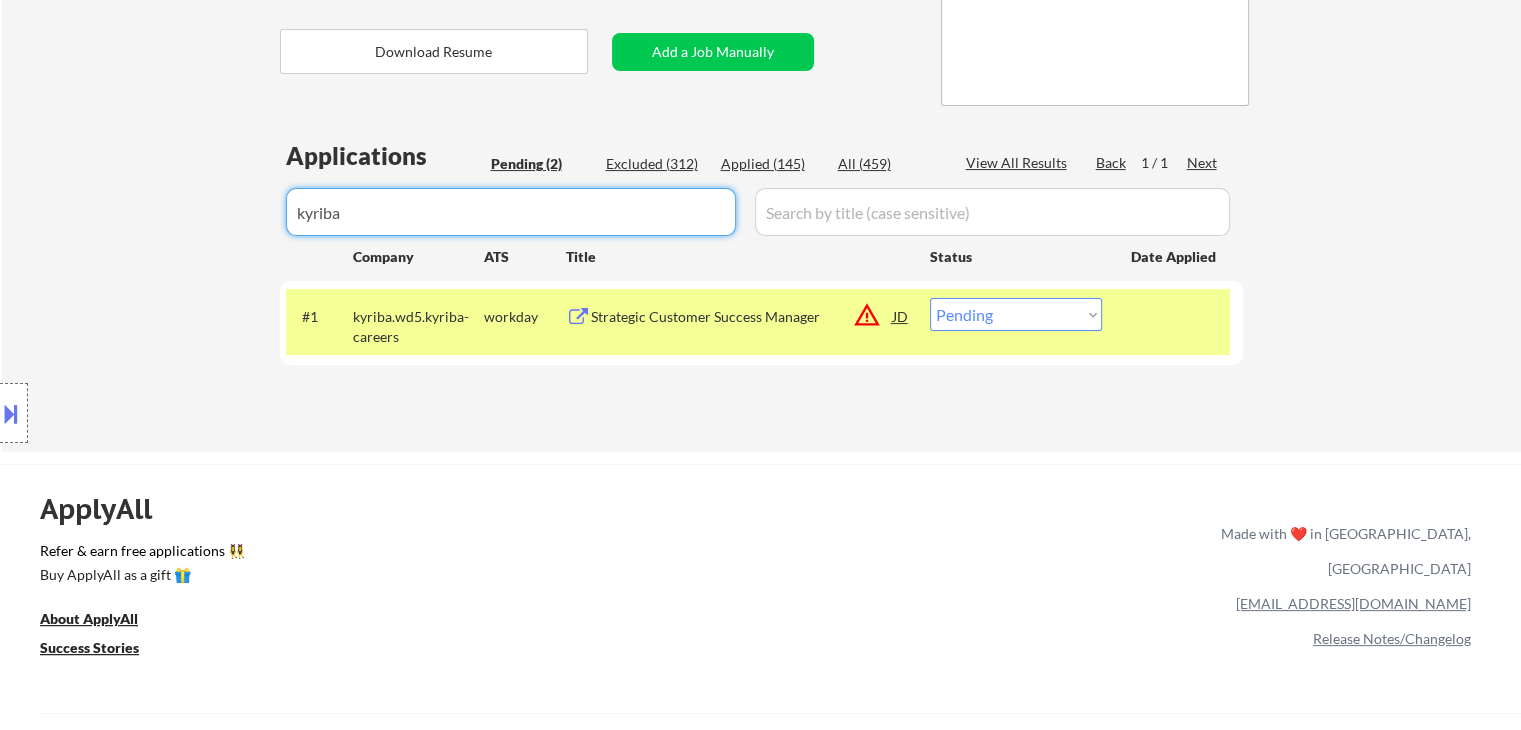 click on "← Return to /applysquad Mailslurp Inbox Job Search Builder Lois Robinson User Email:  robinson.lois.c@gmail.com Application Email:  robinson.lois.c@gmail.com Mailslurp Email:  lois.robinson@mailflux.com LinkedIn:   https://www.linkedin.com/in/lois-robinson-mba-09aaabb2/
Phone:  2162884499 Current Location:   Applies:  140 sent / 212 bought Internal Notes CX wants to pause until after she attends Tal's session. 91 apps to go; 121/212 submitted. BM 6/26 Can work in country of residence?:  yes Squad Notes Minimum salary:  $120,000 Will need Visa to work in that country now/future?:   no Download Resume Add a Job Manually 190 Maria Applications Pending (2) Excluded (312) Applied (145) All (459) View All Results Back 1 / 1
Next Company ATS Title Status Date Applied #1 kyriba.wd5.kyriba-careers workday Strategic Customer Success Manager JD warning_amber Choose an option... Pending Applied Excluded (Questions) Excluded (Expired) Excluded (Location) Excluded (Bad Match) Excluded (Blocklist) Excluded (Other)" at bounding box center [760, -14] 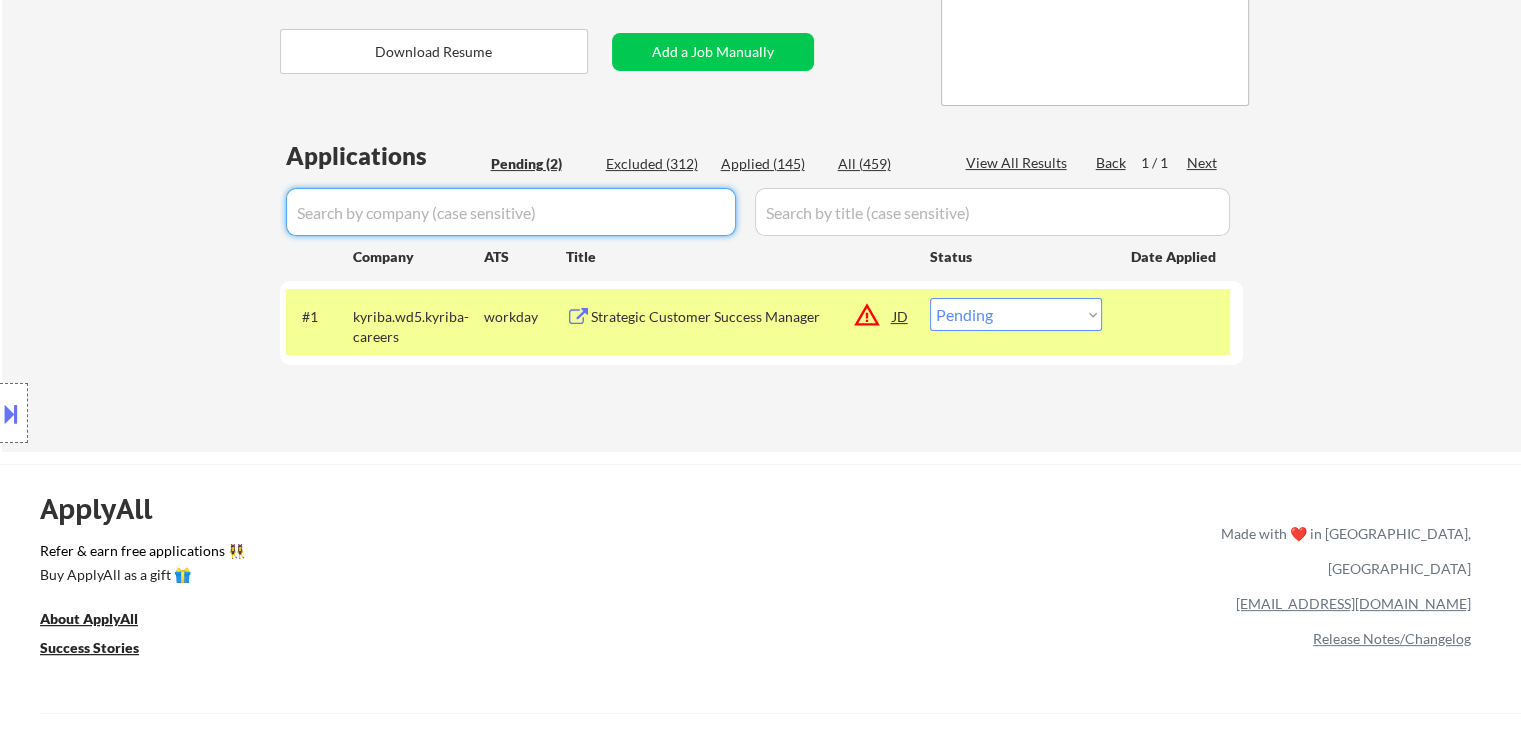 select on ""pending"" 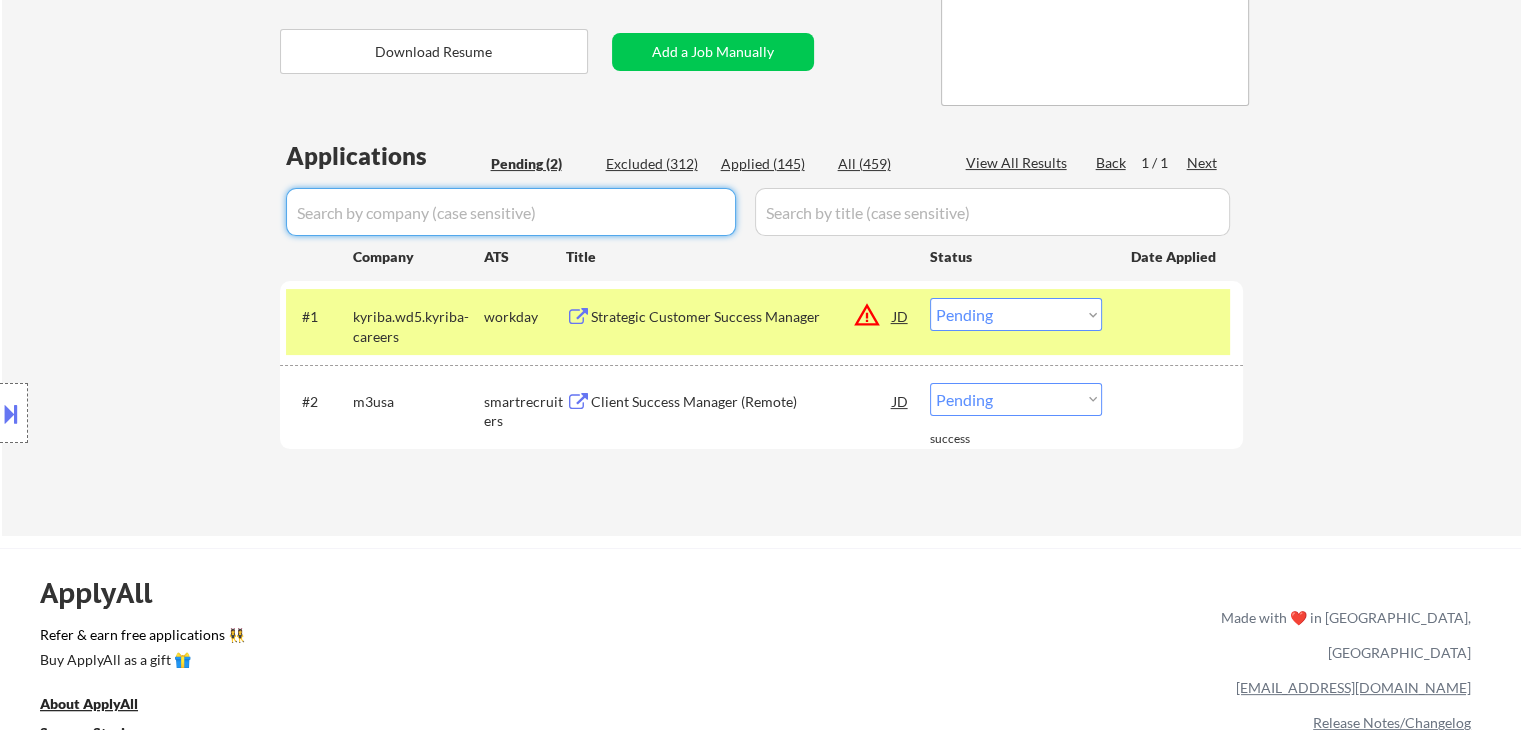 click on "Strategic Customer Success Manager" at bounding box center [742, 316] 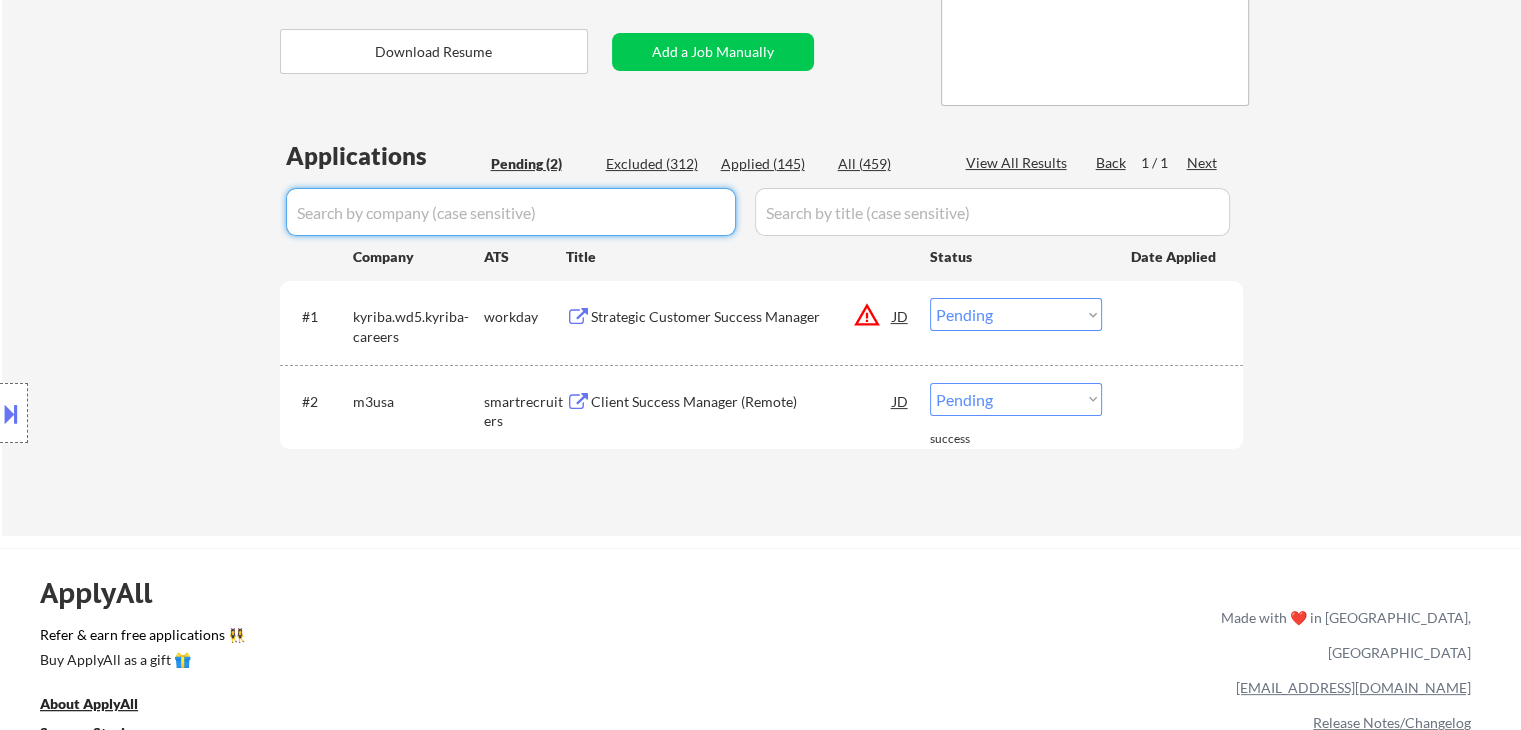 click at bounding box center (511, 212) 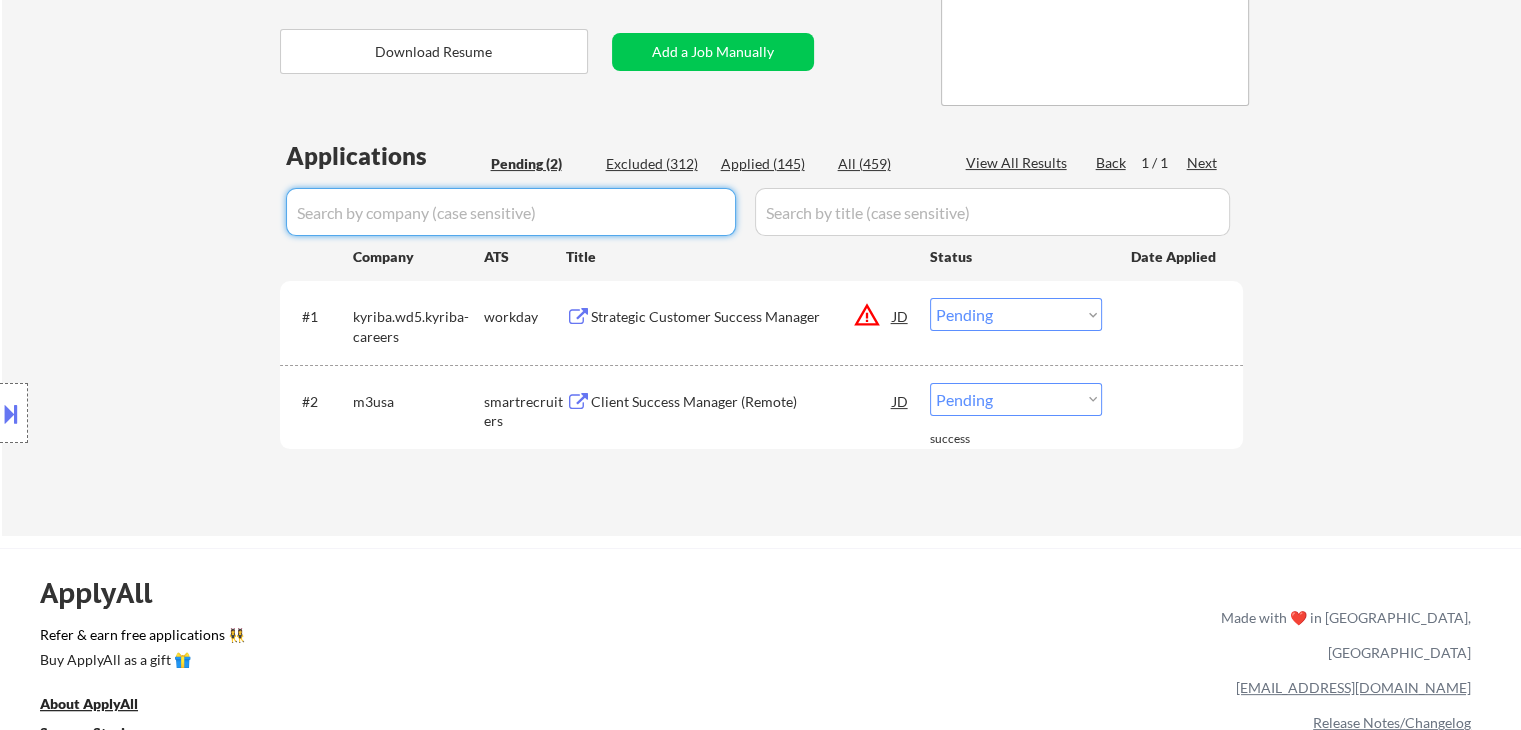 scroll, scrollTop: 0, scrollLeft: 0, axis: both 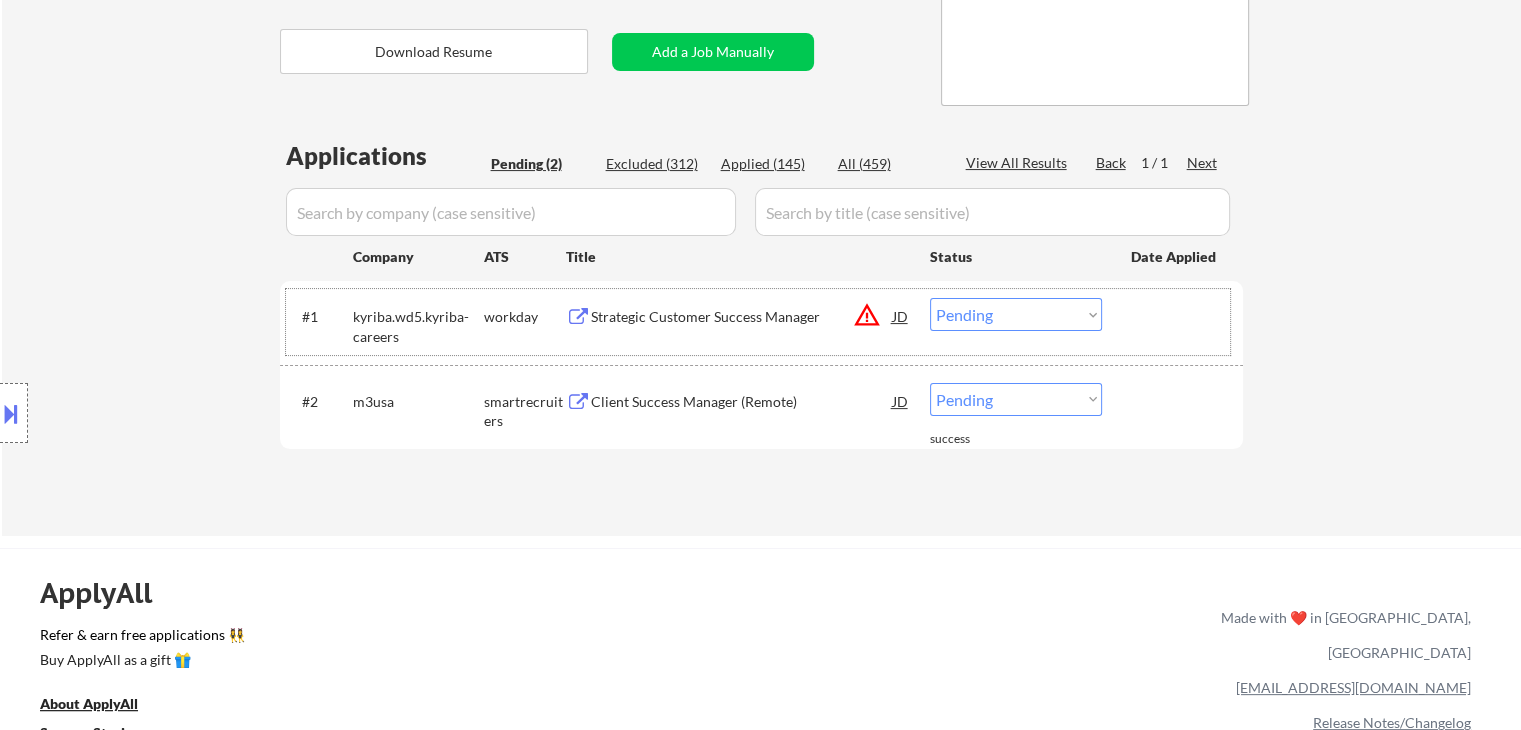 click on "kyriba.wd5.kyriba-careers" at bounding box center [418, 326] 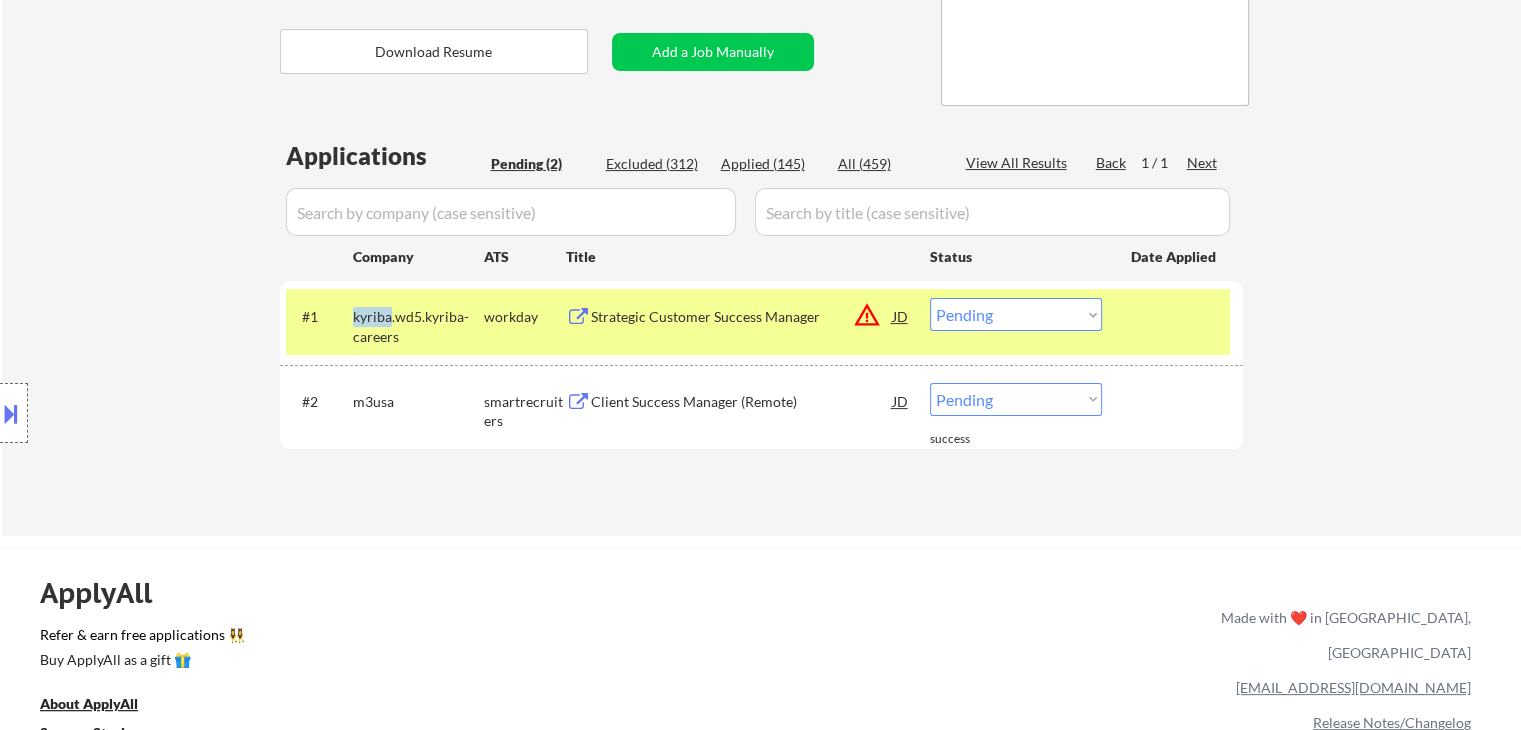 click on "kyriba.wd5.kyriba-careers" at bounding box center [418, 326] 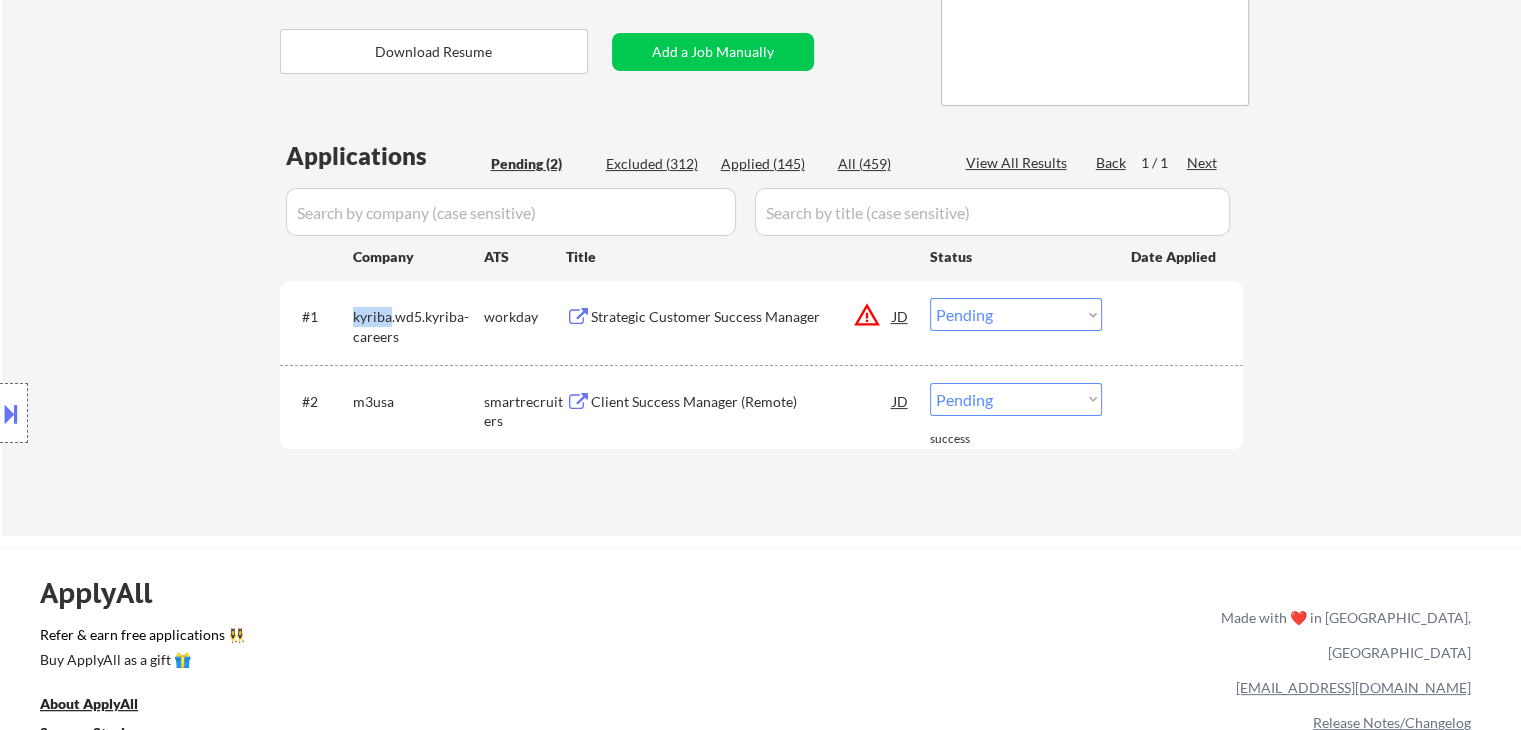 copy on "kyriba" 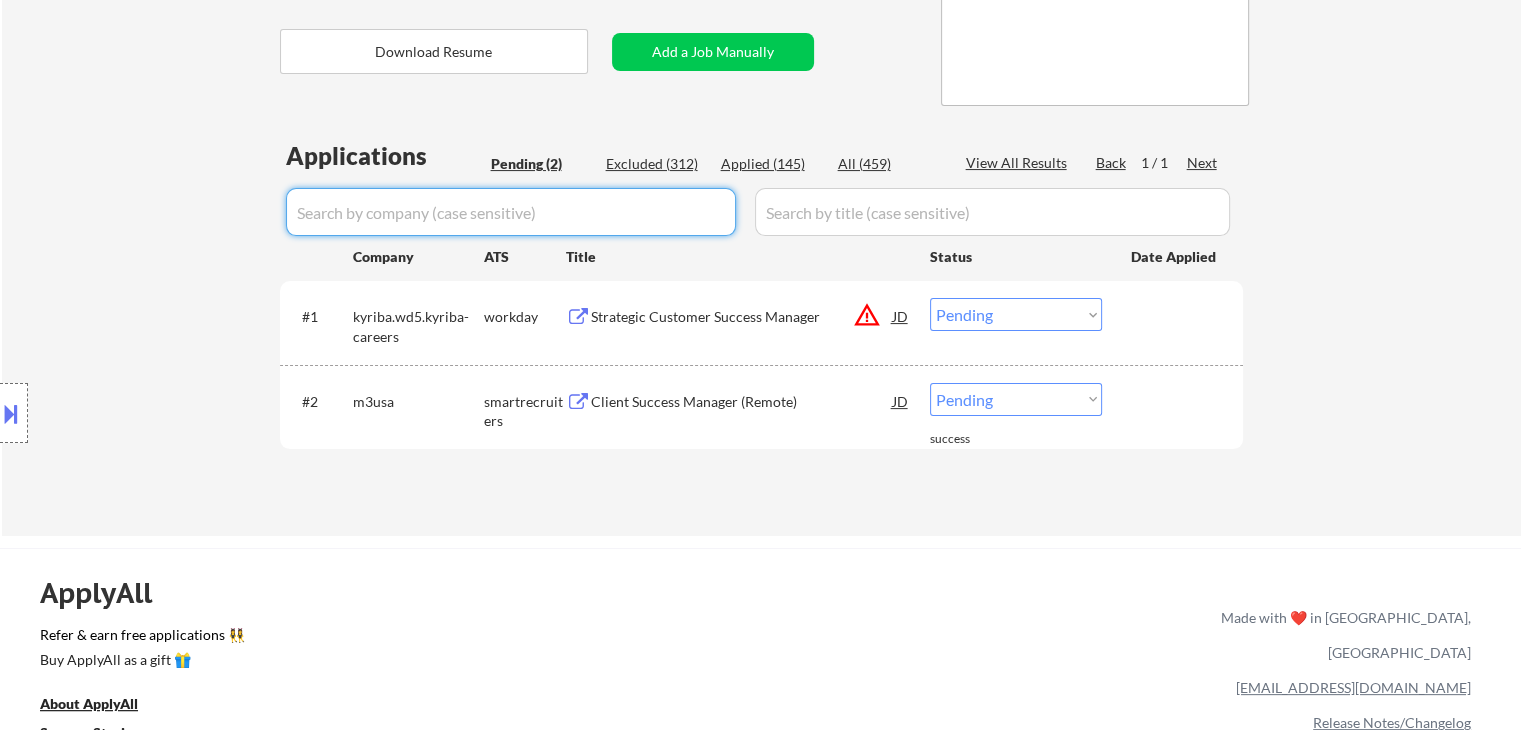click at bounding box center [511, 212] 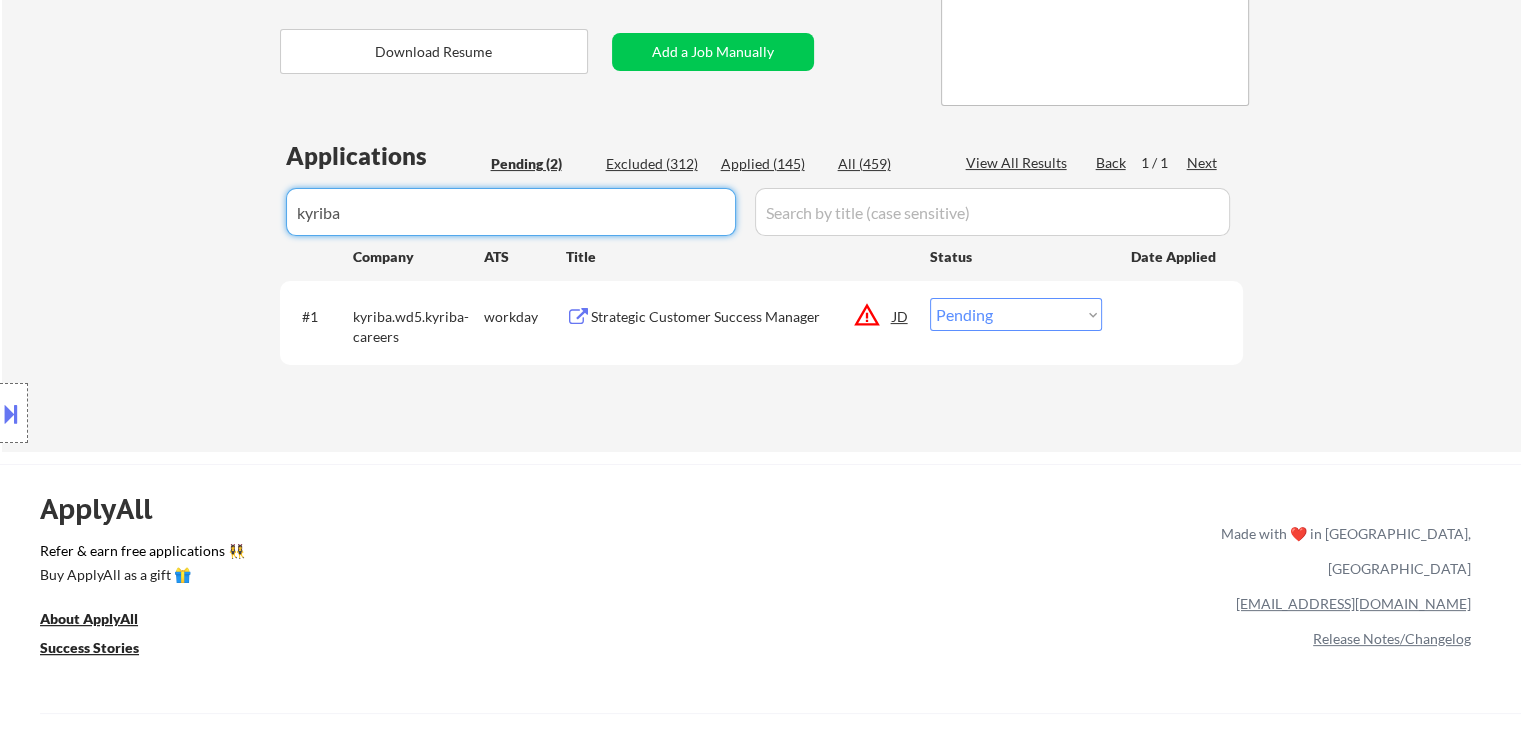 type on "kyriba" 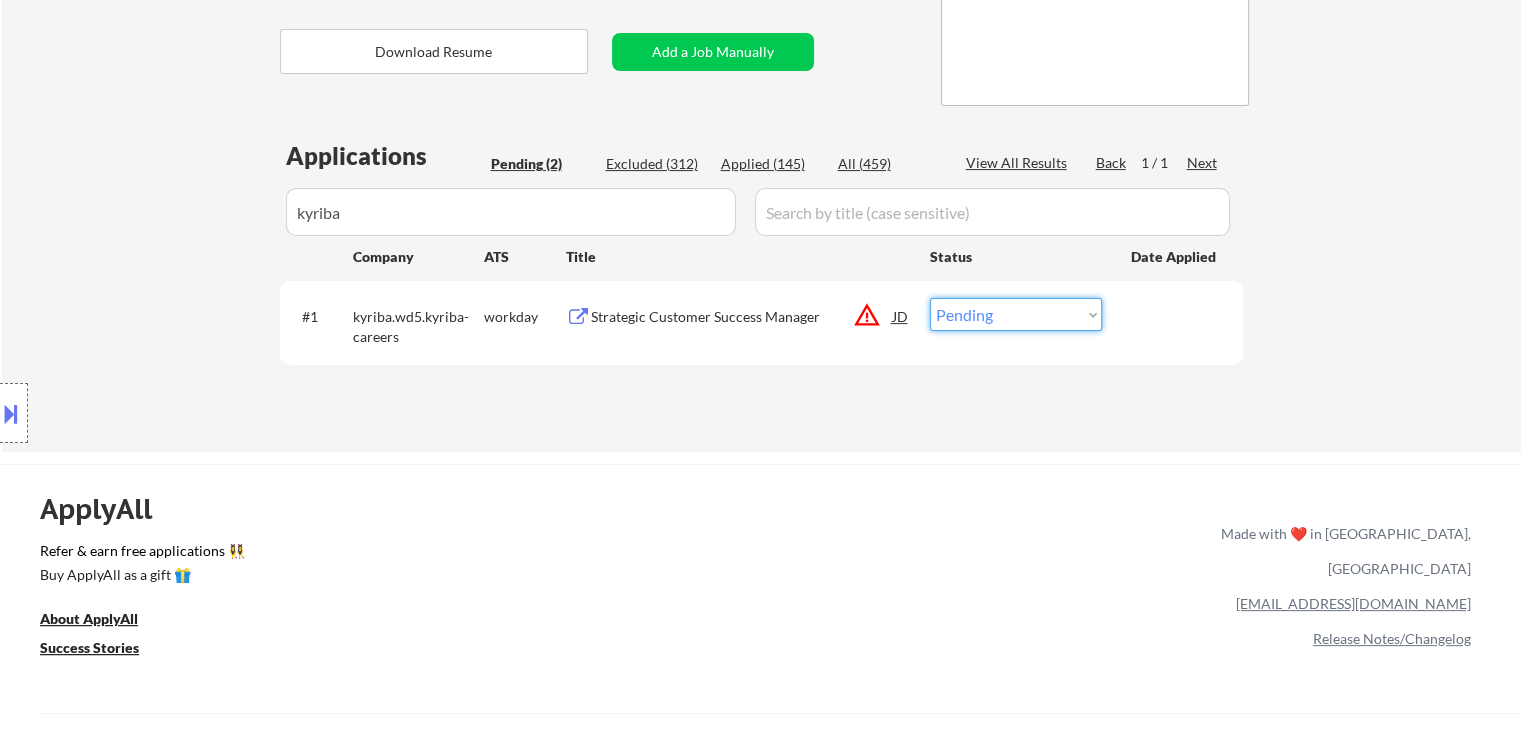 click on "Choose an option... Pending Applied Excluded (Questions) Excluded (Expired) Excluded (Location) Excluded (Bad Match) Excluded (Blocklist) Excluded (Salary) Excluded (Other)" at bounding box center [1016, 314] 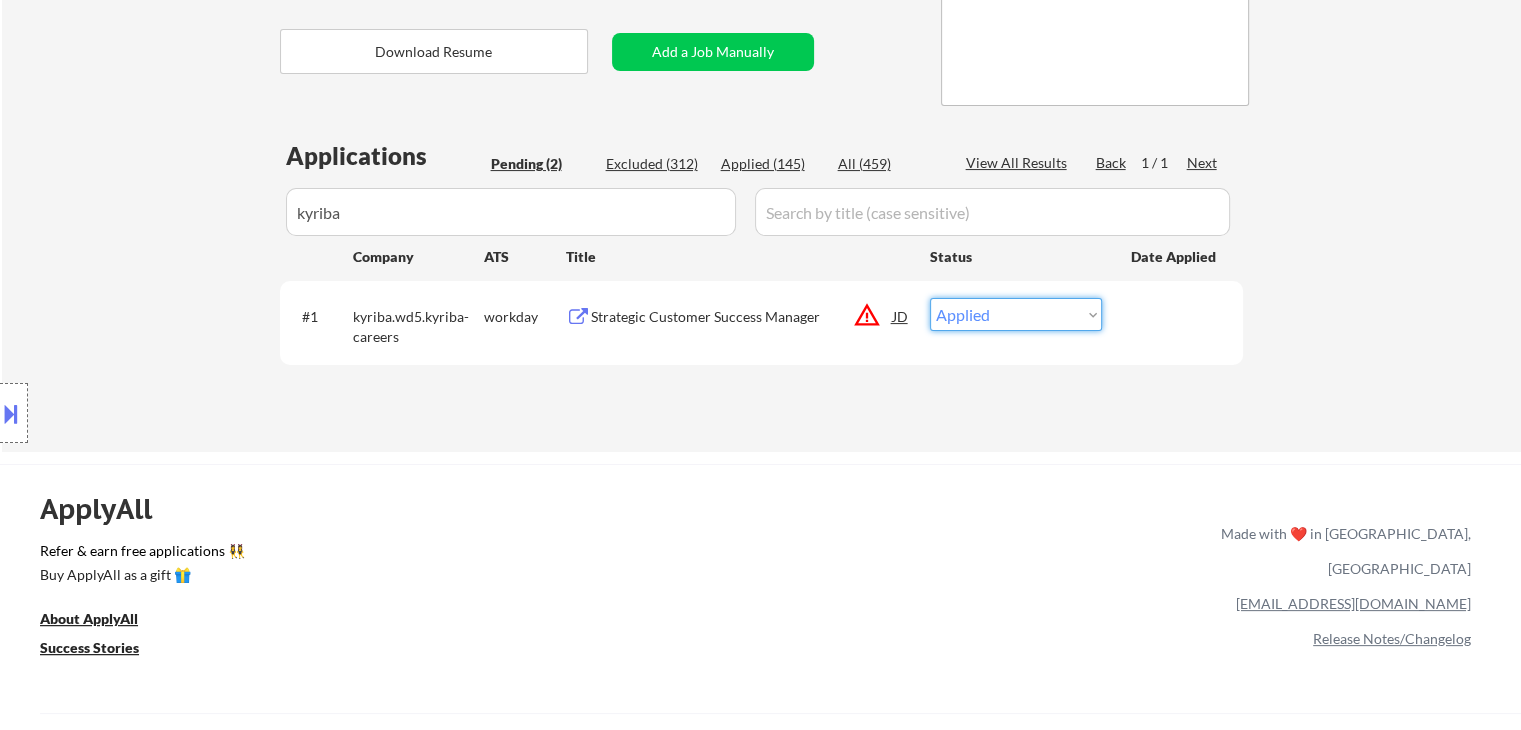 click on "Choose an option... Pending Applied Excluded (Questions) Excluded (Expired) Excluded (Location) Excluded (Bad Match) Excluded (Blocklist) Excluded (Salary) Excluded (Other)" at bounding box center [1016, 314] 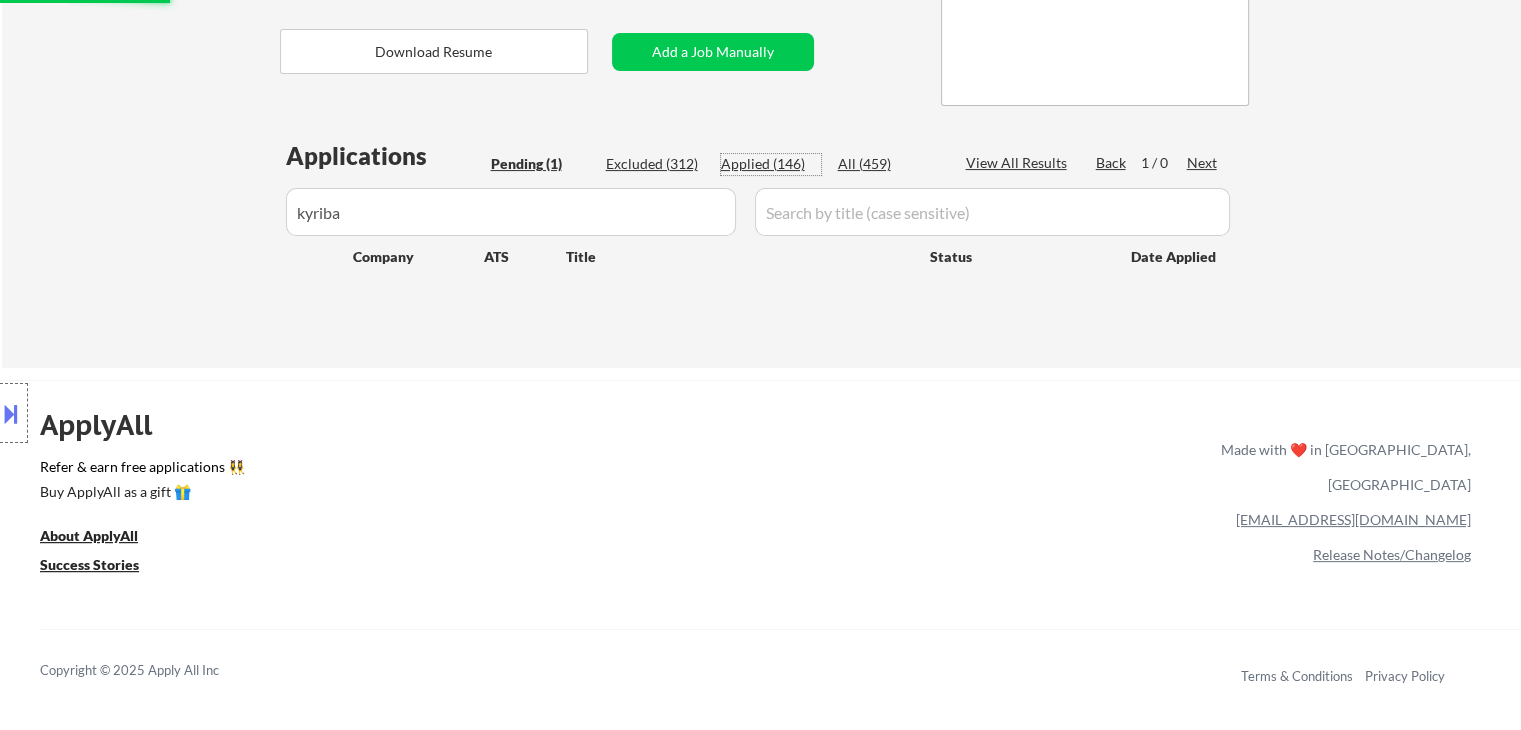 click on "Applied (146)" at bounding box center [771, 164] 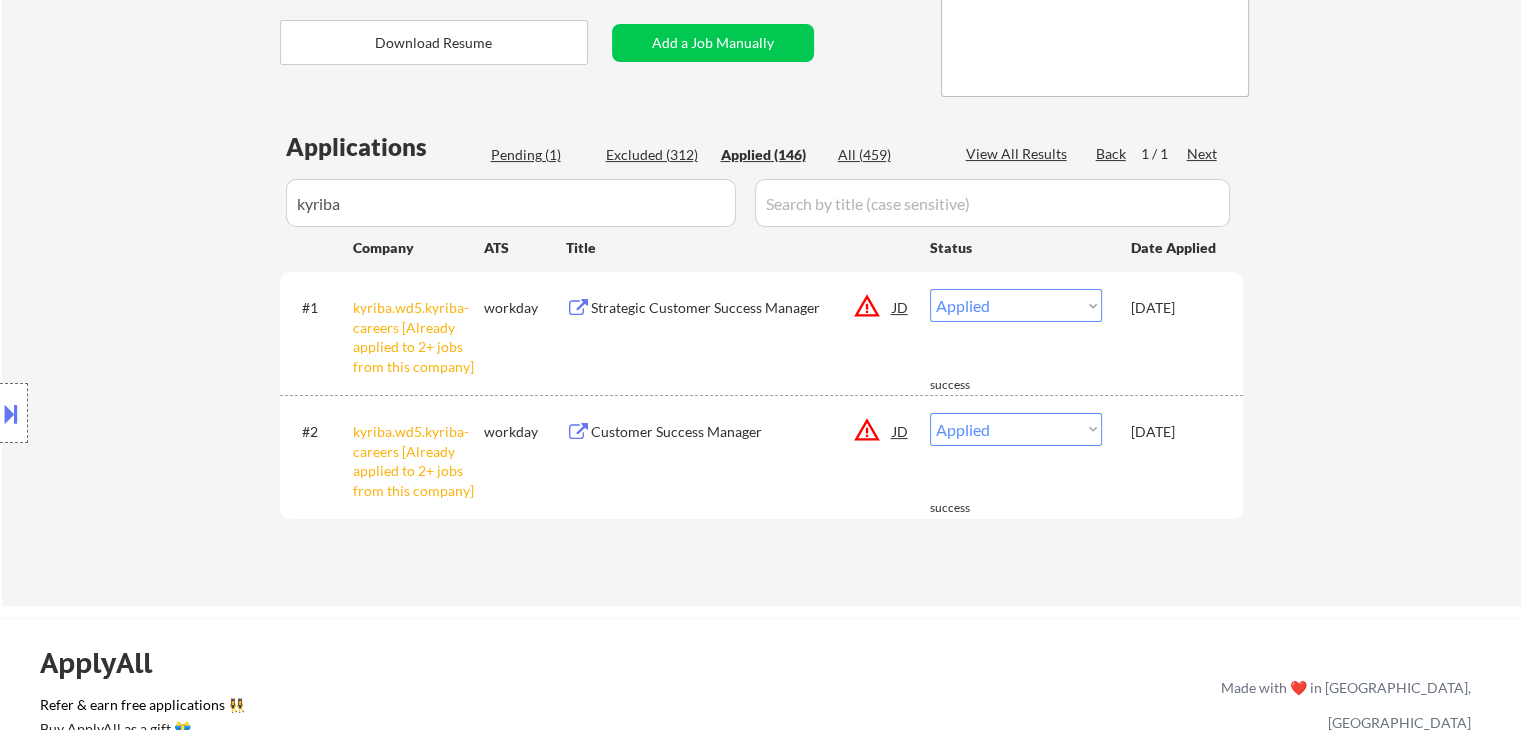 scroll, scrollTop: 375, scrollLeft: 0, axis: vertical 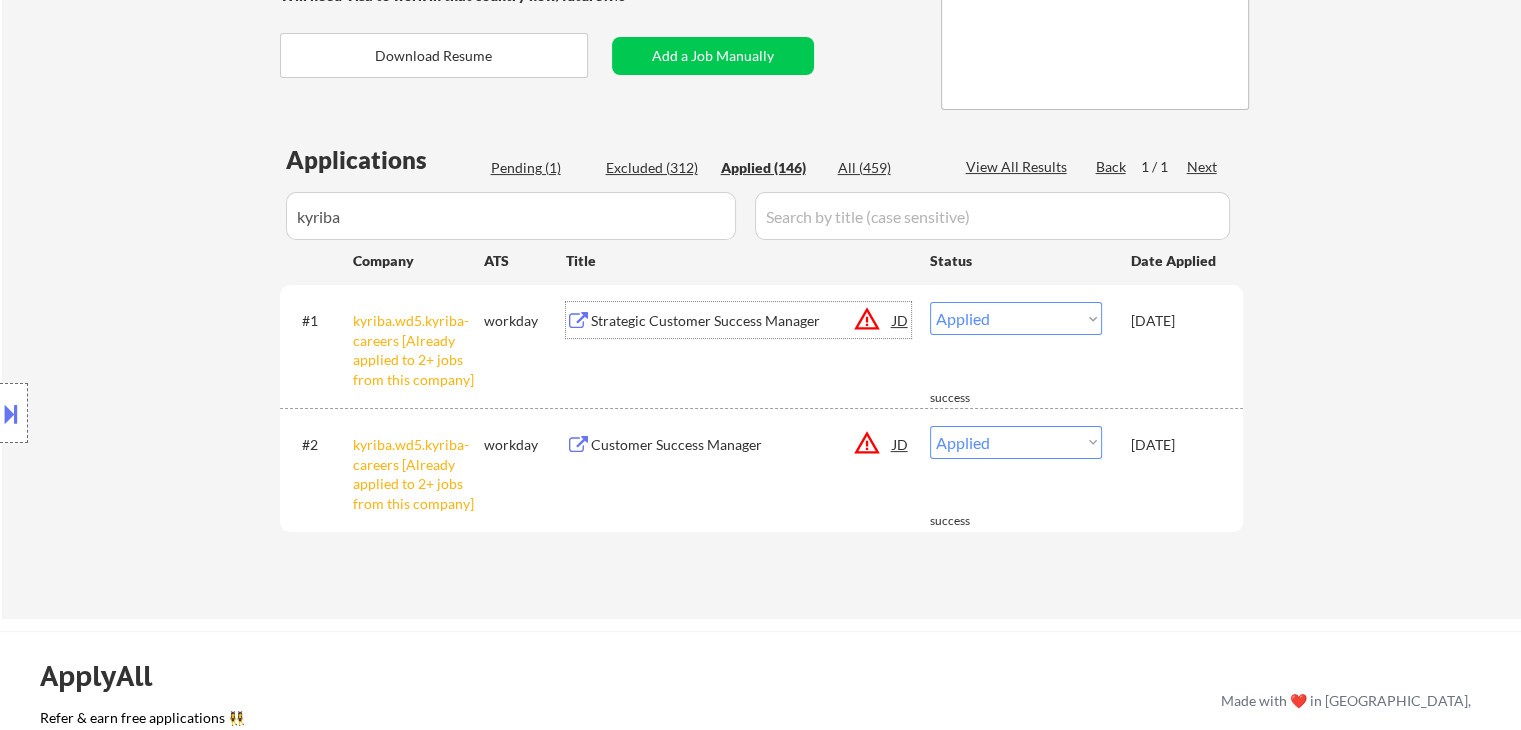 click on "Strategic Customer Success Manager" at bounding box center (742, 321) 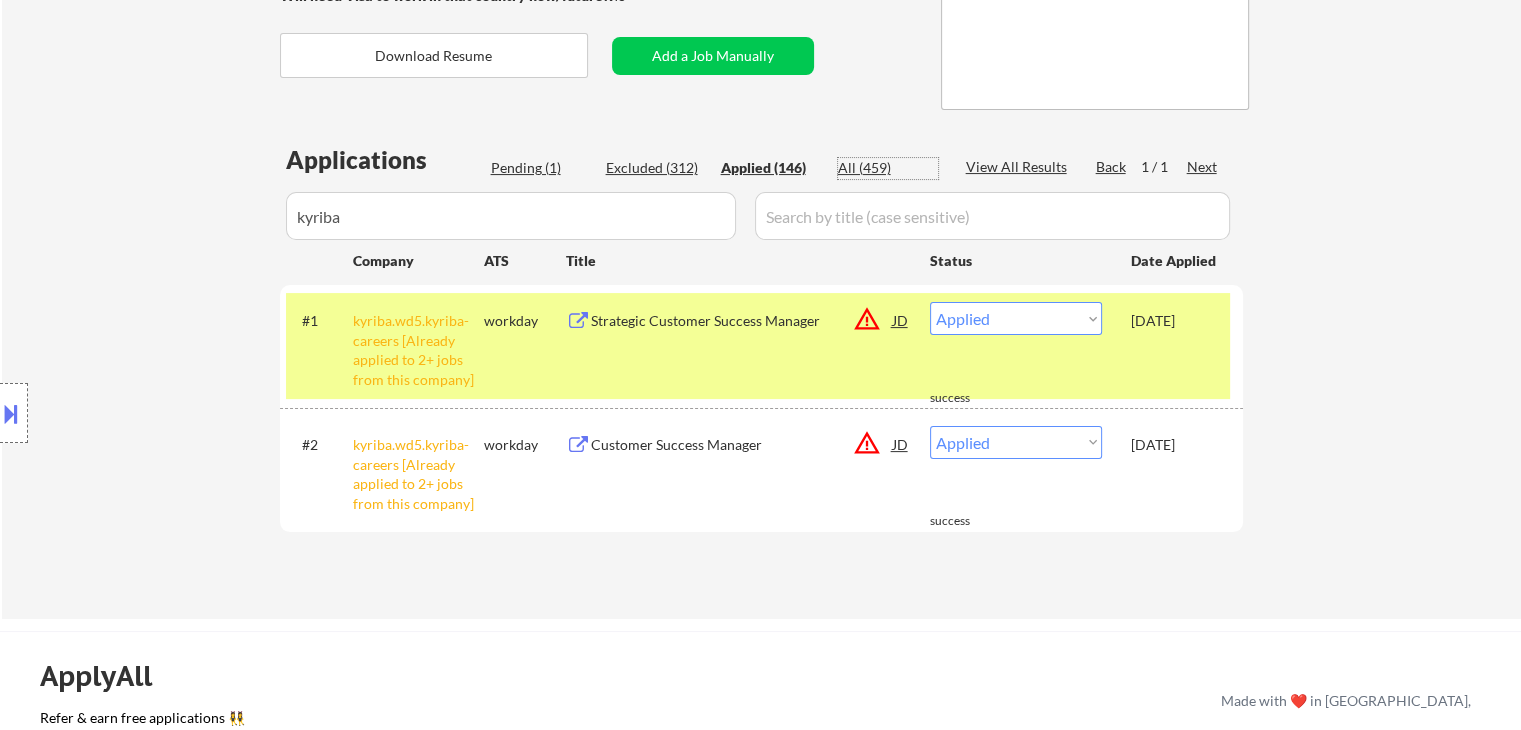 click on "All (459)" at bounding box center (888, 168) 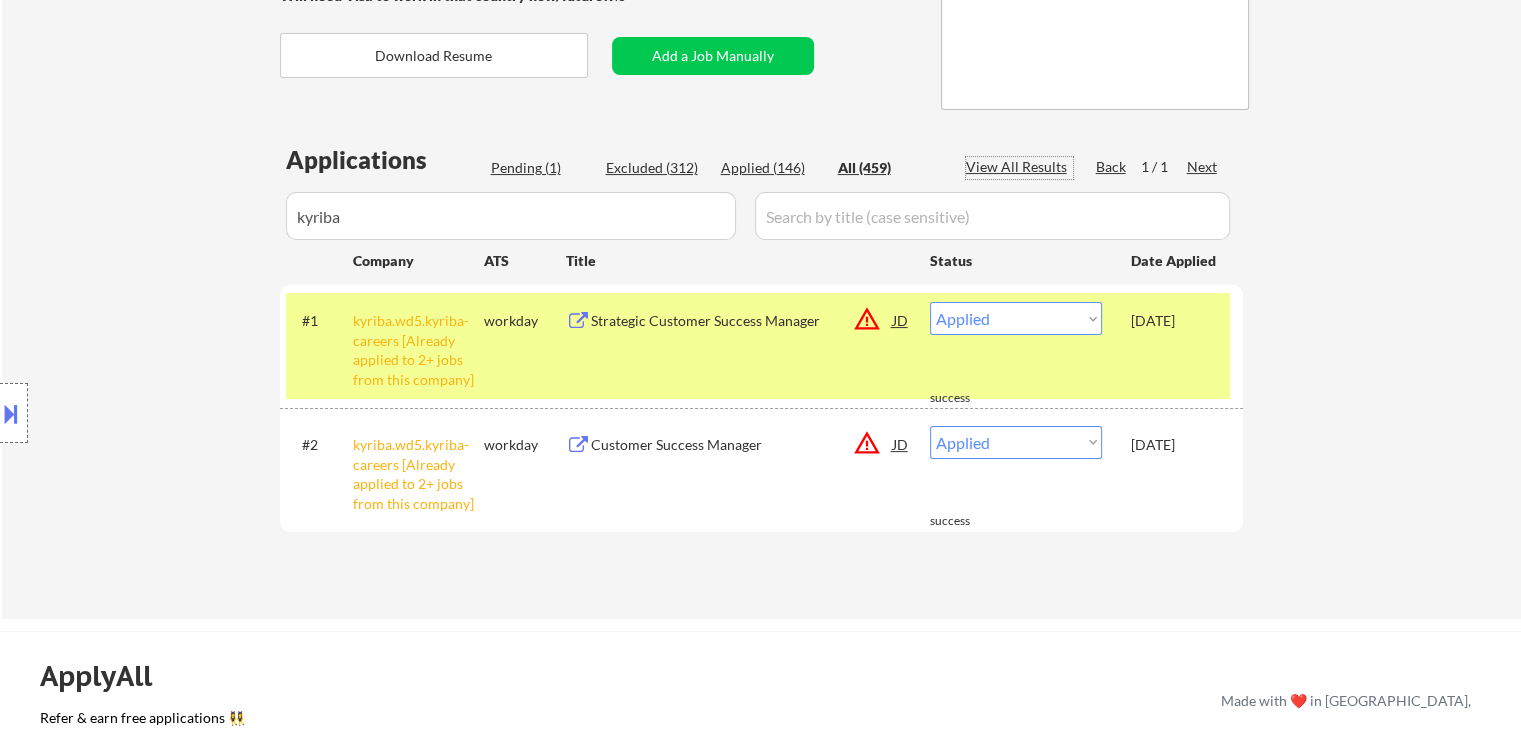 click on "View All Results" at bounding box center [1019, 167] 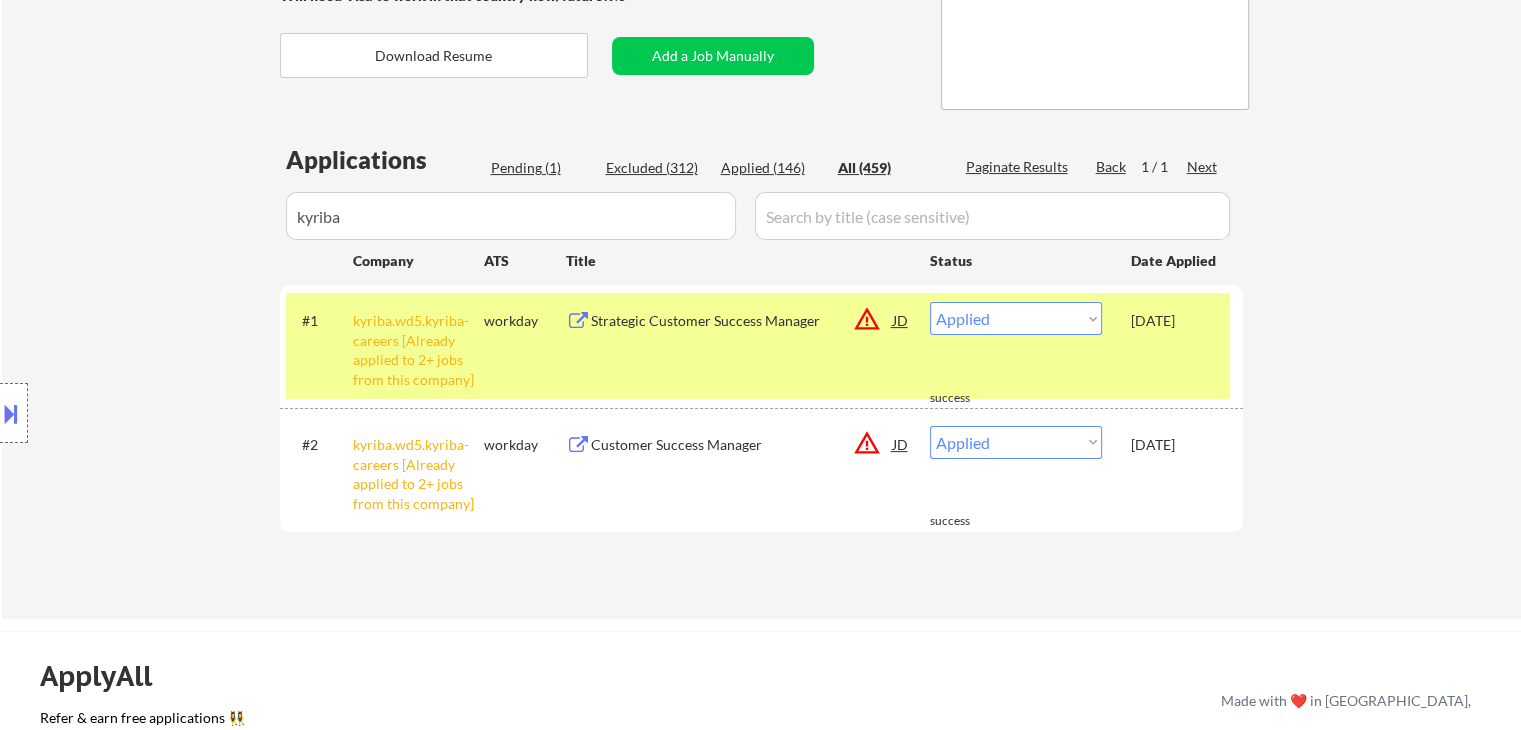 click on "Paginate Results" at bounding box center (1019, 167) 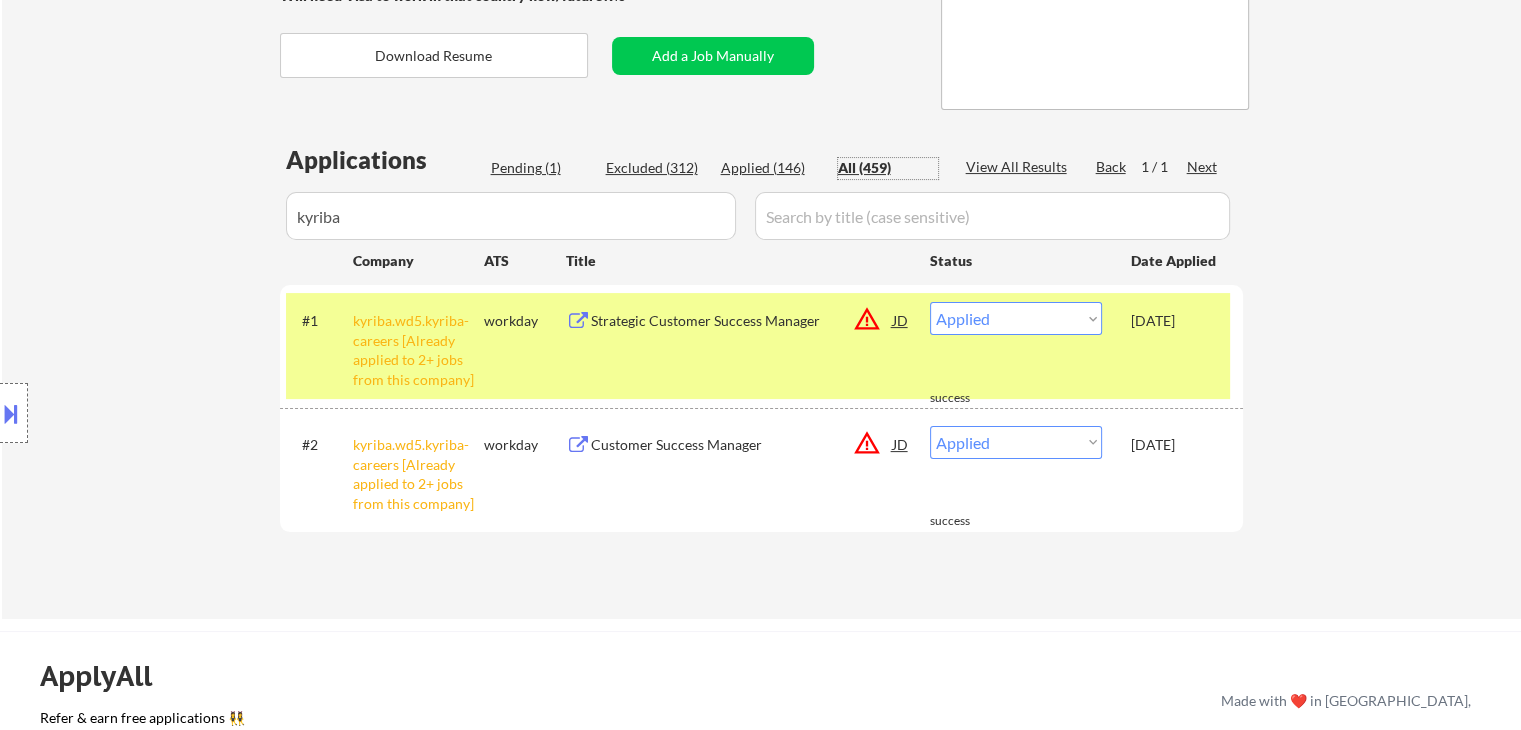 click on "All (459)" at bounding box center [888, 168] 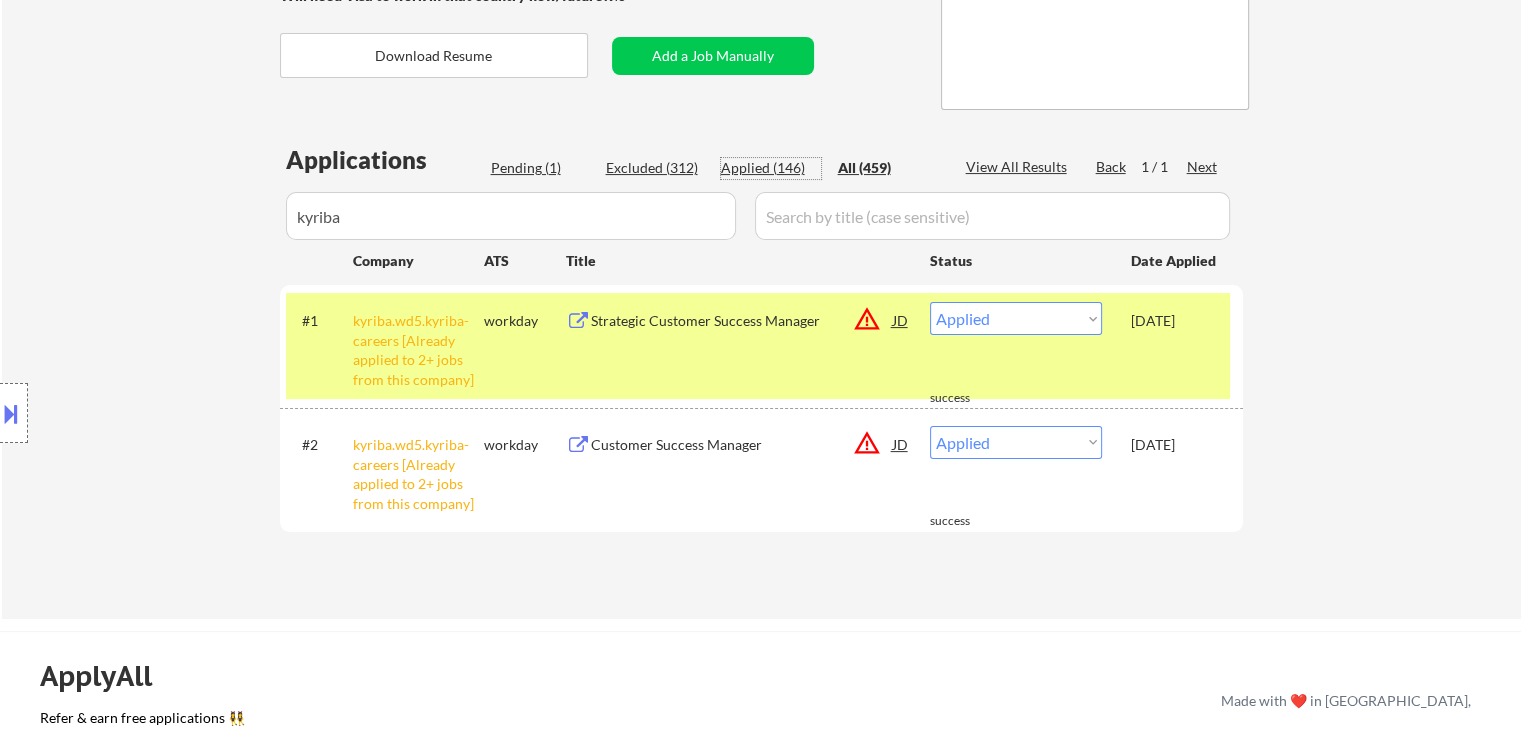 click on "Applied (146)" at bounding box center [771, 168] 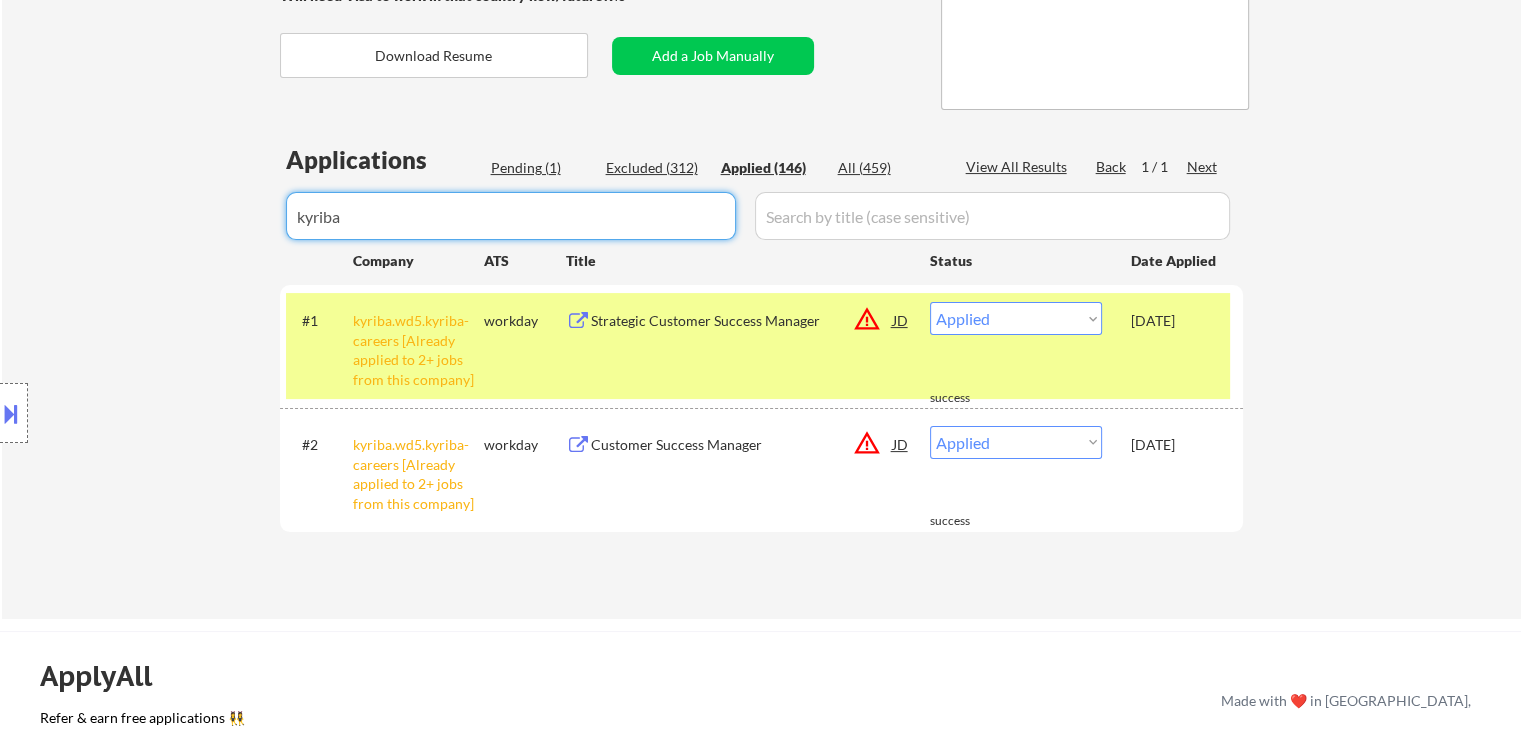 drag, startPoint x: 518, startPoint y: 229, endPoint x: 43, endPoint y: 174, distance: 478.1736 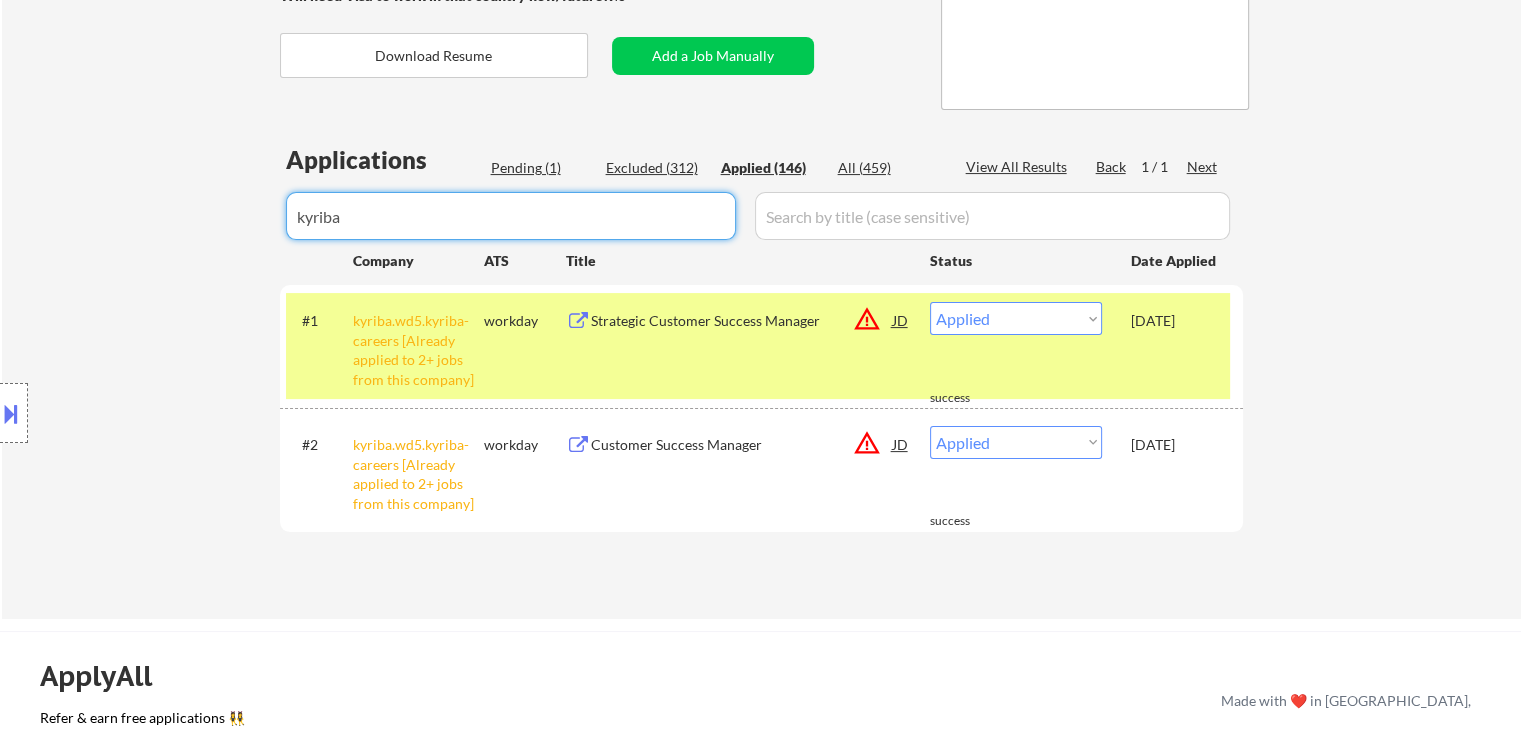 click on "← Return to /applysquad Mailslurp Inbox Job Search Builder Lois Robinson User Email:  robinson.lois.c@gmail.com Application Email:  robinson.lois.c@gmail.com Mailslurp Email:  lois.robinson@mailflux.com LinkedIn:   https://www.linkedin.com/in/lois-robinson-mba-09aaabb2/
Phone:  2162884499 Current Location:   Applies:  140 sent / 212 bought Internal Notes CX wants to pause until after she attends Tal's session. 91 apps to go; 121/212 submitted. BM 6/26 Can work in country of residence?:  yes Squad Notes Minimum salary:  $120,000 Will need Visa to work in that country now/future?:   no Download Resume Add a Job Manually 190 Maria Applications Pending (1) Excluded (312) Applied (146) All (459) View All Results Back 1 / 1
Next Company ATS Title Status Date Applied #1 kyriba.wd5.kyriba-careers [Already applied to 2+ jobs from this company] workday Strategic Customer Success Manager JD warning_amber Choose an option... Pending Applied Excluded (Questions) Excluded (Expired) Excluded (Location) success #2" at bounding box center (760, -10) 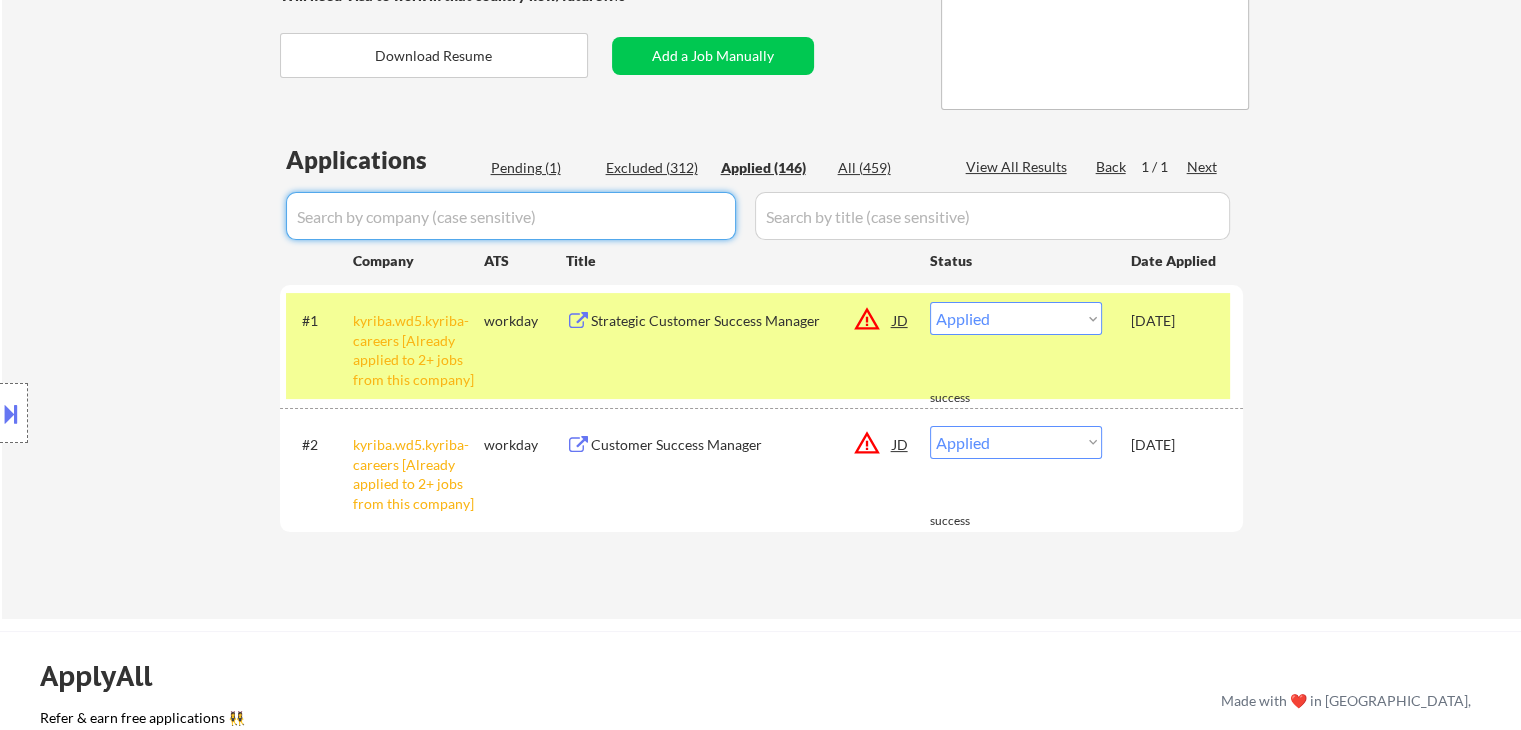 select on ""applied"" 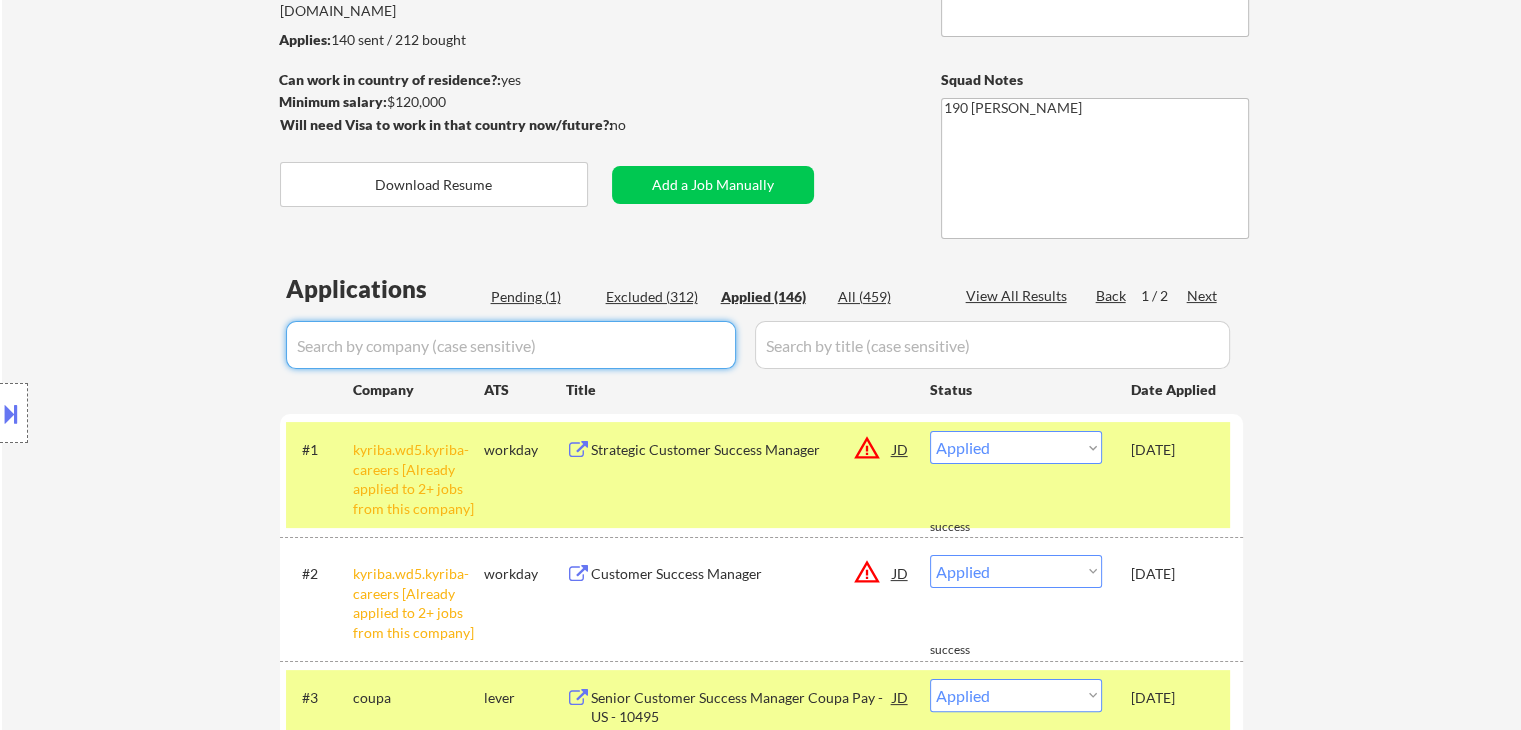 scroll, scrollTop: 123, scrollLeft: 0, axis: vertical 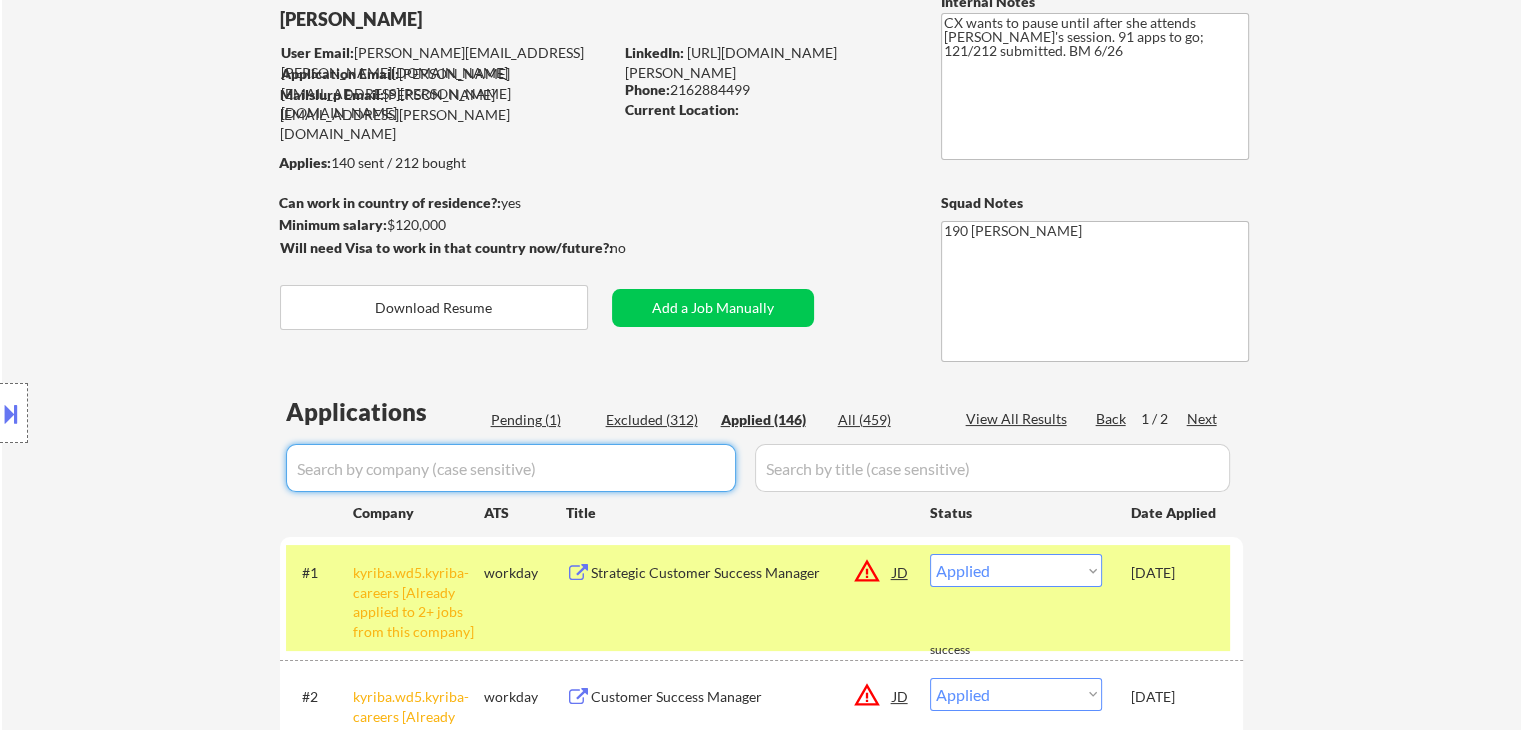 type 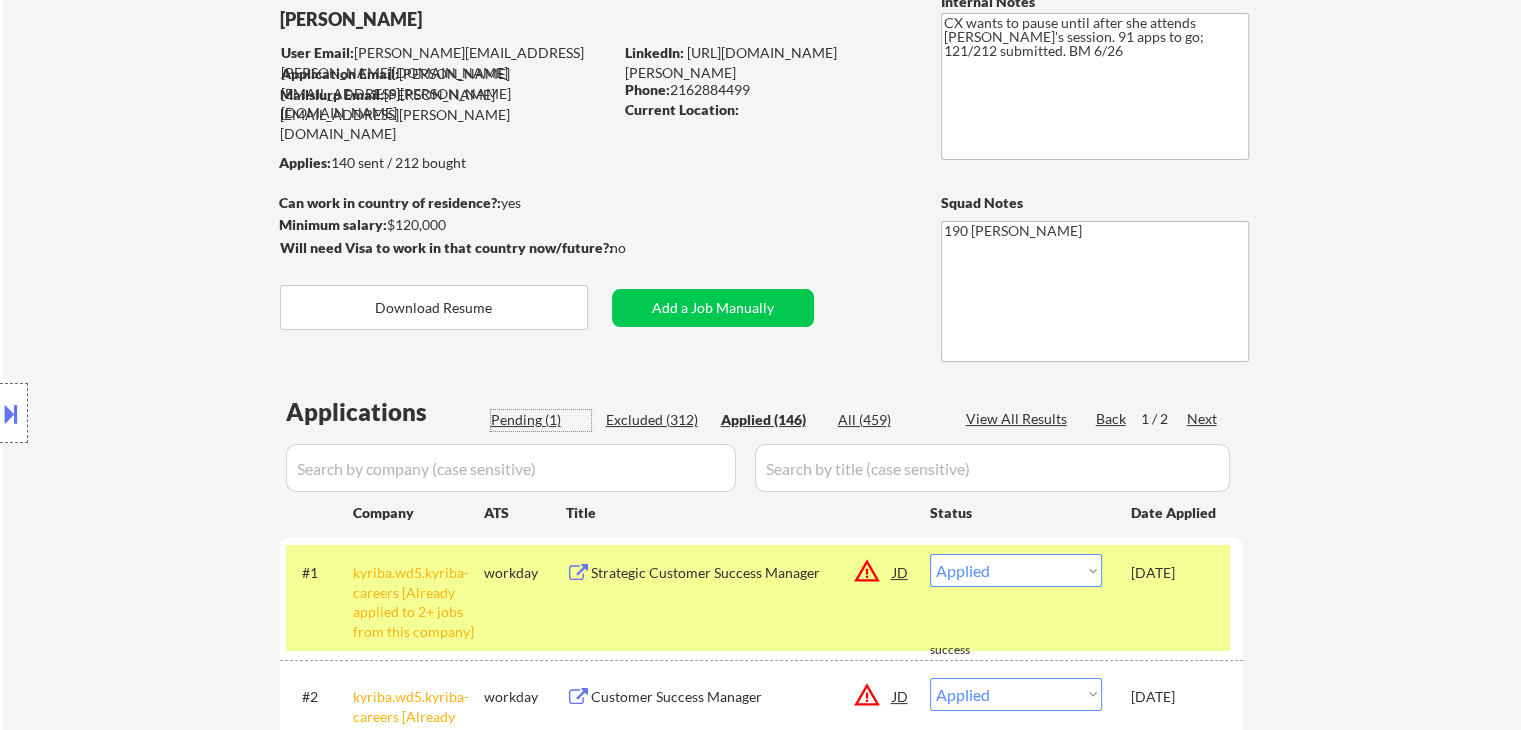 click on "Pending (1)" at bounding box center [541, 420] 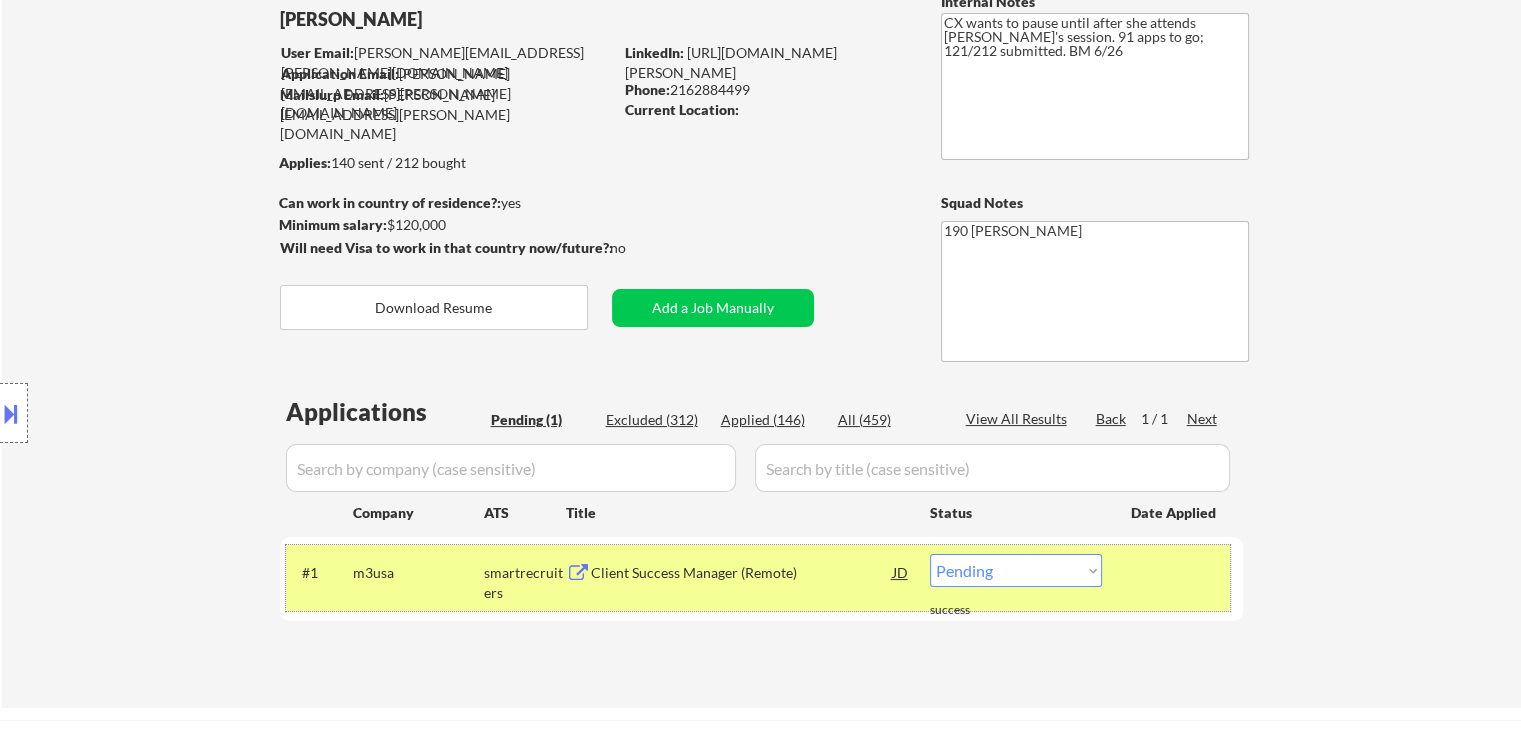 click on "smartrecruiters" at bounding box center [525, 582] 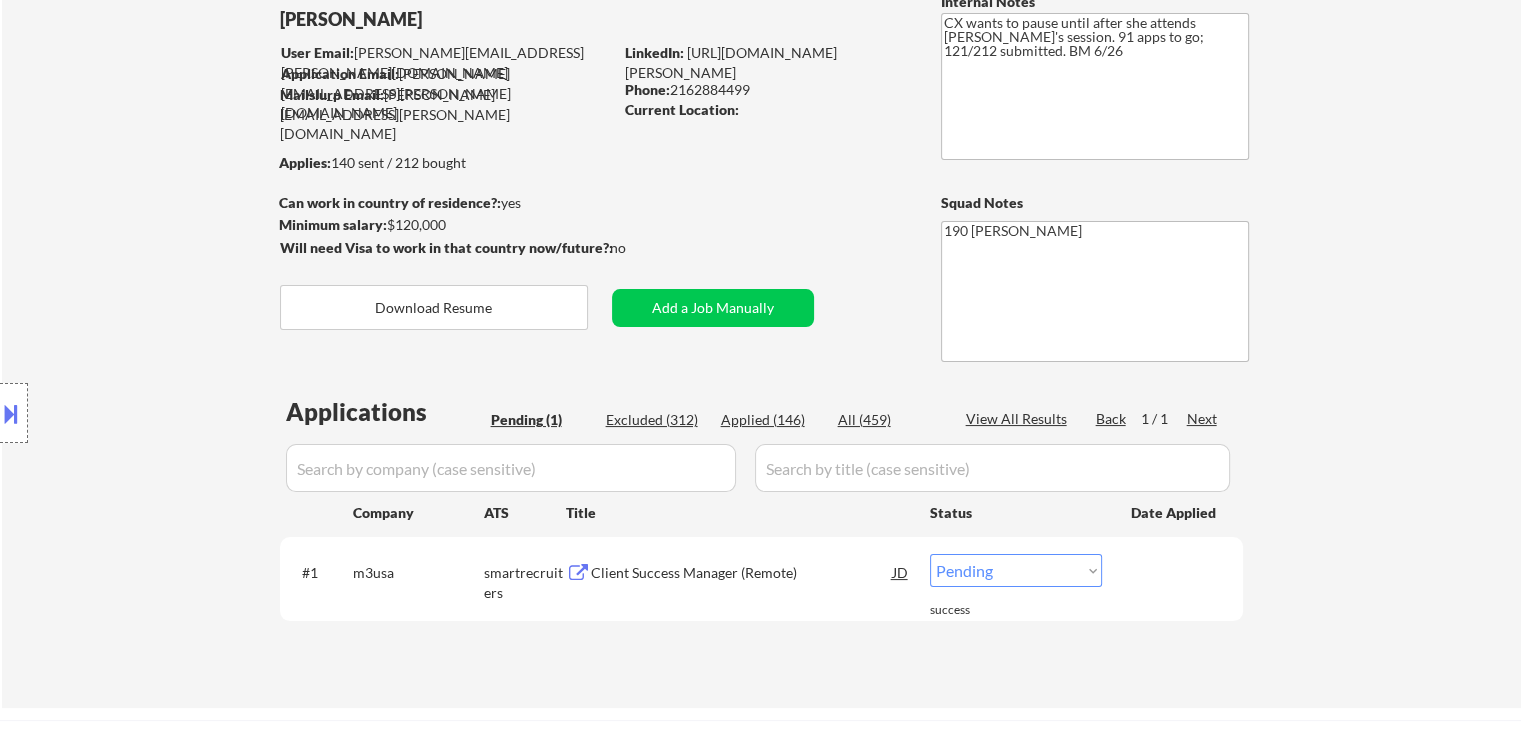 click on "Client Success Manager (Remote)" at bounding box center (742, 573) 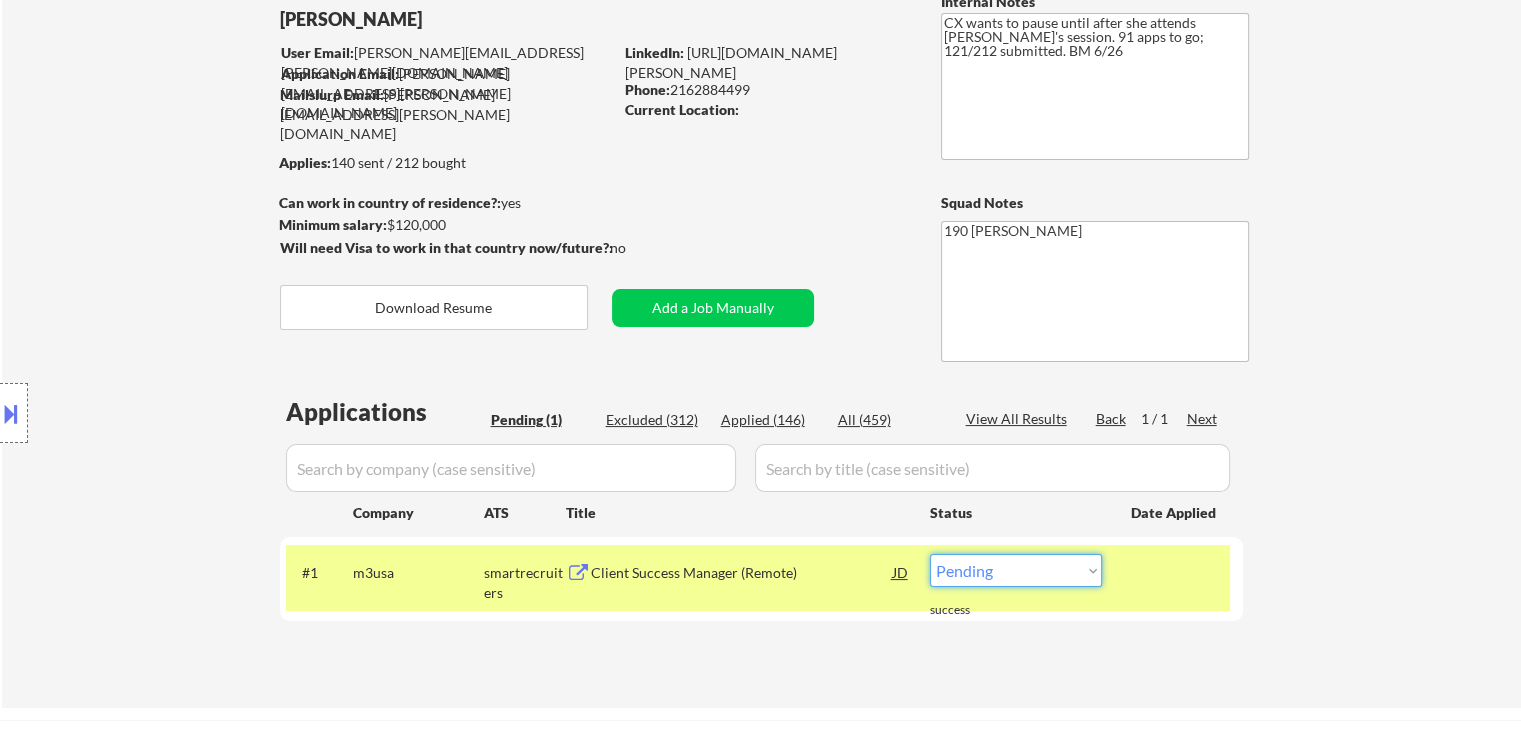 click on "Choose an option... Pending Applied Excluded (Questions) Excluded (Expired) Excluded (Location) Excluded (Bad Match) Excluded (Blocklist) Excluded (Salary) Excluded (Other)" at bounding box center (1016, 570) 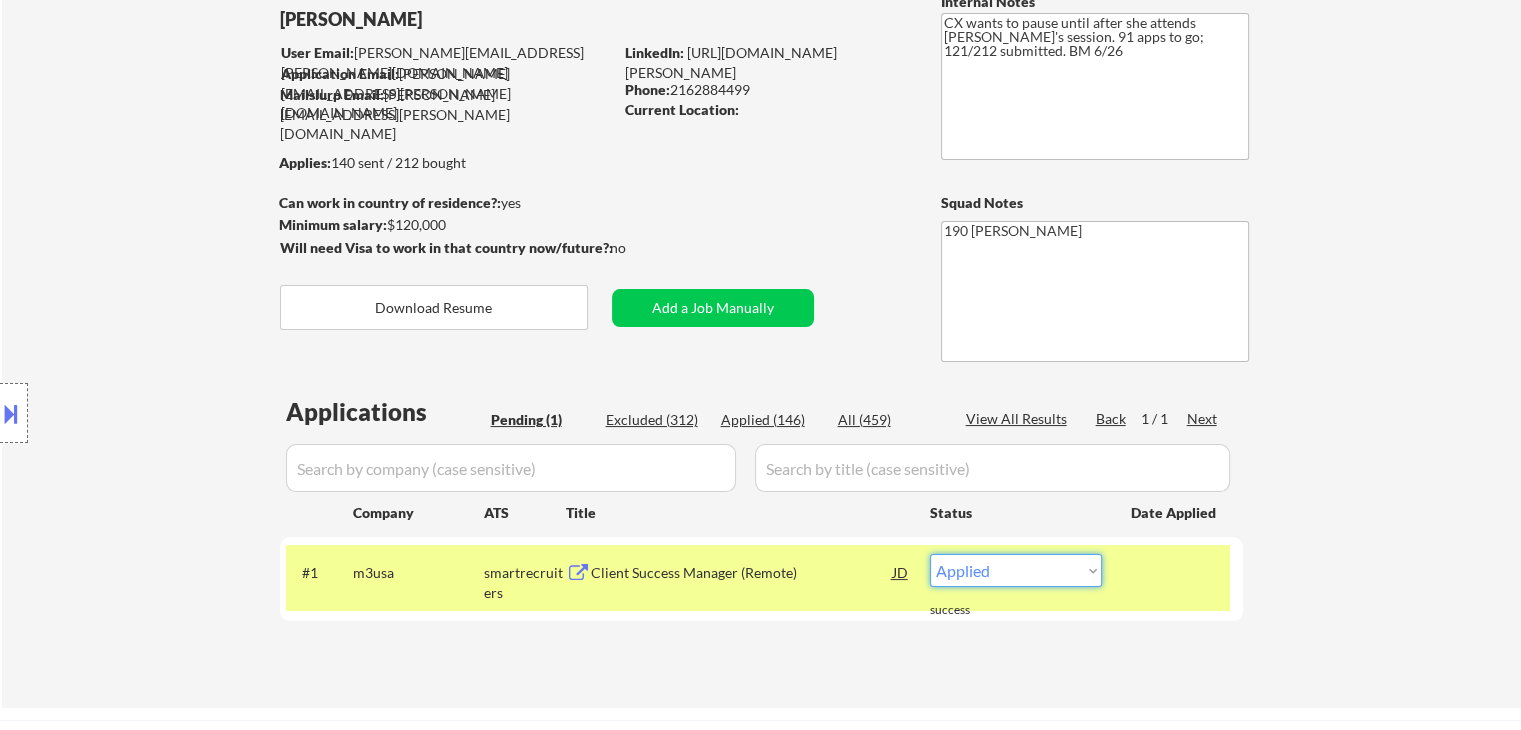 click on "Choose an option... Pending Applied Excluded (Questions) Excluded (Expired) Excluded (Location) Excluded (Bad Match) Excluded (Blocklist) Excluded (Salary) Excluded (Other)" at bounding box center [1016, 570] 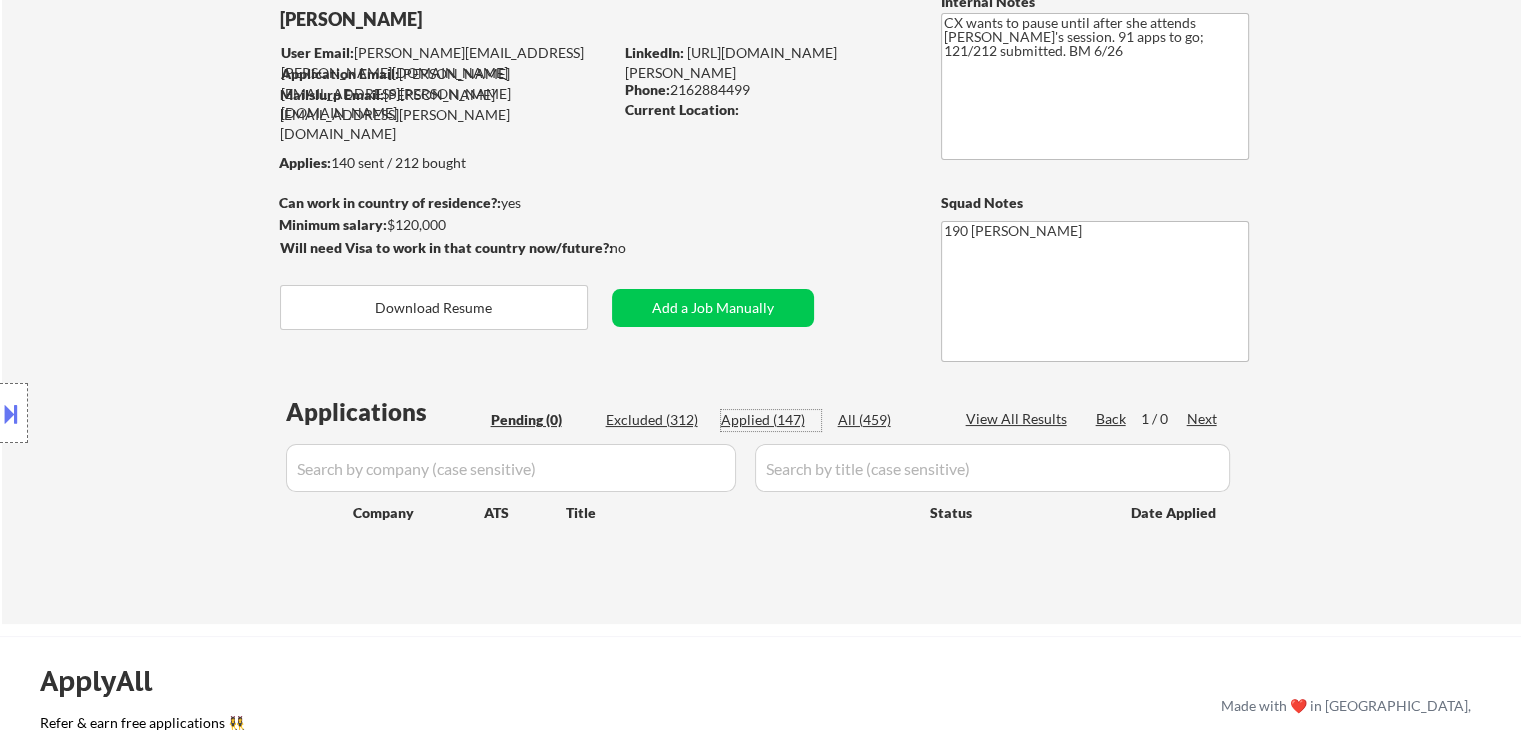 click on "Applied (147)" at bounding box center (771, 420) 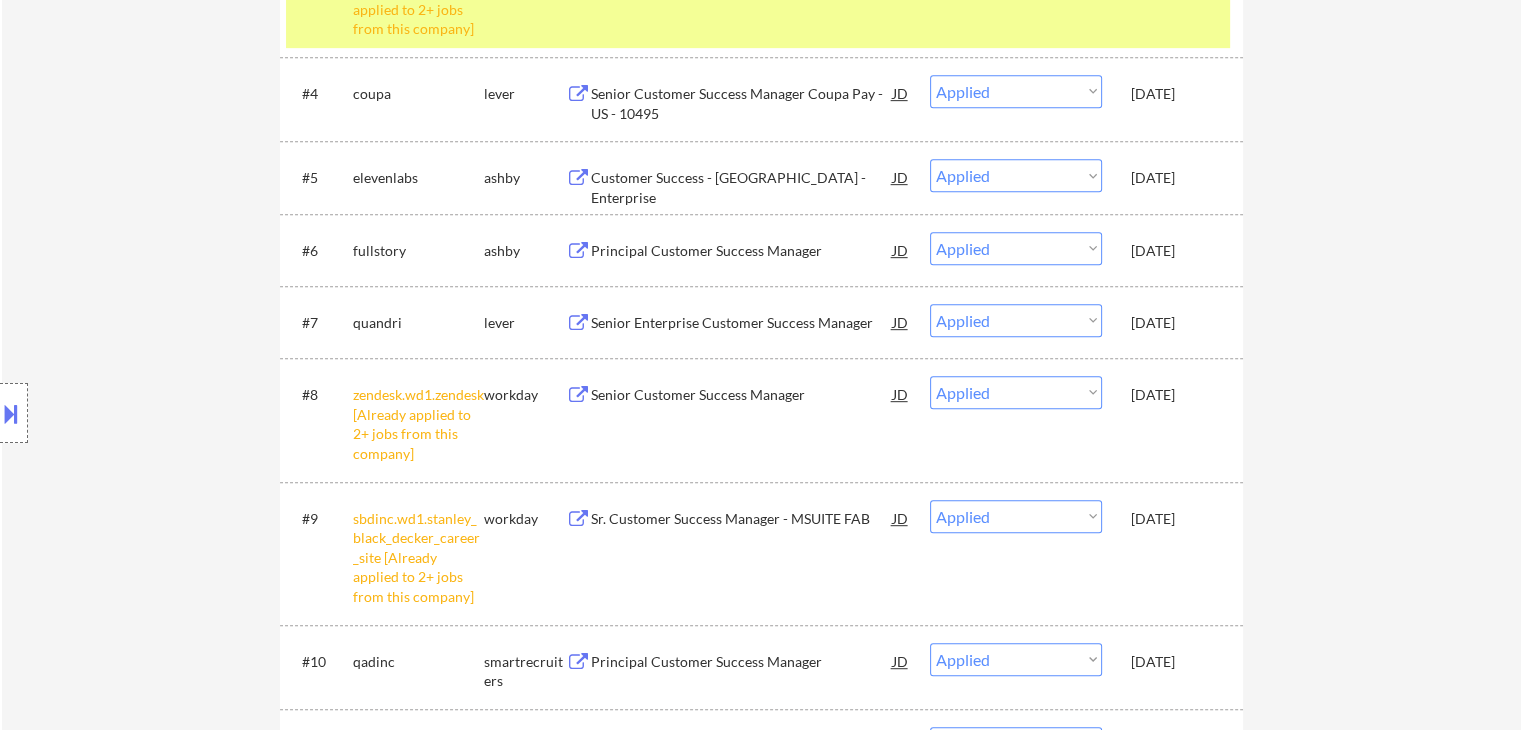 scroll, scrollTop: 932, scrollLeft: 0, axis: vertical 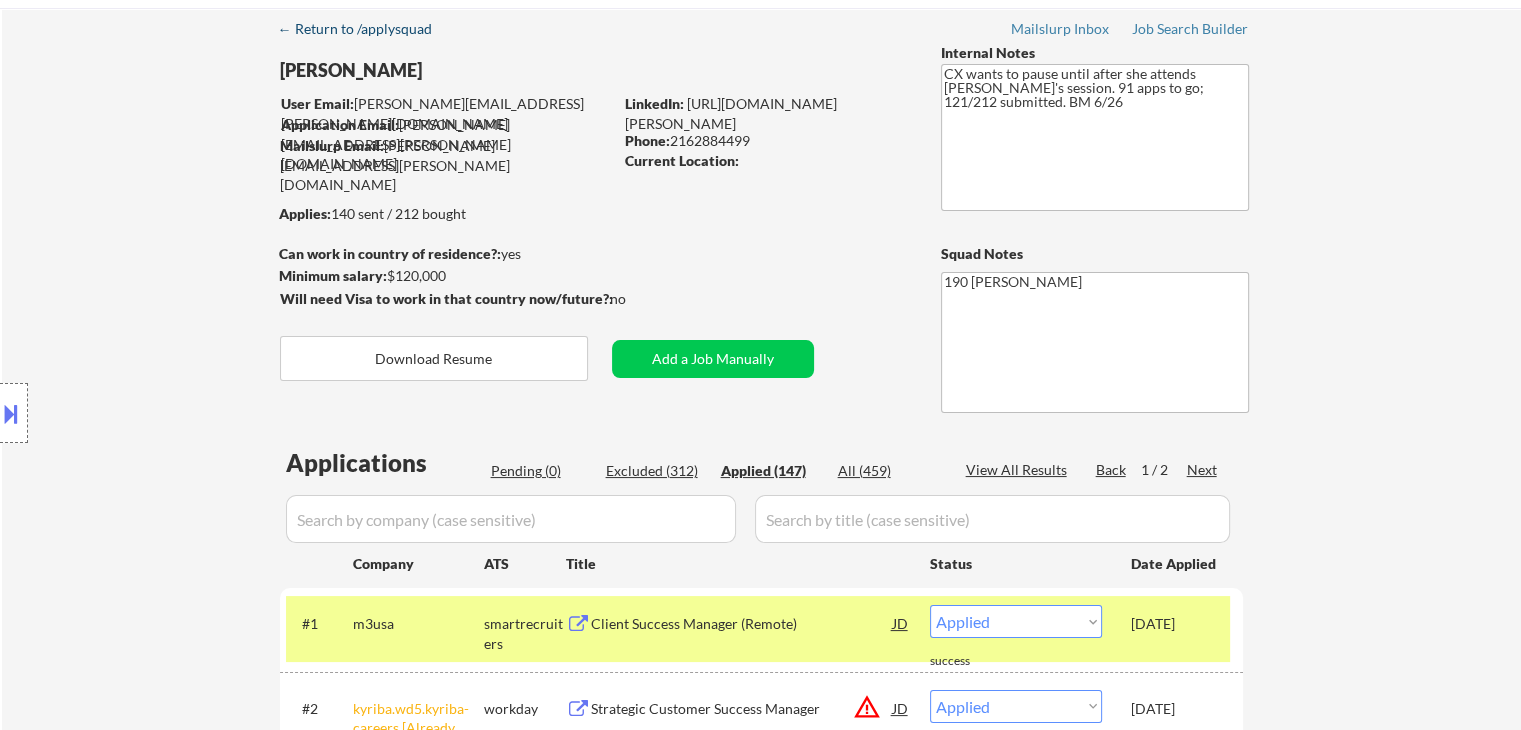 click on "← Return to /applysquad" at bounding box center [364, 29] 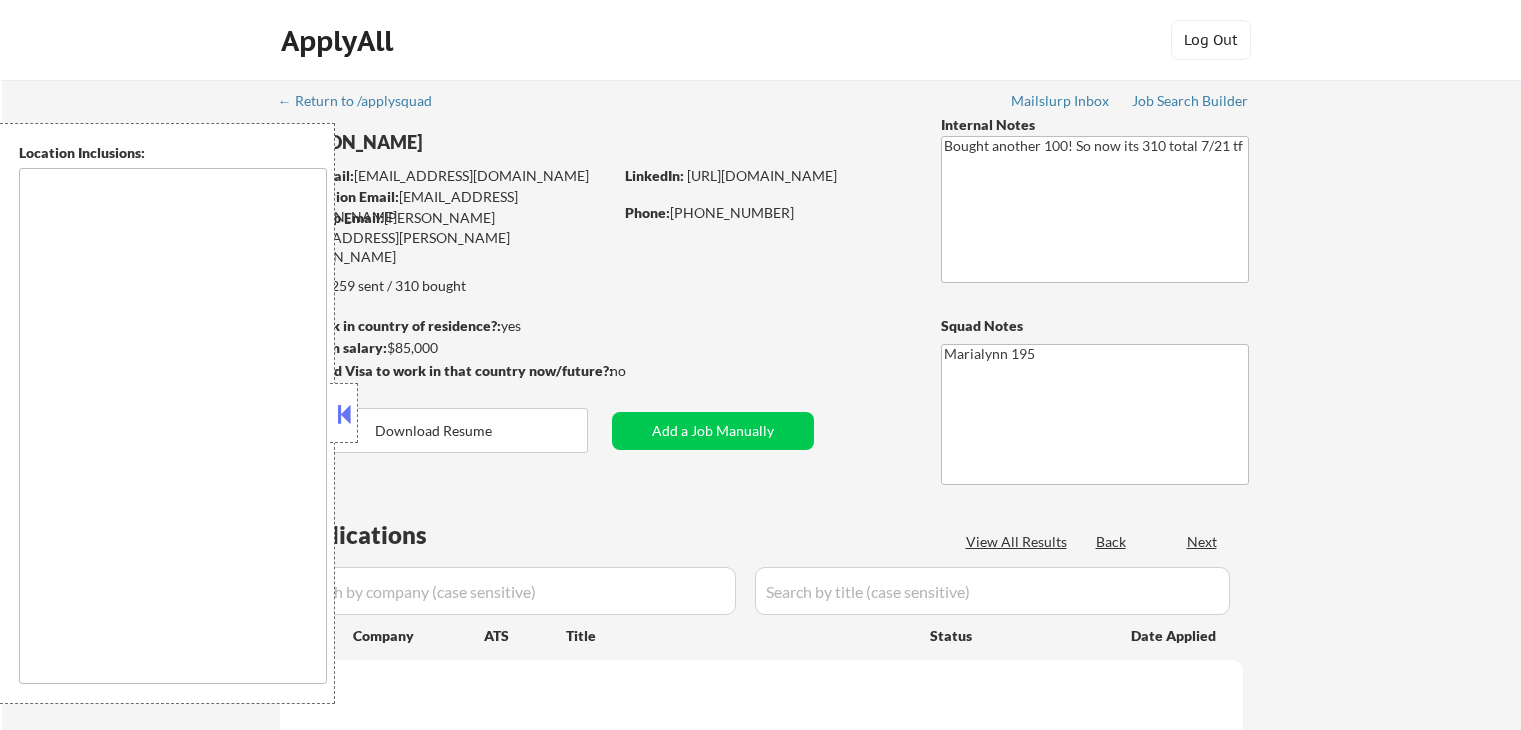 scroll, scrollTop: 0, scrollLeft: 0, axis: both 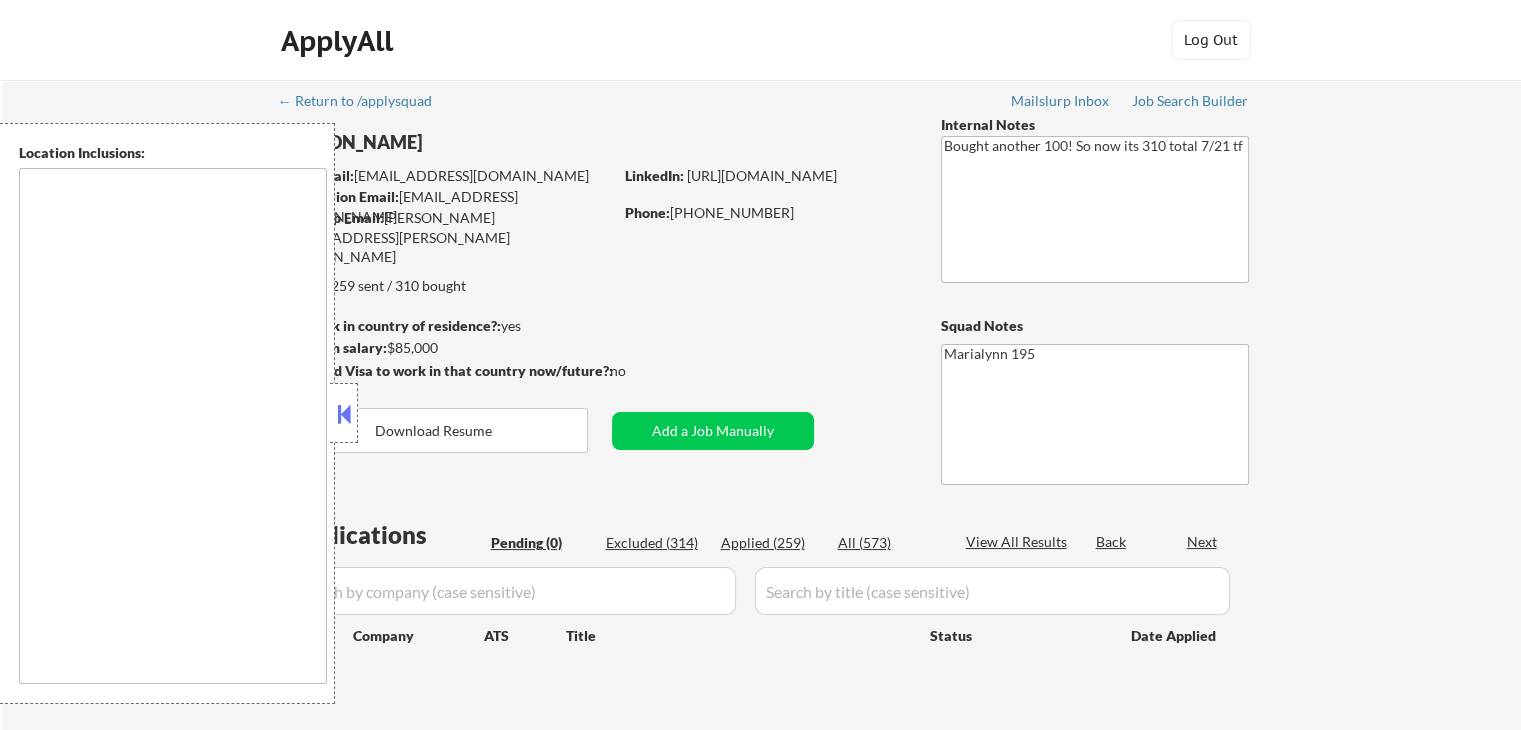 type on "[GEOGRAPHIC_DATA], [GEOGRAPHIC_DATA]   [GEOGRAPHIC_DATA], [GEOGRAPHIC_DATA]   [GEOGRAPHIC_DATA], [GEOGRAPHIC_DATA]   [GEOGRAPHIC_DATA], [GEOGRAPHIC_DATA]   [GEOGRAPHIC_DATA], [GEOGRAPHIC_DATA]   [GEOGRAPHIC_DATA], [GEOGRAPHIC_DATA]   [GEOGRAPHIC_DATA], [GEOGRAPHIC_DATA]   [GEOGRAPHIC_DATA], [GEOGRAPHIC_DATA]   [GEOGRAPHIC_DATA], [GEOGRAPHIC_DATA]   [GEOGRAPHIC_DATA], [GEOGRAPHIC_DATA], [GEOGRAPHIC_DATA]   [GEOGRAPHIC_DATA], [GEOGRAPHIC_DATA]   [GEOGRAPHIC_DATA], [GEOGRAPHIC_DATA]   [GEOGRAPHIC_DATA], [GEOGRAPHIC_DATA]   [GEOGRAPHIC_DATA], [GEOGRAPHIC_DATA]   [GEOGRAPHIC_DATA], [GEOGRAPHIC_DATA]" 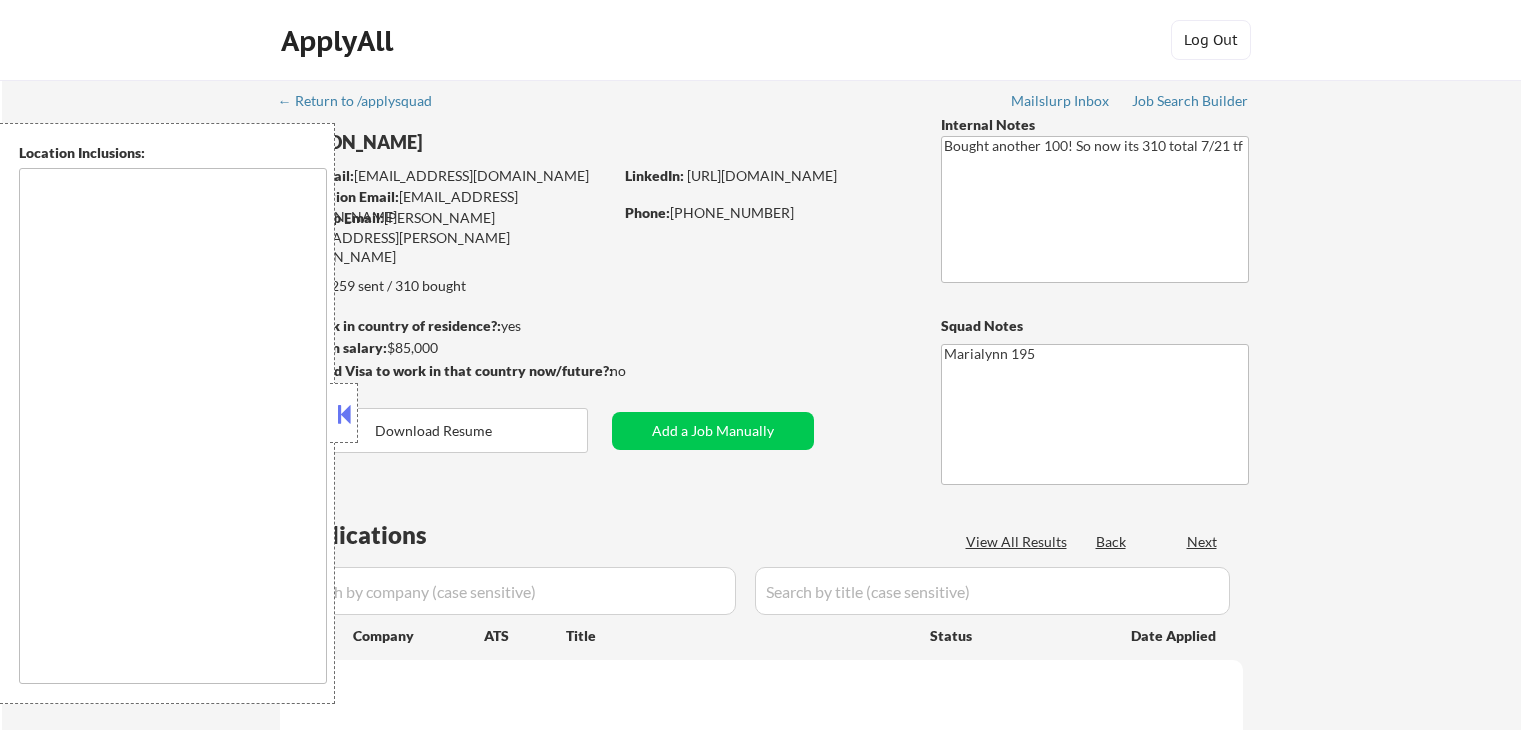 scroll, scrollTop: 0, scrollLeft: 0, axis: both 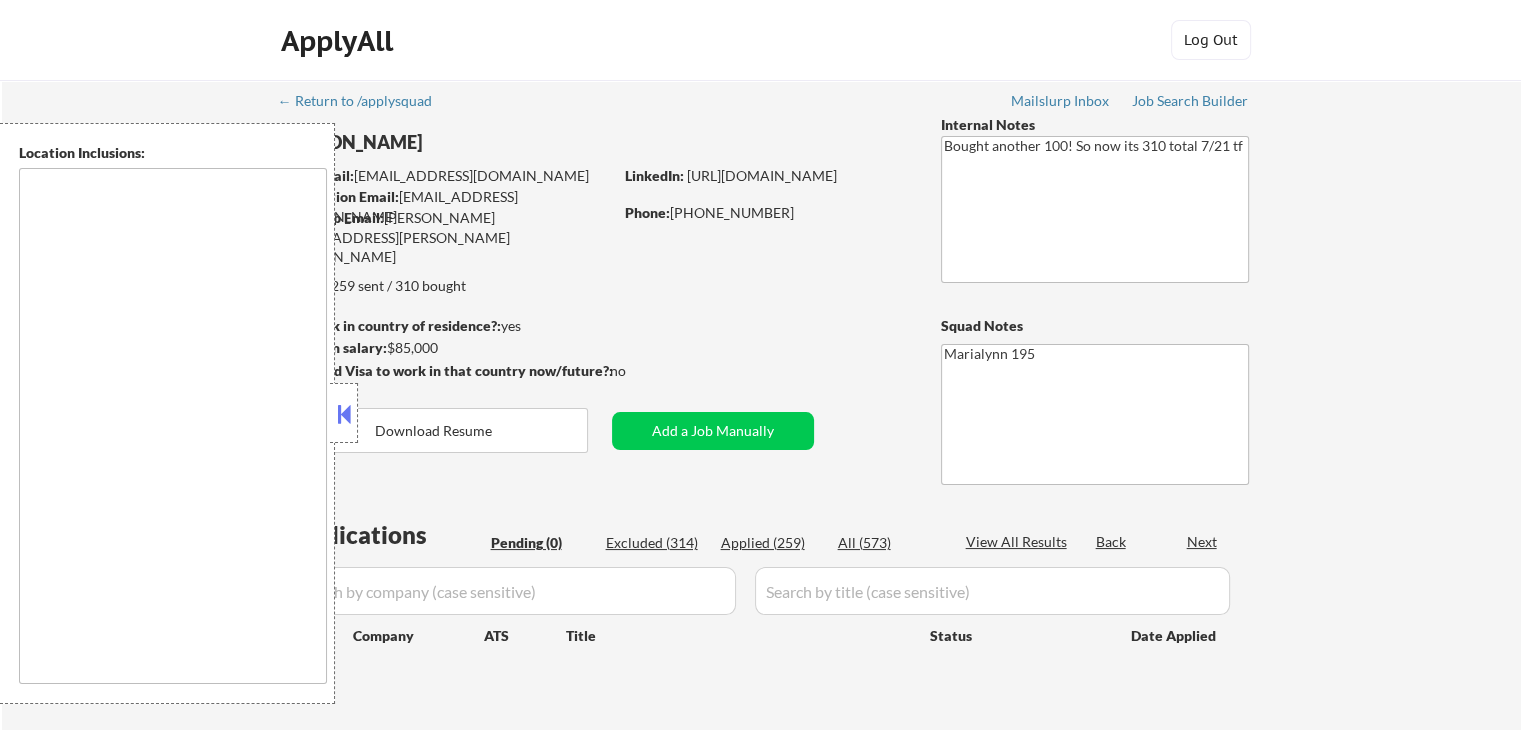 type on "[GEOGRAPHIC_DATA], [GEOGRAPHIC_DATA]   [GEOGRAPHIC_DATA], [GEOGRAPHIC_DATA]   [GEOGRAPHIC_DATA], [GEOGRAPHIC_DATA]   [GEOGRAPHIC_DATA], [GEOGRAPHIC_DATA]   [GEOGRAPHIC_DATA], [GEOGRAPHIC_DATA]   [GEOGRAPHIC_DATA], [GEOGRAPHIC_DATA]   [GEOGRAPHIC_DATA], [GEOGRAPHIC_DATA]   [GEOGRAPHIC_DATA], [GEOGRAPHIC_DATA]   [GEOGRAPHIC_DATA], [GEOGRAPHIC_DATA]   [GEOGRAPHIC_DATA], [GEOGRAPHIC_DATA], [GEOGRAPHIC_DATA]   [GEOGRAPHIC_DATA], [GEOGRAPHIC_DATA]   [GEOGRAPHIC_DATA], [GEOGRAPHIC_DATA]   [GEOGRAPHIC_DATA], [GEOGRAPHIC_DATA]   [GEOGRAPHIC_DATA], [GEOGRAPHIC_DATA]   [GEOGRAPHIC_DATA], [GEOGRAPHIC_DATA]" 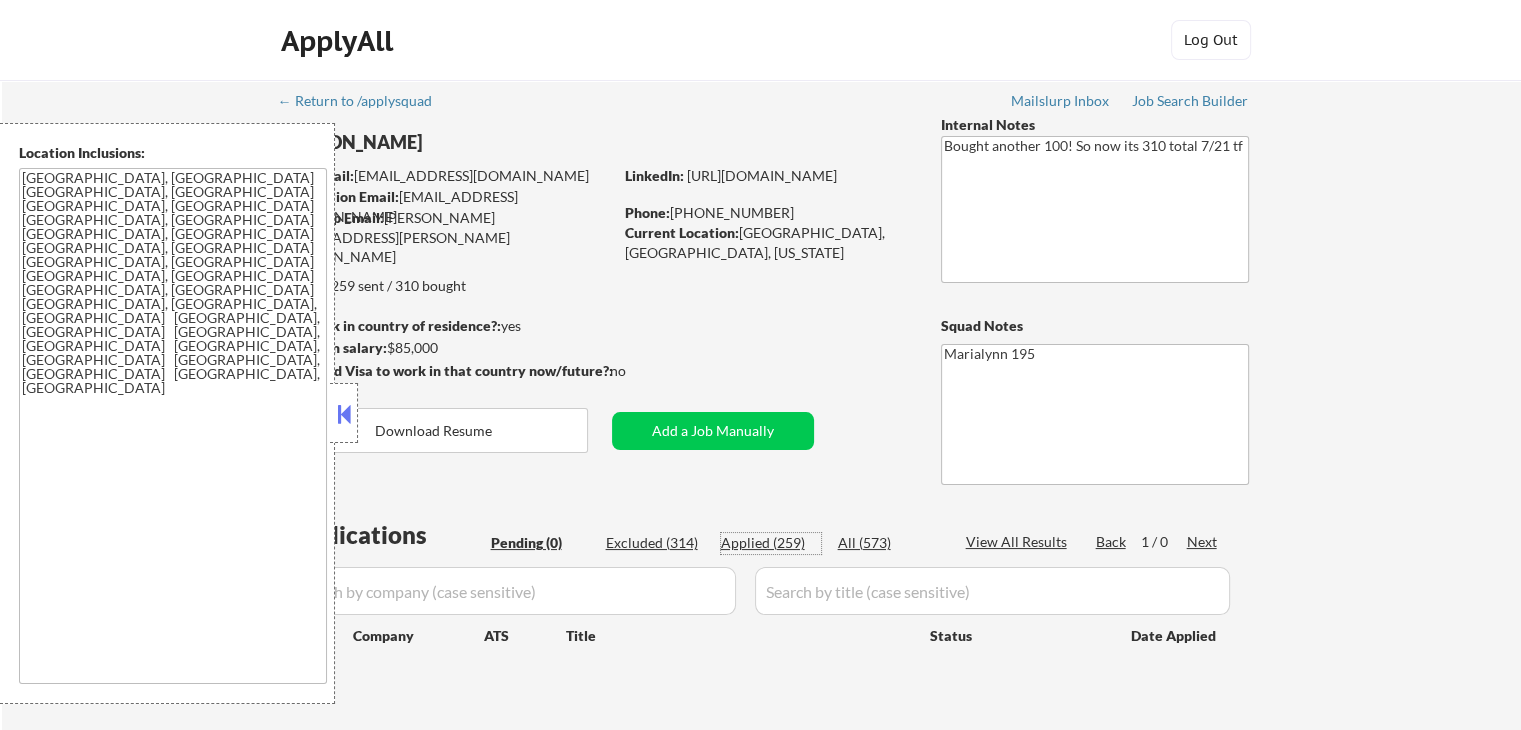 click on "Applied (259)" at bounding box center [771, 543] 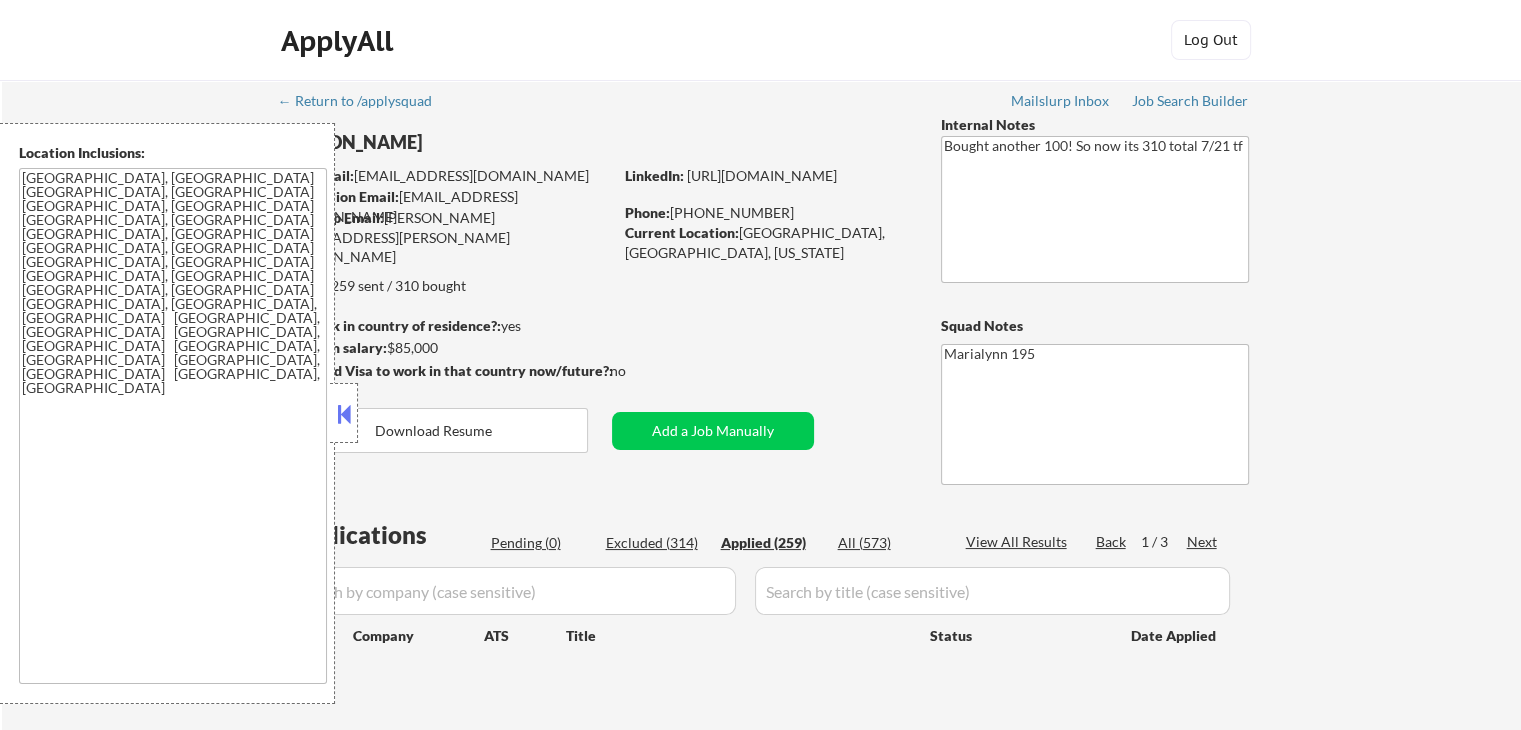 click at bounding box center [344, 414] 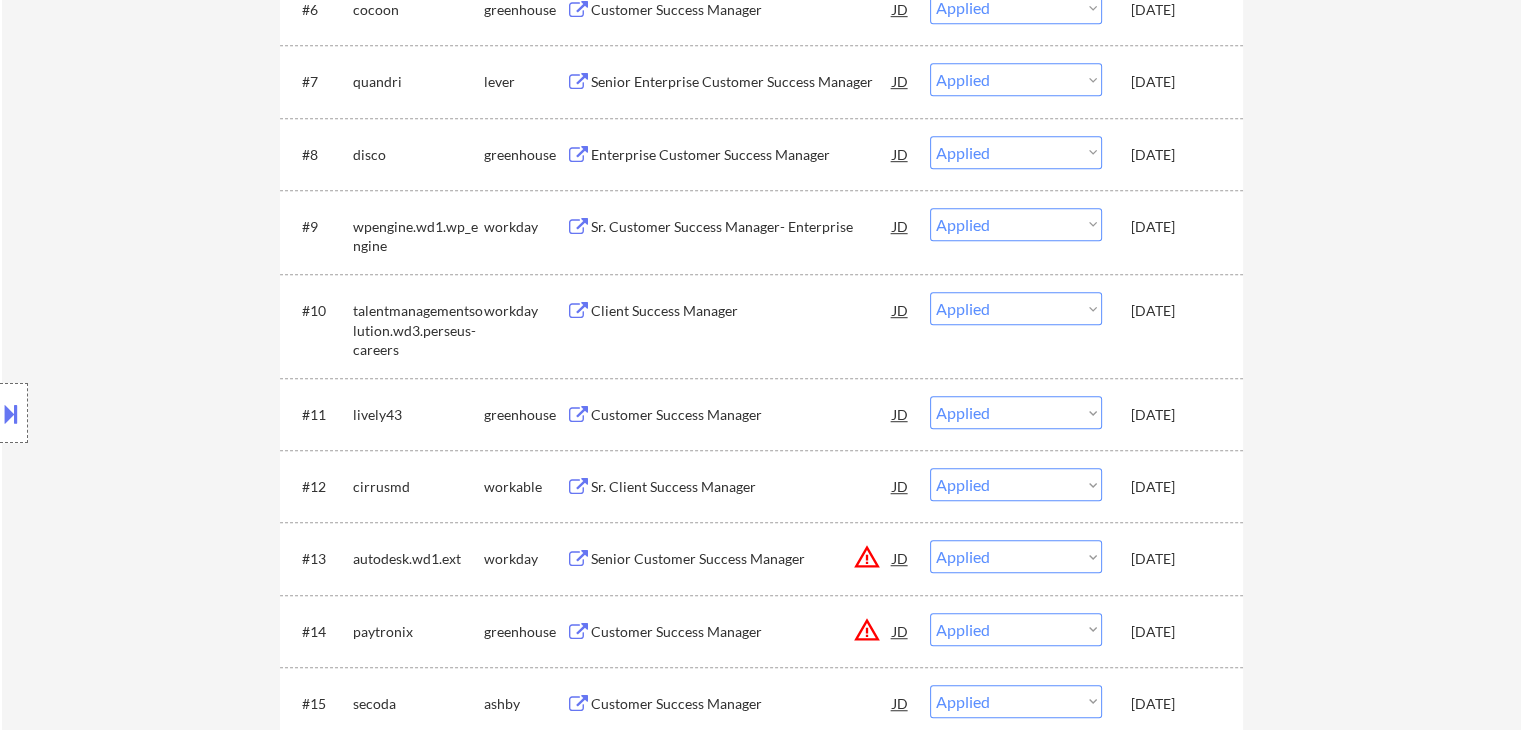 scroll, scrollTop: 1199, scrollLeft: 0, axis: vertical 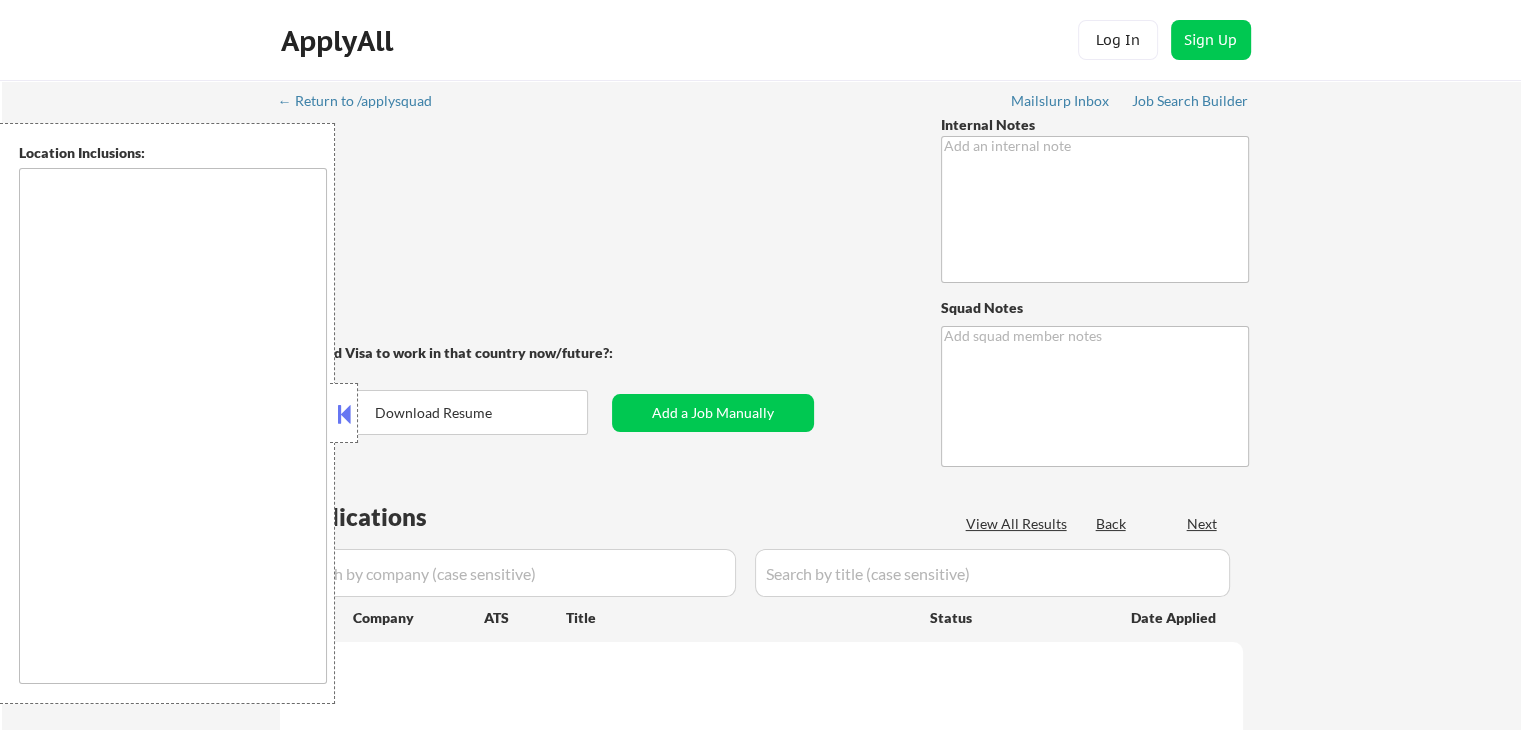 type on "If you run out of jobs, you may manually source and apply him for entry-level IT Support/IT Helpdesk/Technical Support jobs. In his case he will have a far better shot with LOCAL jobs than remote jobs, so please search NC first before looking for remote." 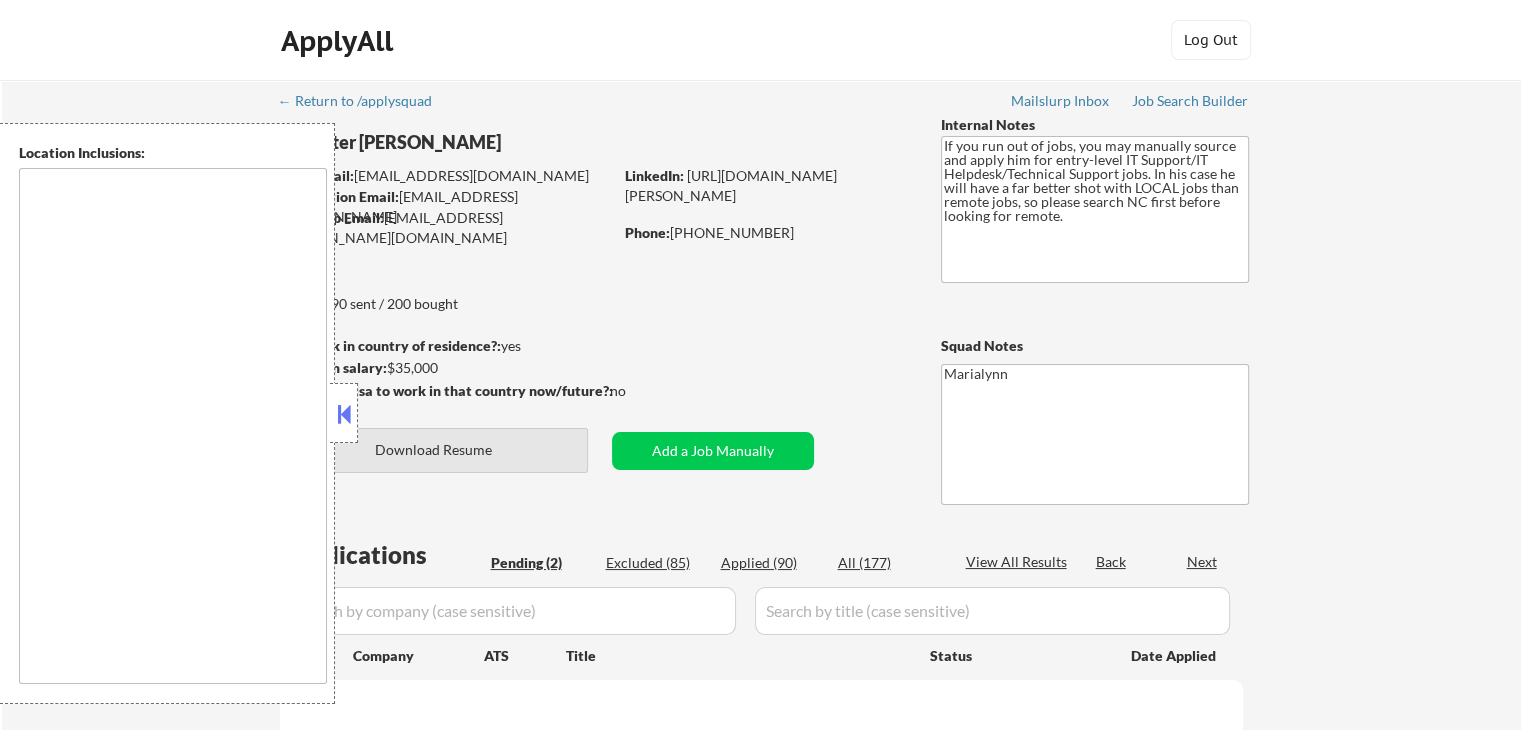 select on ""pending"" 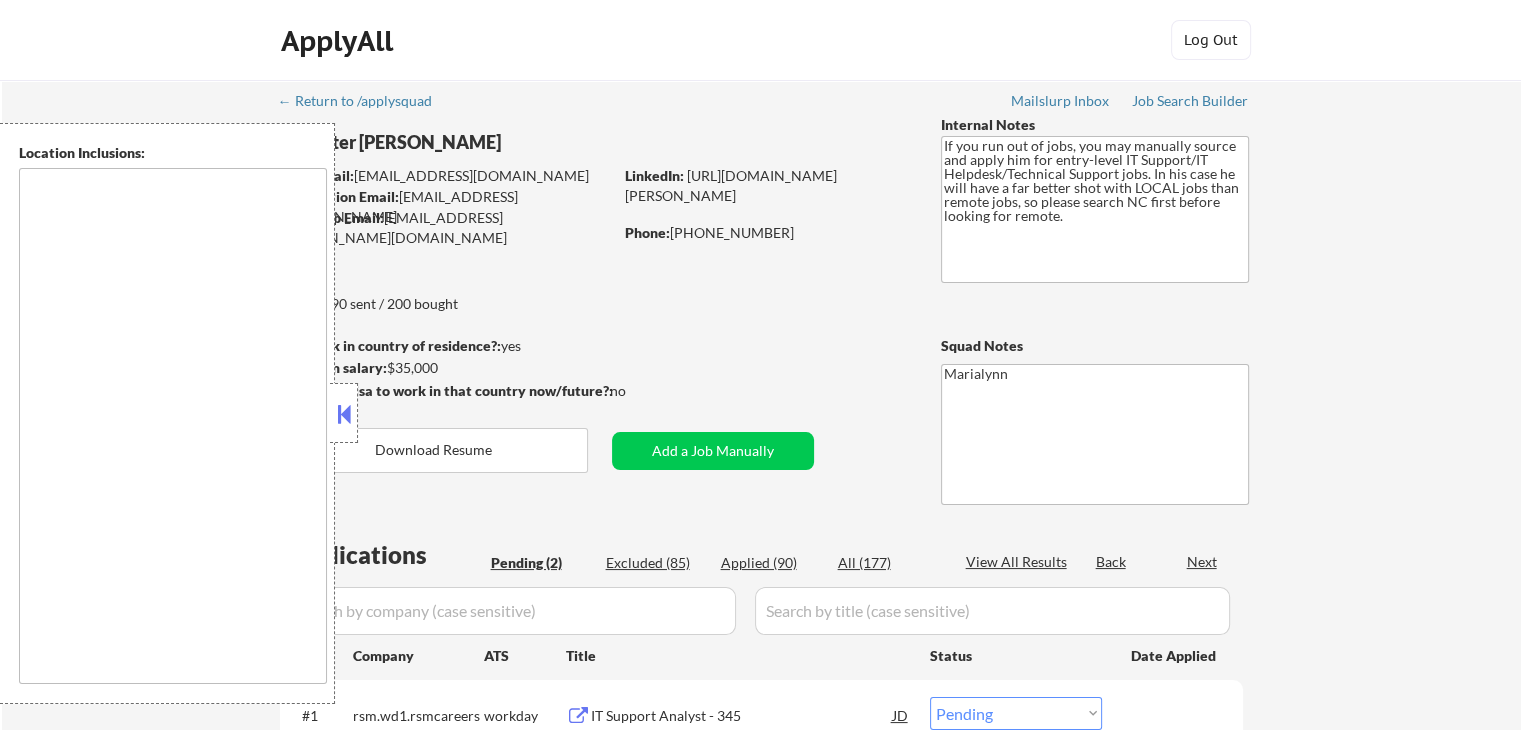 type on "[GEOGRAPHIC_DATA], [GEOGRAPHIC_DATA]   [GEOGRAPHIC_DATA], [GEOGRAPHIC_DATA]   [GEOGRAPHIC_DATA], [GEOGRAPHIC_DATA]   [GEOGRAPHIC_DATA], [GEOGRAPHIC_DATA]   [GEOGRAPHIC_DATA], [GEOGRAPHIC_DATA]   [GEOGRAPHIC_DATA], [GEOGRAPHIC_DATA]   [GEOGRAPHIC_DATA], [GEOGRAPHIC_DATA]   [GEOGRAPHIC_DATA], [GEOGRAPHIC_DATA]   [GEOGRAPHIC_DATA], [GEOGRAPHIC_DATA], [GEOGRAPHIC_DATA]   [GEOGRAPHIC_DATA], [GEOGRAPHIC_DATA]   [PERSON_NAME][GEOGRAPHIC_DATA][PERSON_NAME], [GEOGRAPHIC_DATA]   [GEOGRAPHIC_DATA][PERSON_NAME], [GEOGRAPHIC_DATA]   [GEOGRAPHIC_DATA], [GEOGRAPHIC_DATA]   [GEOGRAPHIC_DATA], [GEOGRAPHIC_DATA]   [GEOGRAPHIC_DATA], [GEOGRAPHIC_DATA]   [GEOGRAPHIC_DATA], [GEOGRAPHIC_DATA]   [GEOGRAPHIC_DATA], [GEOGRAPHIC_DATA]   [GEOGRAPHIC_DATA], [GEOGRAPHIC_DATA]   [GEOGRAPHIC_DATA], [GEOGRAPHIC_DATA] [GEOGRAPHIC_DATA], [GEOGRAPHIC_DATA]   [GEOGRAPHIC_DATA], [GEOGRAPHIC_DATA]   [GEOGRAPHIC_DATA][PERSON_NAME], [GEOGRAPHIC_DATA] [GEOGRAPHIC_DATA], [GEOGRAPHIC_DATA]   [GEOGRAPHIC_DATA], [GEOGRAPHIC_DATA]   [GEOGRAPHIC_DATA], [GEOGRAPHIC_DATA]   [GEOGRAPHIC_DATA], [GEOGRAPHIC_DATA]   [GEOGRAPHIC_DATA], [GEOGRAPHIC_DATA]   [GEOGRAPHIC_DATA], [GEOGRAPHIC_DATA]   [GEOGRAPHIC_DATA], [GEOGRAPHIC_DATA]   [GEOGRAPHIC_DATA], [GEOGRAPHIC_DATA]   [GEOGRAPHIC_DATA], [GEOGRAPHIC_DATA]   [GEOGRAPHIC_DATA], [GEOGRAPHIC_DATA]   [GEOGRAPHIC_DATA], [GEOGRAPHIC_DATA]   [GEOGRAPHIC_DATA][PERSON_NAME], [GEOGRAPHIC_DATA]   [GEOGRAPHIC_DATA], [GEOGRAPHIC_DATA]   [GEOGRAPHIC_DATA], [GEOGRAPHIC_DATA]   [GEOGRAPHIC_DATA], [GEOGRAPHIC_DATA]   [GEOGRAPHIC_DATA], [GEOGRAPHIC_DATA]   [GEOGRAPHIC_DATA], [GEOGRAPHIC_DATA], [GEOGRAPHIC_DATA]   [GEOGRAPHIC_DATA], [GEOGRAPHIC_DATA]   [GEOGRAPHIC_DATA], [GEOGRAPHIC_DATA]   [GEOGRAPHIC_DATA], [GEOGRAPHIC_DATA]   [GEOGRAPHIC_DATA], [GEOGRAPHIC_DATA]   [GEOGRAPHIC_DATA][PERSON_NAME], [GEOGRAPHIC_DATA]   [GEOGRAPHIC_DATA], [GEOGRAPHIC_DATA]   [GEOGRAPHIC_DATA], [GEOGRAPHIC_DATA]   [GEOGRAPHIC_DATA], [GEOGRAPHIC_DATA]   [GEOGRAPHIC_DATA], [GEOGRAPHIC_DATA]   [GEOGRAPHIC_DATA], [GEOGRAPHIC_DATA]   [GEOGRAPHIC_DATA], [GEOGRAPHIC_DATA]   [GEOGRAPHIC_DATA], [GEOGRAPHIC_DATA] [GEOGRAPHIC_DATA], [GEOGRAPHIC_DATA]   [GEOGRAPHIC_DATA], [GEOGRAPHIC_DATA]   [GEOGRAPHIC_DATA], [GEOGRAPHIC_DATA]   [GEOGRAPHIC_DATA], [GEOGRAPHIC_DATA]   [GEOGRAPHIC_DATA], [GEOGRAPHIC_DATA]   [GEOGRAPHIC_DATA], [GEOGRAPHIC_DATA]   [GEOGRAPHIC_DATA], [GEOGRAPHIC_DATA]   [GEOGRAPHIC_DATA]-[GEOGRAPHIC_DATA], [GEOGRAPHIC_DATA]   [GEOGRAPHIC_DATA], [GEOGRAPHIC_DATA]   [GEOGRAPHIC_DATA], [GEOGRAPHIC_DATA]   [GEOGRAPHIC_DATA], [GEOGRAPHIC_DATA]   [GEOGRAPHIC_DATA], [GEOGRAPHIC_DATA]   D..." 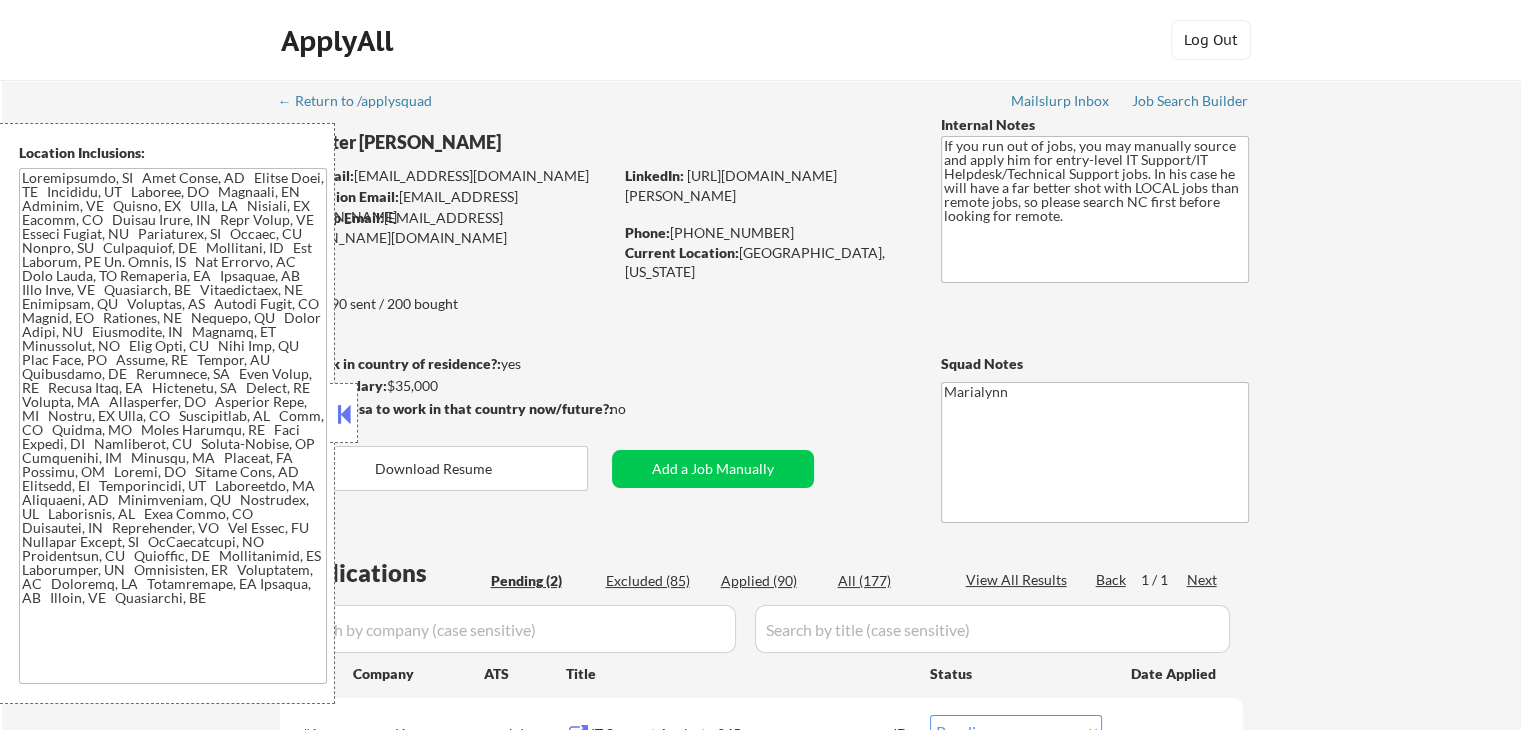click at bounding box center [344, 414] 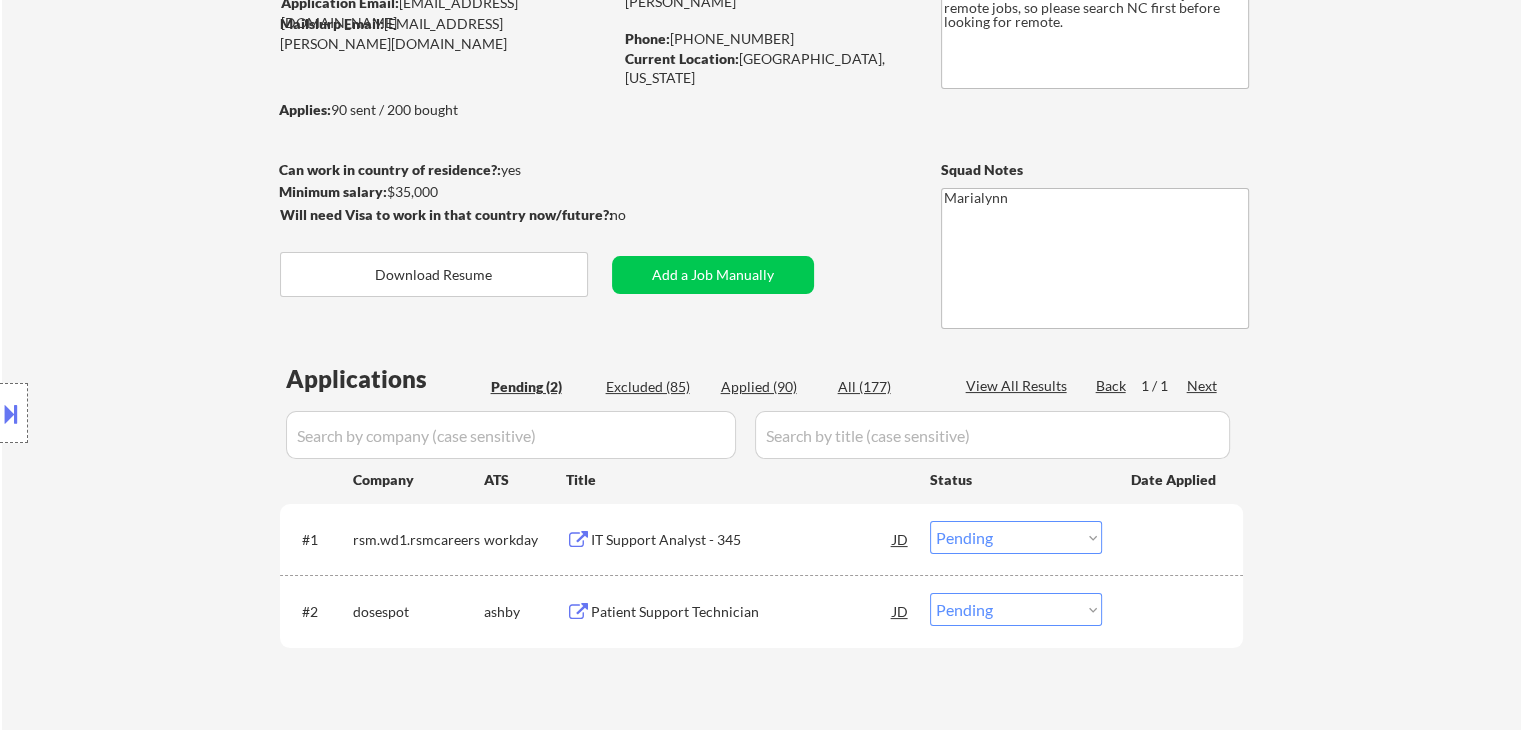scroll, scrollTop: 196, scrollLeft: 0, axis: vertical 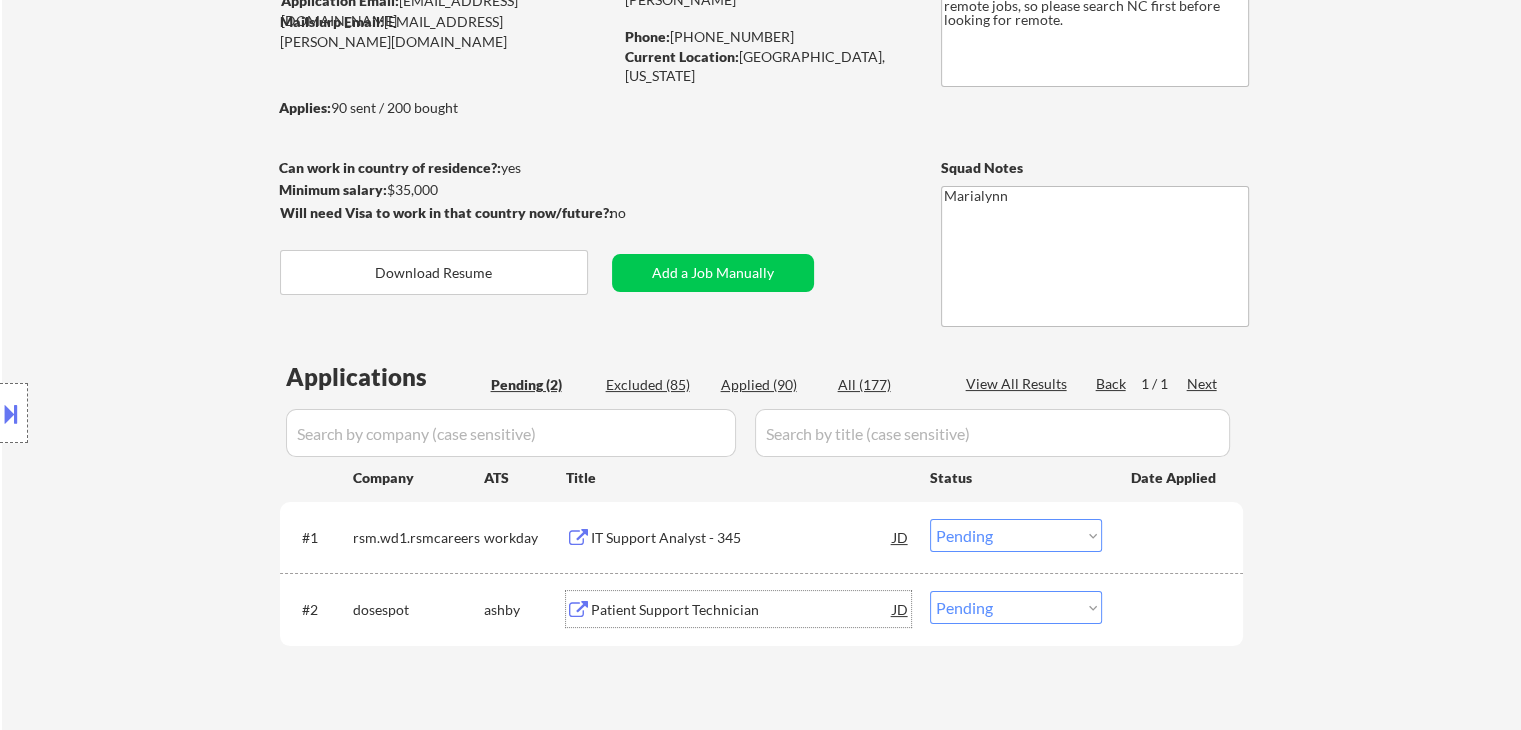 click on "Patient Support Technician" at bounding box center [742, 610] 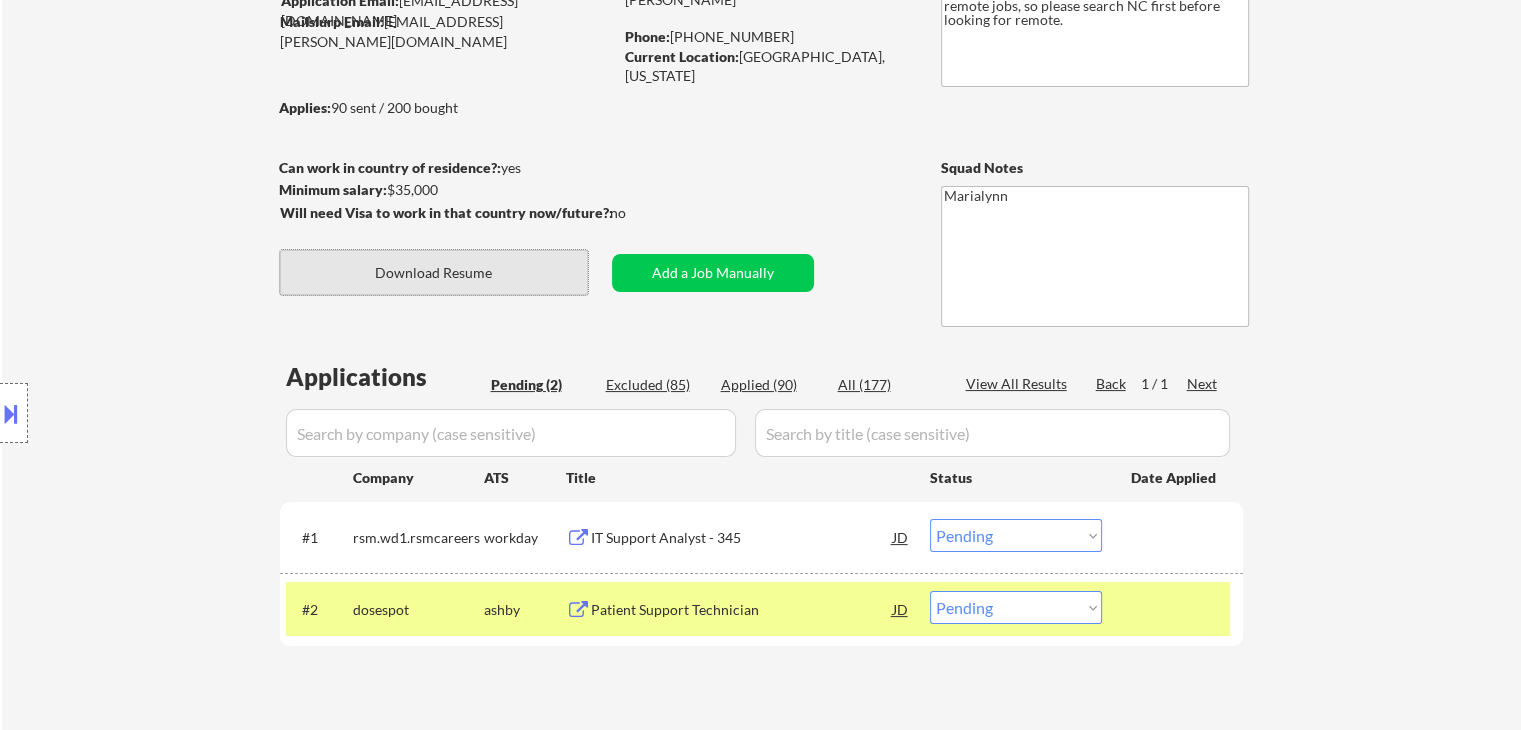click on "Download Resume" at bounding box center [434, 272] 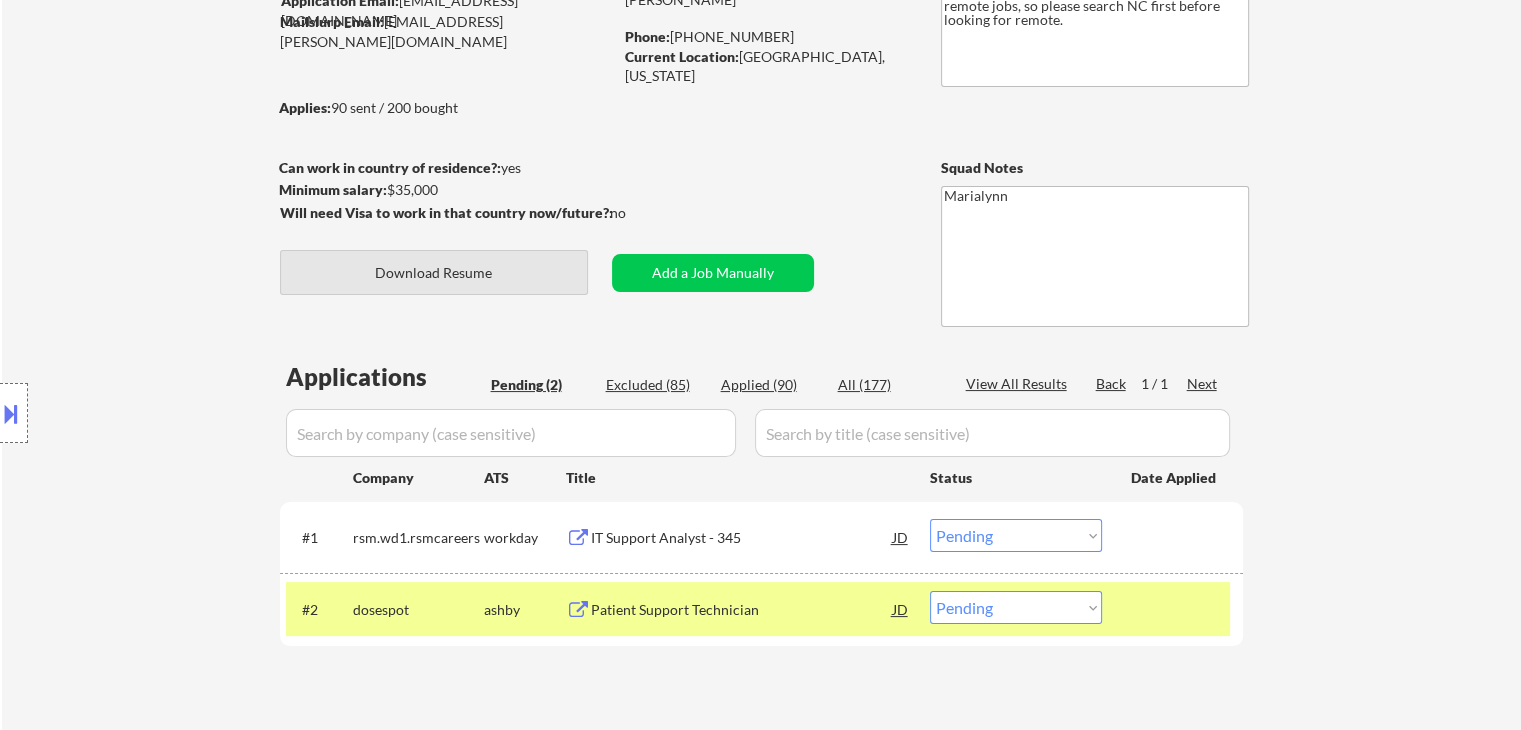 click on "Download Resume" at bounding box center (434, 272) 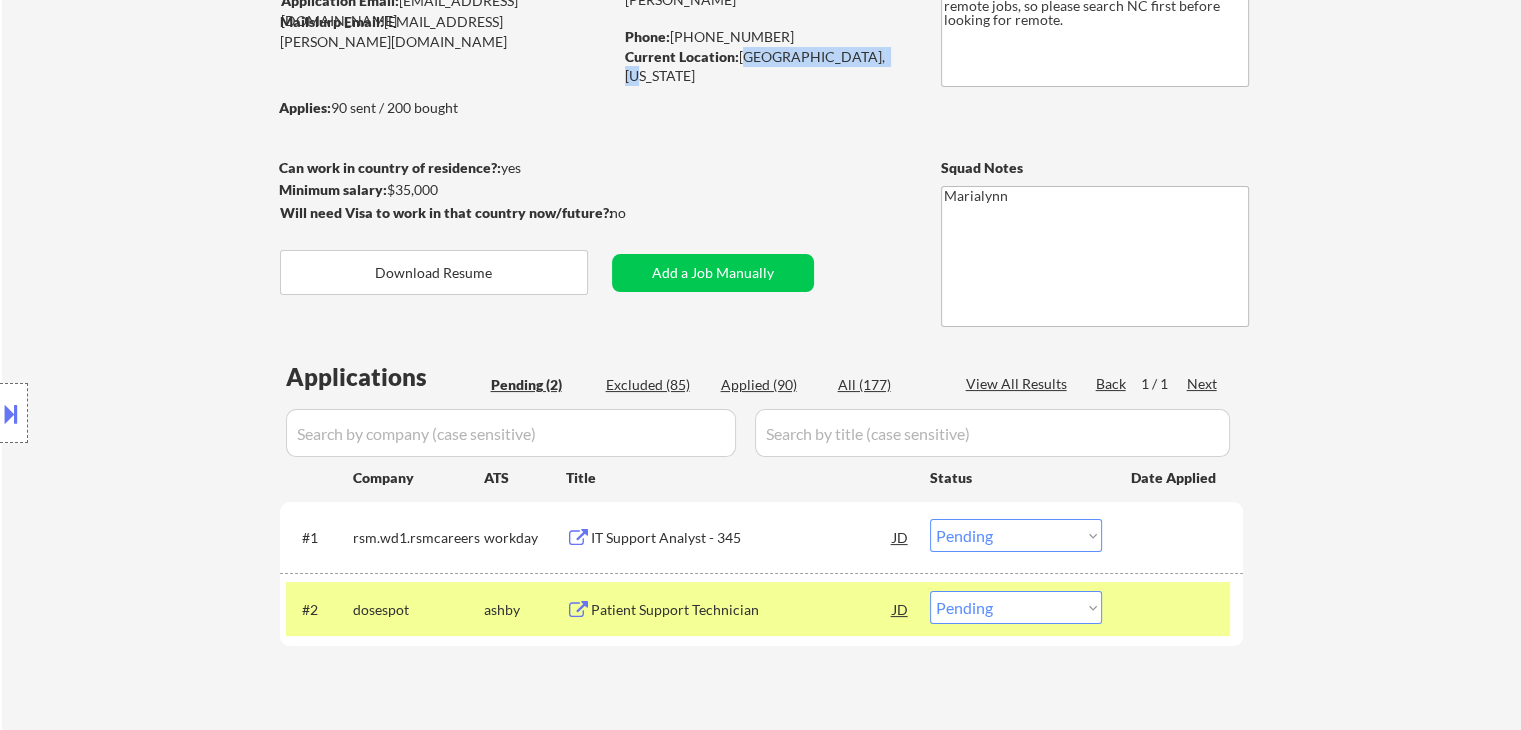 copy on "[GEOGRAPHIC_DATA]" 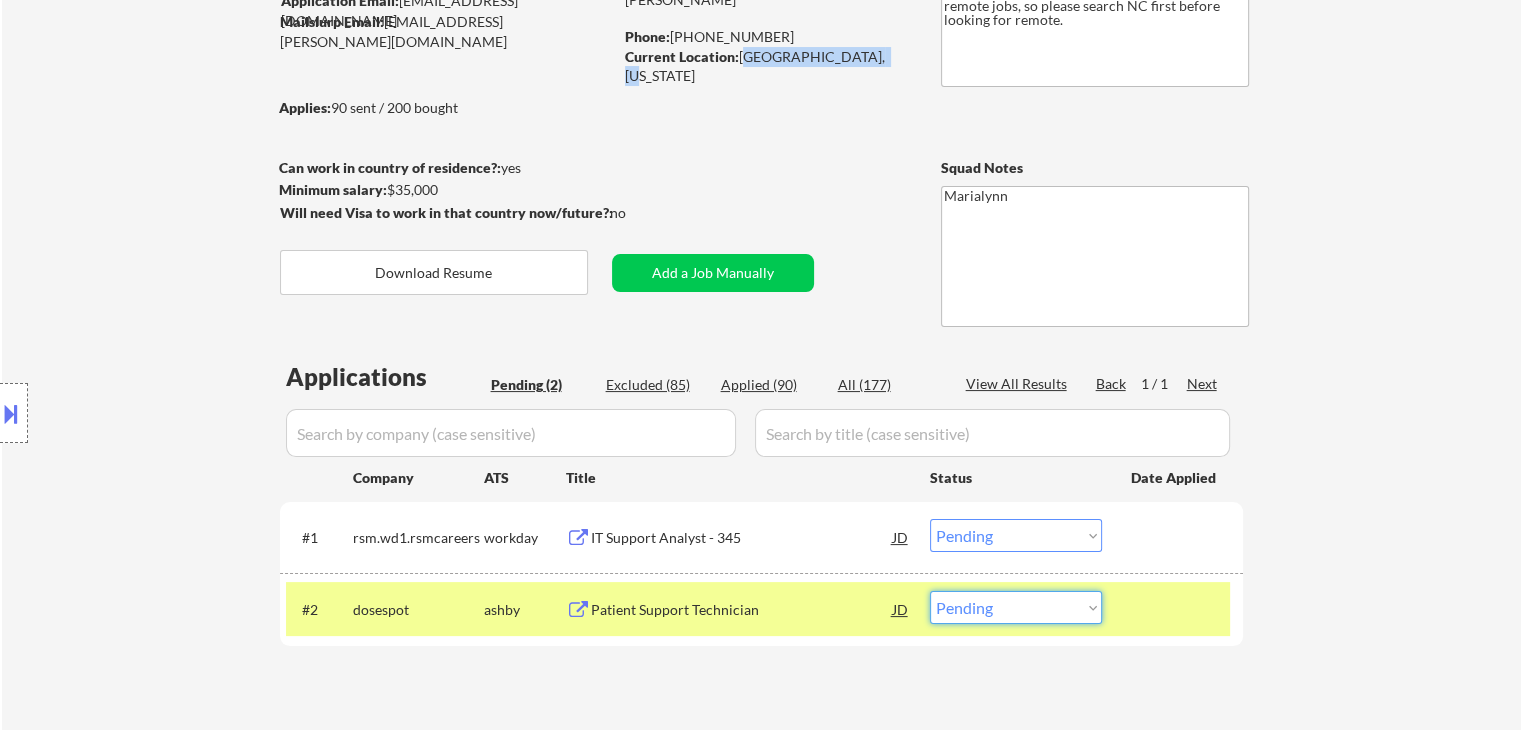 click on "Choose an option... Pending Applied Excluded (Questions) Excluded (Expired) Excluded (Location) Excluded (Bad Match) Excluded (Blocklist) Excluded (Salary) Excluded (Other)" at bounding box center (1016, 607) 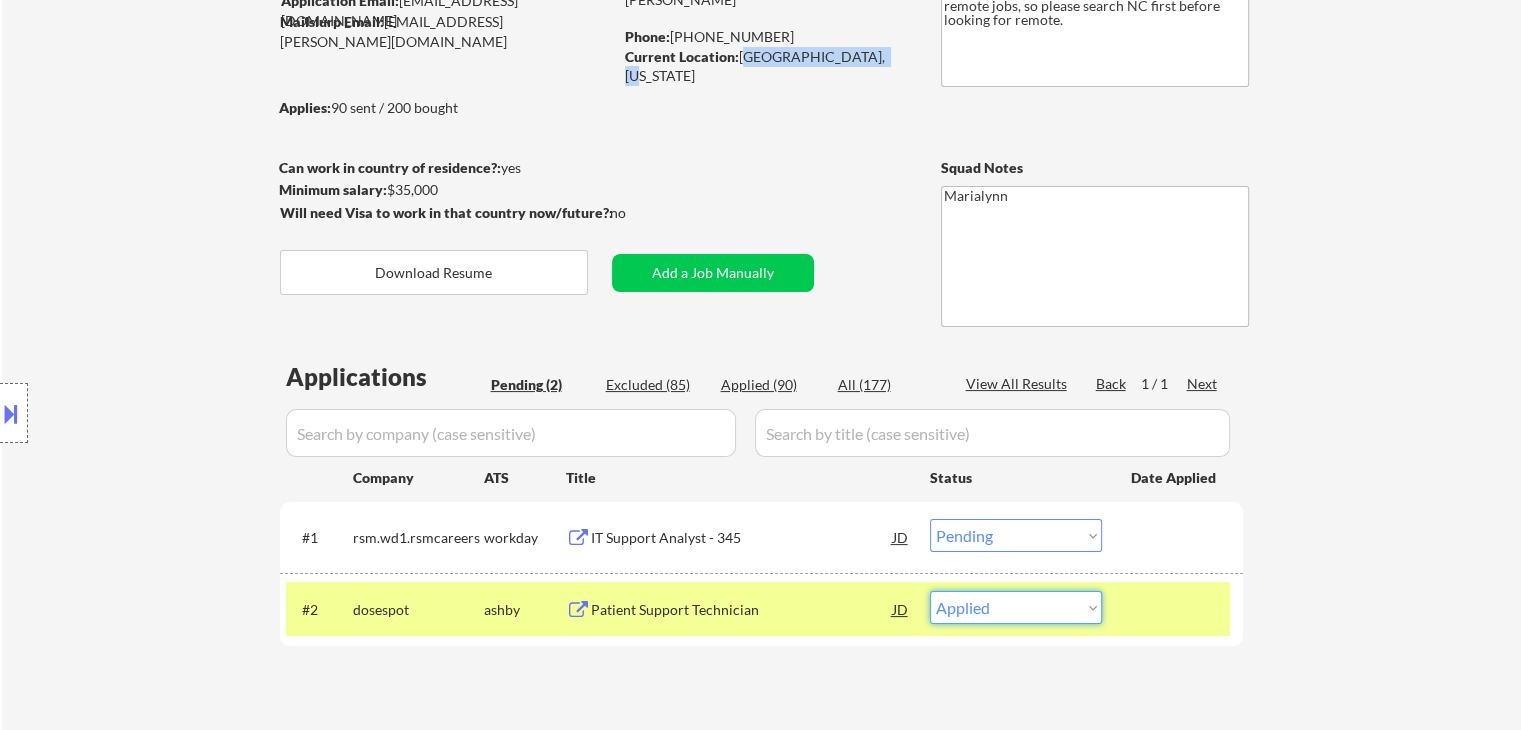 click on "Choose an option... Pending Applied Excluded (Questions) Excluded (Expired) Excluded (Location) Excluded (Bad Match) Excluded (Blocklist) Excluded (Salary) Excluded (Other)" at bounding box center (1016, 607) 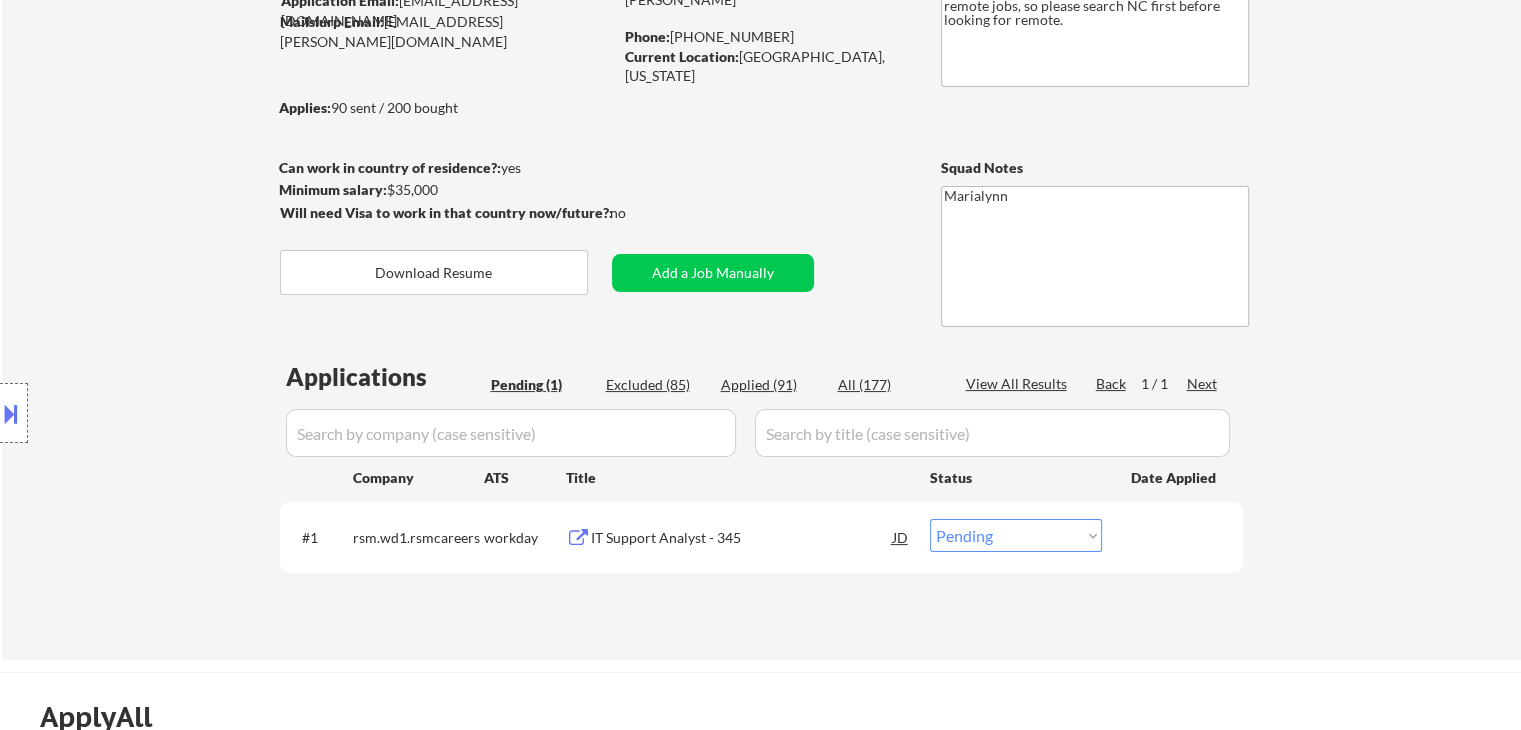 click on "IT Support Analyst - 345" at bounding box center [742, 538] 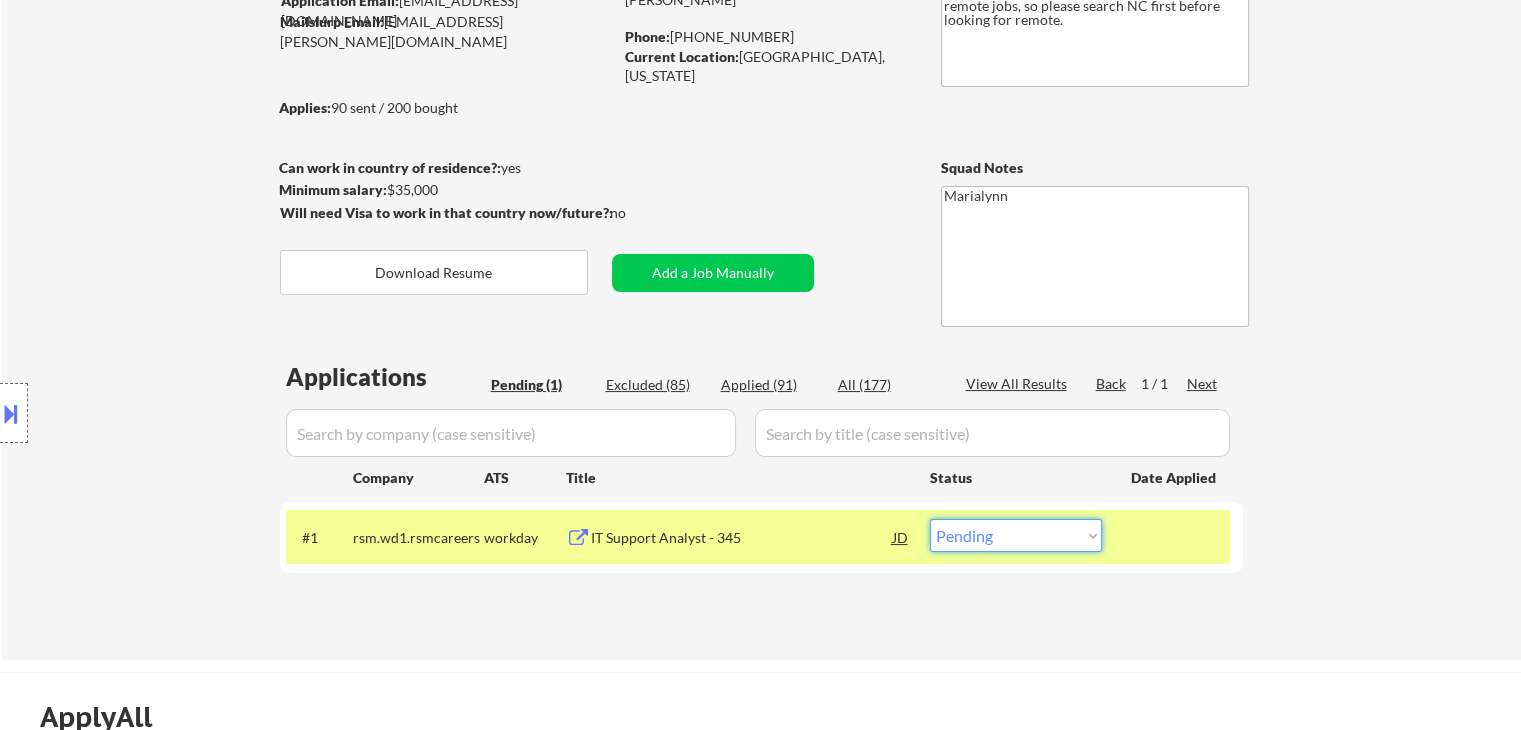 click on "Choose an option... Pending Applied Excluded (Questions) Excluded (Expired) Excluded (Location) Excluded (Bad Match) Excluded (Blocklist) Excluded (Salary) Excluded (Other)" at bounding box center [1016, 535] 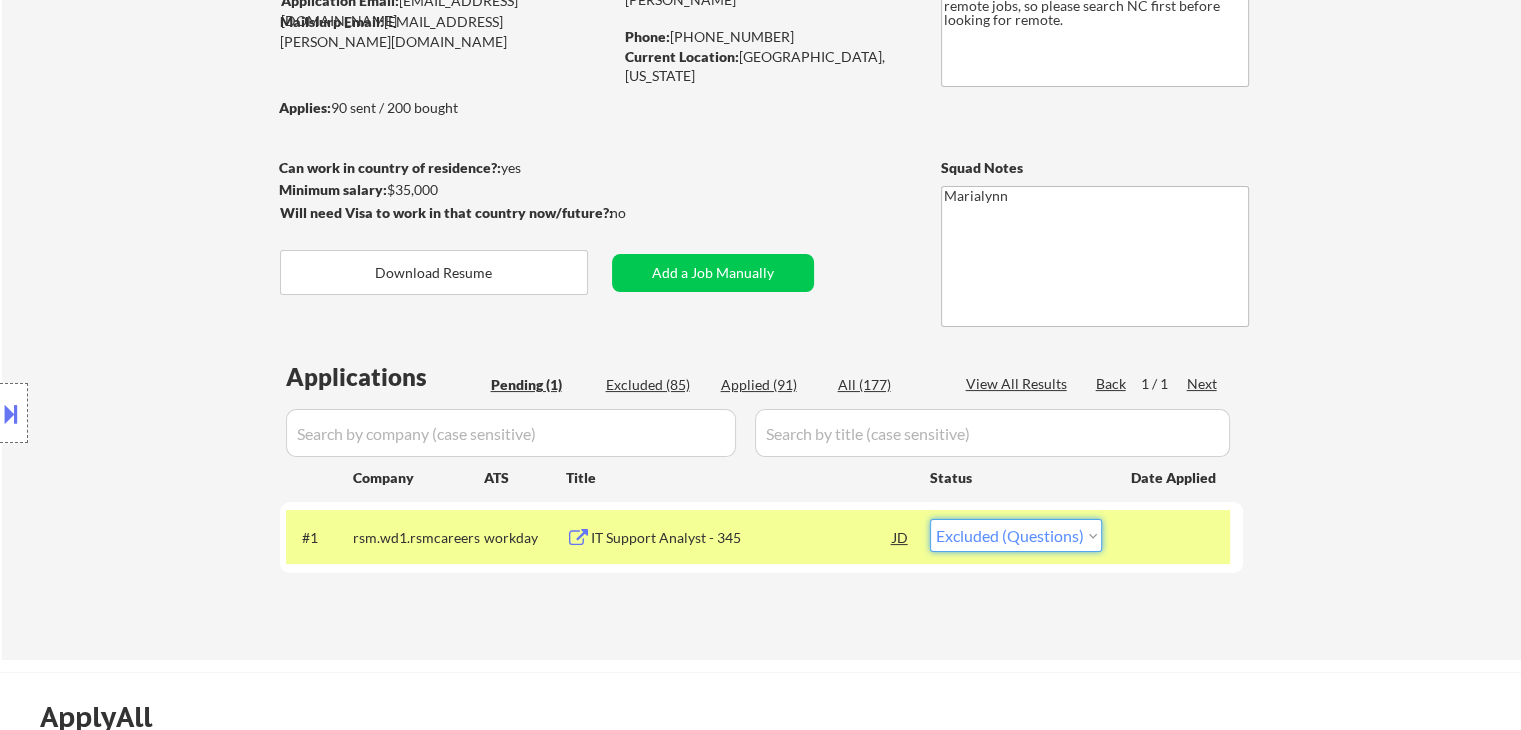 click on "Choose an option... Pending Applied Excluded (Questions) Excluded (Expired) Excluded (Location) Excluded (Bad Match) Excluded (Blocklist) Excluded (Salary) Excluded (Other)" at bounding box center [1016, 535] 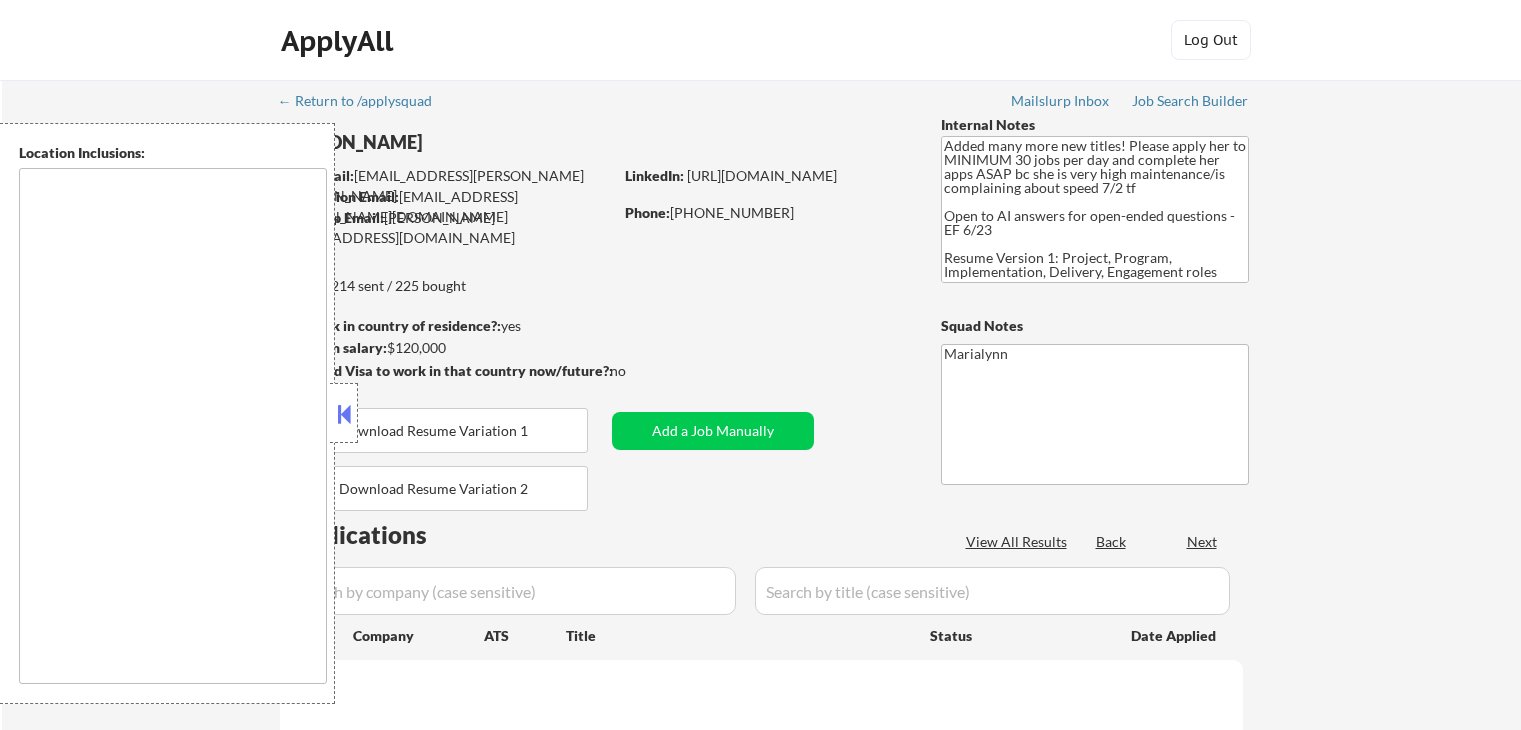 scroll, scrollTop: 0, scrollLeft: 0, axis: both 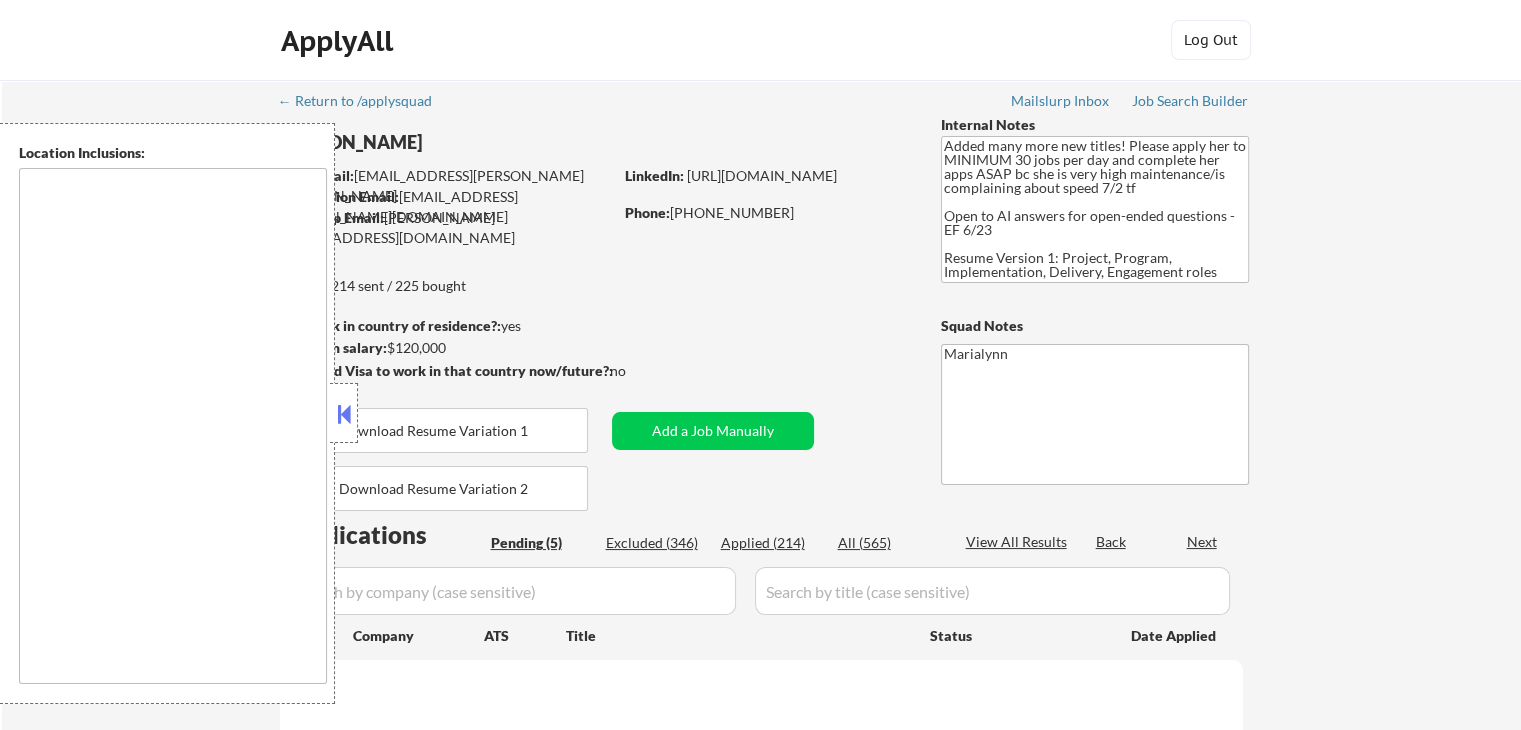 type on "[GEOGRAPHIC_DATA], [GEOGRAPHIC_DATA]   [GEOGRAPHIC_DATA], [GEOGRAPHIC_DATA]   [GEOGRAPHIC_DATA], [GEOGRAPHIC_DATA]   [GEOGRAPHIC_DATA], [GEOGRAPHIC_DATA]   [GEOGRAPHIC_DATA], [GEOGRAPHIC_DATA]   [GEOGRAPHIC_DATA], [GEOGRAPHIC_DATA]   [GEOGRAPHIC_DATA], [GEOGRAPHIC_DATA]   [GEOGRAPHIC_DATA], [GEOGRAPHIC_DATA]   [GEOGRAPHIC_DATA], [GEOGRAPHIC_DATA]   [GEOGRAPHIC_DATA], [GEOGRAPHIC_DATA]   [GEOGRAPHIC_DATA], [GEOGRAPHIC_DATA]   [US_STATE][GEOGRAPHIC_DATA], [GEOGRAPHIC_DATA]   [GEOGRAPHIC_DATA], [GEOGRAPHIC_DATA]   [GEOGRAPHIC_DATA], [GEOGRAPHIC_DATA]   [GEOGRAPHIC_DATA], [GEOGRAPHIC_DATA]   [GEOGRAPHIC_DATA], [GEOGRAPHIC_DATA]   [GEOGRAPHIC_DATA], [GEOGRAPHIC_DATA]   [GEOGRAPHIC_DATA], [GEOGRAPHIC_DATA]   [GEOGRAPHIC_DATA], [GEOGRAPHIC_DATA]   [GEOGRAPHIC_DATA], [GEOGRAPHIC_DATA]   [GEOGRAPHIC_DATA], [GEOGRAPHIC_DATA]   [GEOGRAPHIC_DATA], [GEOGRAPHIC_DATA]   [GEOGRAPHIC_DATA], [GEOGRAPHIC_DATA]   [GEOGRAPHIC_DATA], [GEOGRAPHIC_DATA]   [GEOGRAPHIC_DATA], [GEOGRAPHIC_DATA]   [GEOGRAPHIC_DATA], [GEOGRAPHIC_DATA]   [GEOGRAPHIC_DATA], [GEOGRAPHIC_DATA]   [GEOGRAPHIC_DATA], [GEOGRAPHIC_DATA]   [GEOGRAPHIC_DATA], [GEOGRAPHIC_DATA]   [GEOGRAPHIC_DATA], [GEOGRAPHIC_DATA]   [GEOGRAPHIC_DATA], [GEOGRAPHIC_DATA]   [GEOGRAPHIC_DATA], [GEOGRAPHIC_DATA]   [GEOGRAPHIC_DATA], [GEOGRAPHIC_DATA]   [GEOGRAPHIC_DATA], [GEOGRAPHIC_DATA]   [GEOGRAPHIC_DATA], [GEOGRAPHIC_DATA]   [GEOGRAPHIC_DATA], [GEOGRAPHIC_DATA]   [GEOGRAPHIC_DATA], [GEOGRAPHIC_DATA]   [GEOGRAPHIC_DATA], [GEOGRAPHIC_DATA]   [GEOGRAPHIC_DATA], [GEOGRAPHIC_DATA]   [GEOGRAPHIC_DATA], [GEOGRAPHIC_DATA]   [GEOGRAPHIC_DATA], [GEOGRAPHIC_DATA]   [US_STATE][GEOGRAPHIC_DATA], [GEOGRAPHIC_DATA]   [GEOGRAPHIC_DATA], [GEOGRAPHIC_DATA]   [GEOGRAPHIC_DATA], [GEOGRAPHIC_DATA]   [GEOGRAPHIC_DATA], [GEOGRAPHIC_DATA]   [GEOGRAPHIC_DATA], [GEOGRAPHIC_DATA]   [GEOGRAPHIC_DATA], [GEOGRAPHIC_DATA]   [PERSON_NAME][GEOGRAPHIC_DATA], [GEOGRAPHIC_DATA]   [GEOGRAPHIC_DATA], [GEOGRAPHIC_DATA]   [PERSON_NAME][GEOGRAPHIC_DATA], [GEOGRAPHIC_DATA]   [GEOGRAPHIC_DATA], [GEOGRAPHIC_DATA]   [PERSON_NAME][GEOGRAPHIC_DATA], [GEOGRAPHIC_DATA]   [GEOGRAPHIC_DATA], [GEOGRAPHIC_DATA]   [GEOGRAPHIC_DATA], [GEOGRAPHIC_DATA]   [GEOGRAPHIC_DATA], [GEOGRAPHIC_DATA]   [GEOGRAPHIC_DATA], [GEOGRAPHIC_DATA]   [GEOGRAPHIC_DATA], [US_STATE]   [GEOGRAPHIC_DATA], [GEOGRAPHIC_DATA]   Miss..." 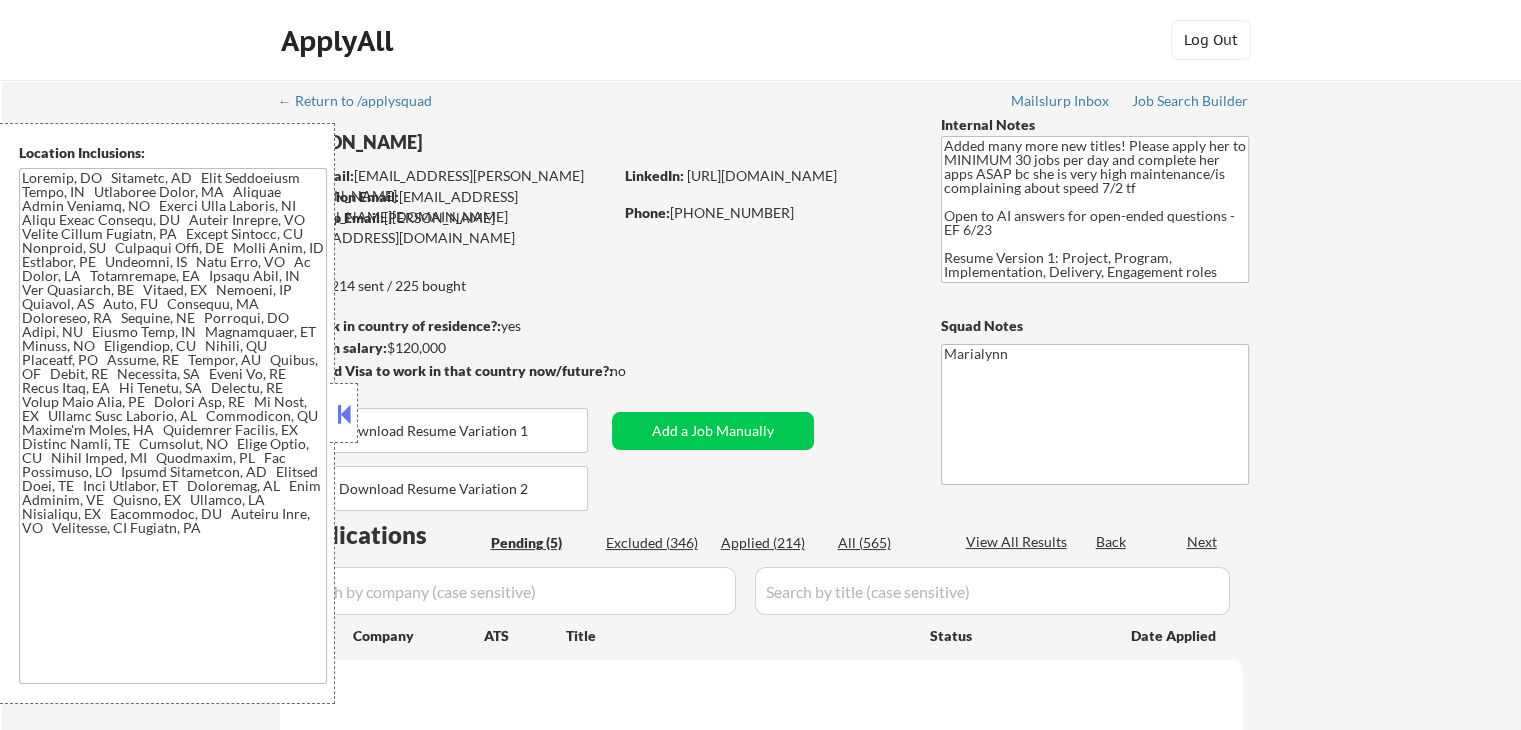 select on ""pending"" 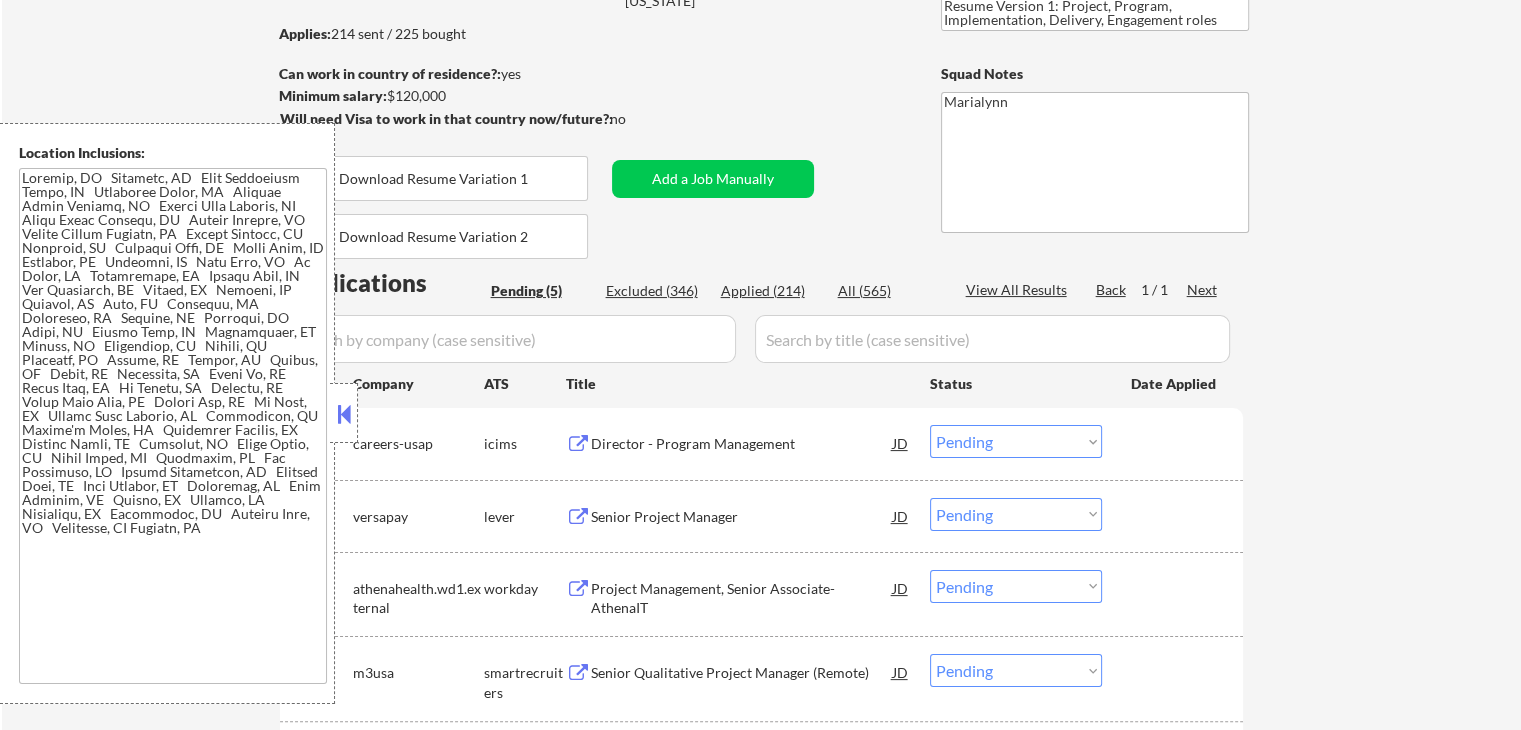 scroll, scrollTop: 260, scrollLeft: 0, axis: vertical 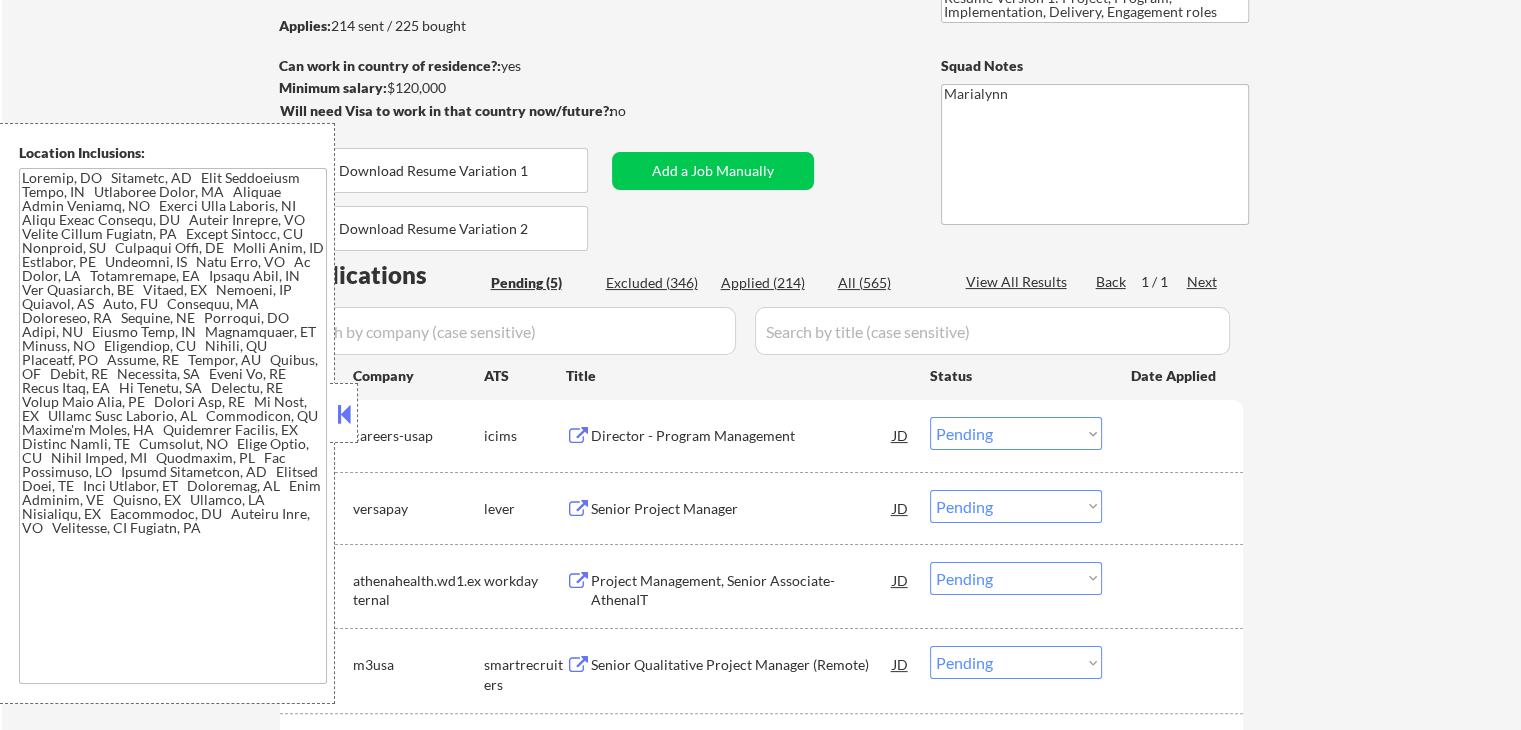 click at bounding box center (344, 414) 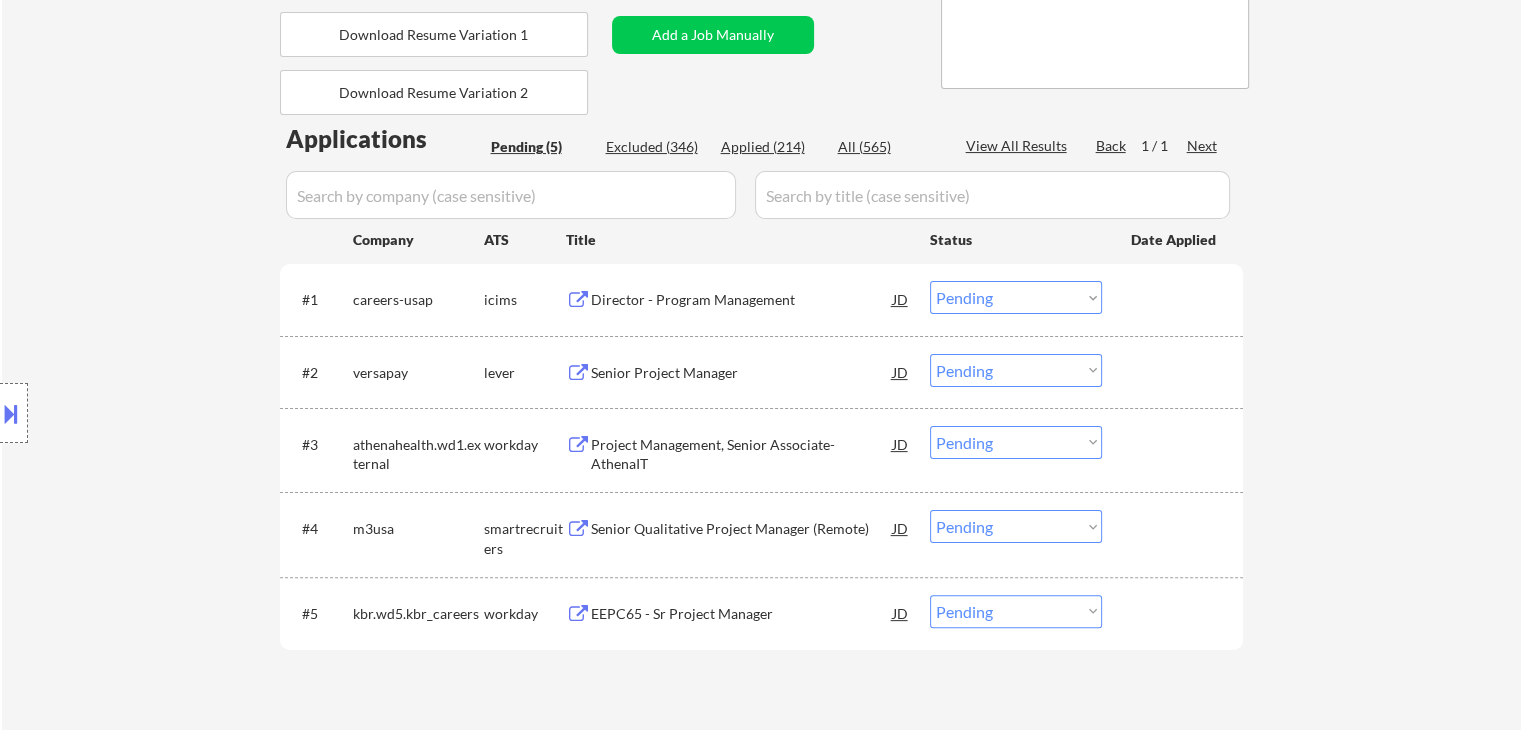 scroll, scrollTop: 402, scrollLeft: 0, axis: vertical 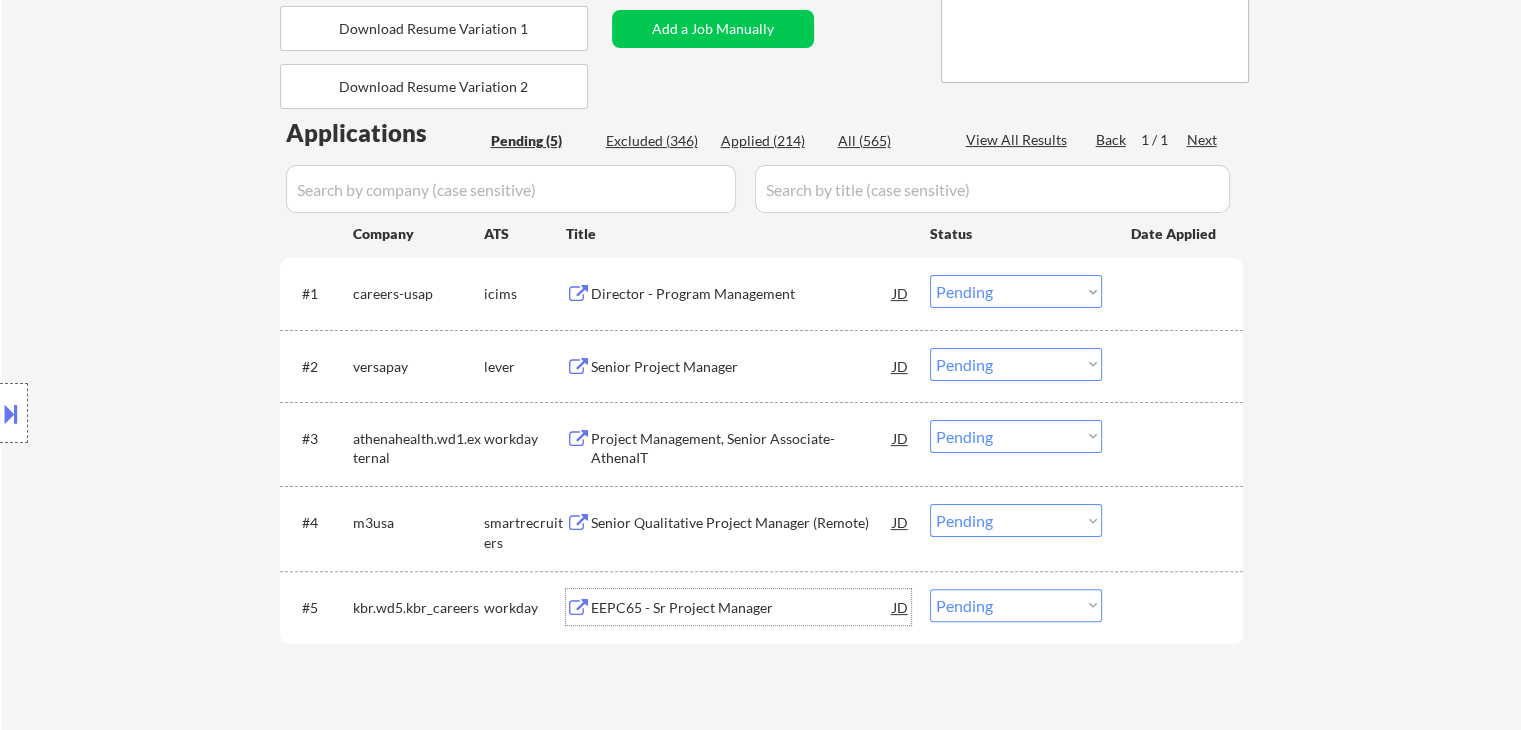 click on "EEPC65 - Sr Project Manager" at bounding box center (742, 608) 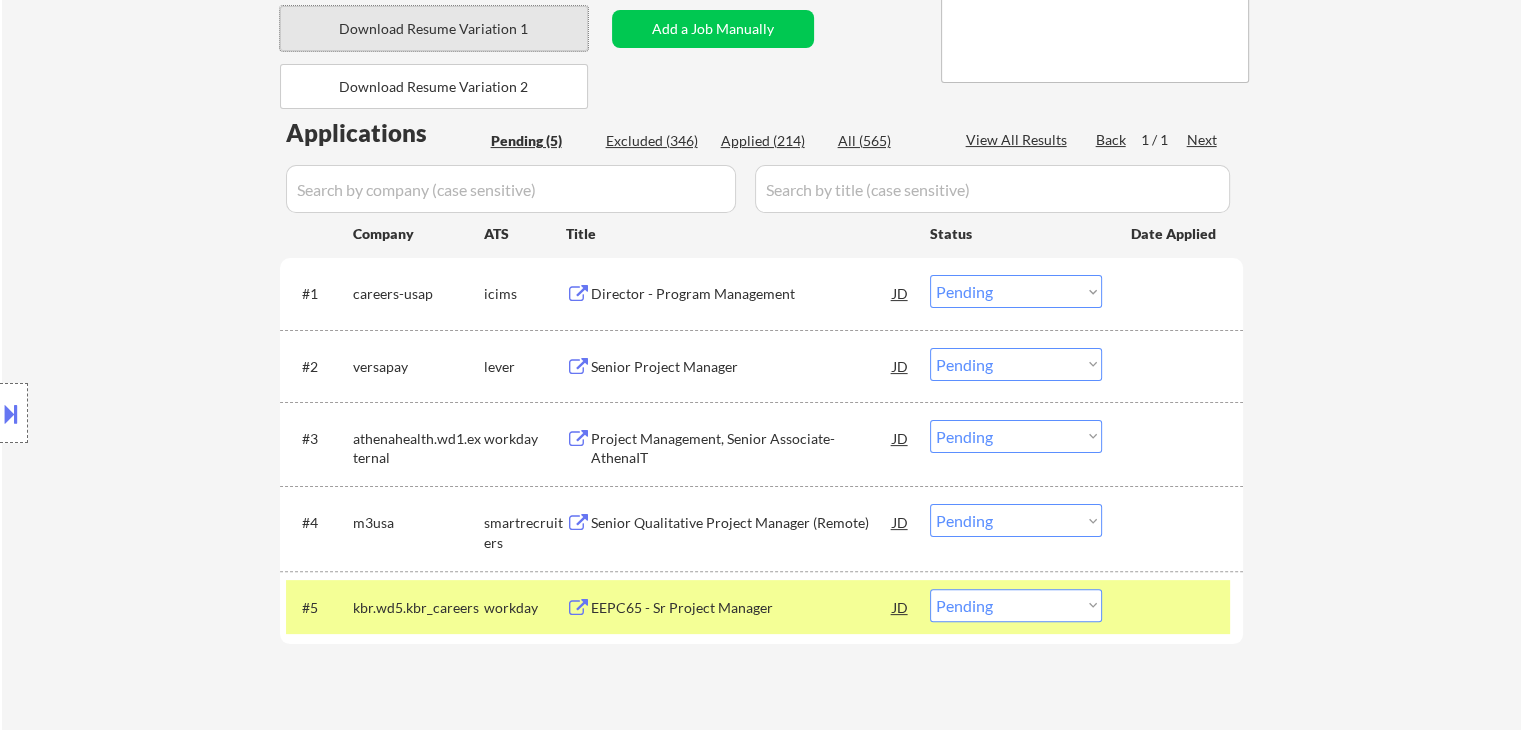 click on "Download Resume Variation 1" at bounding box center (434, 28) 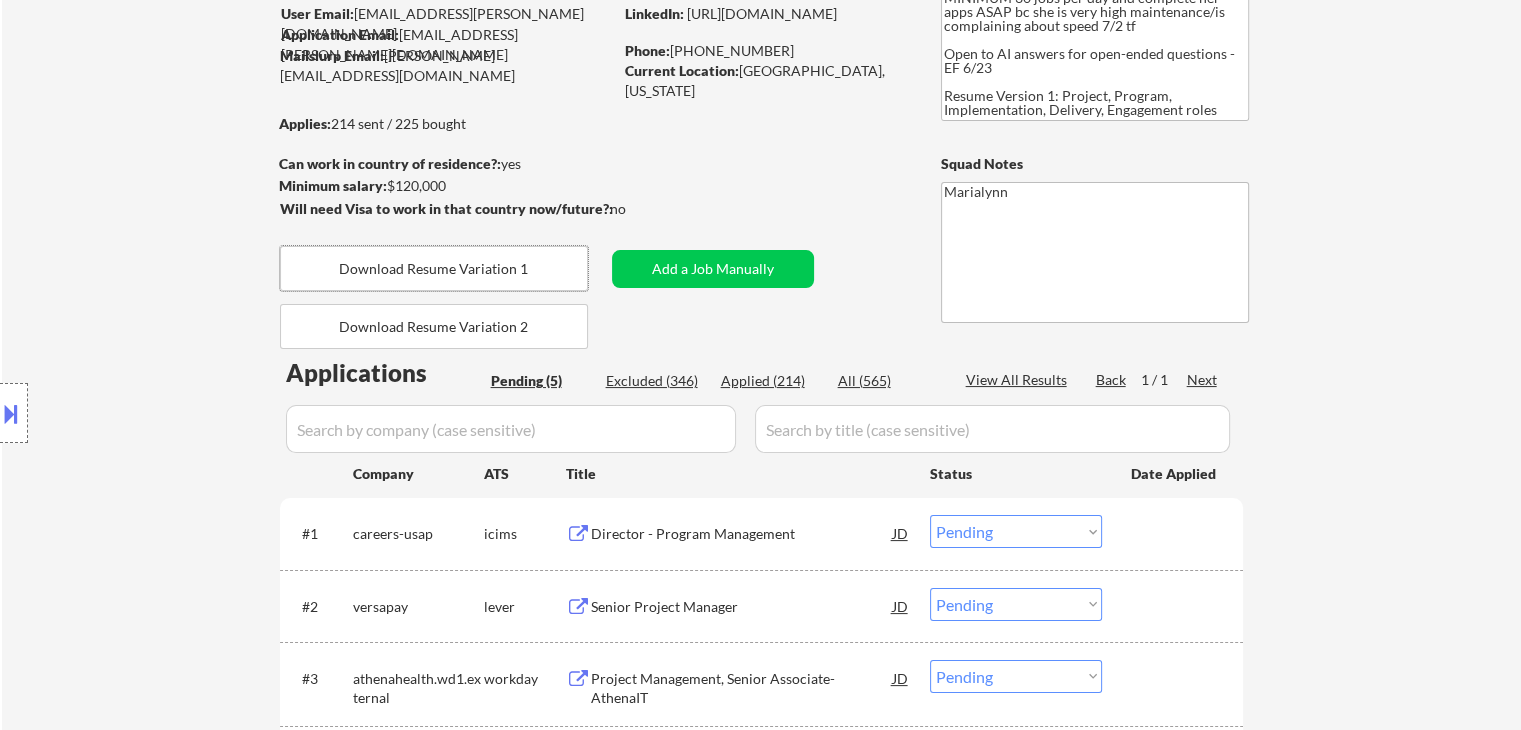 scroll, scrollTop: 148, scrollLeft: 0, axis: vertical 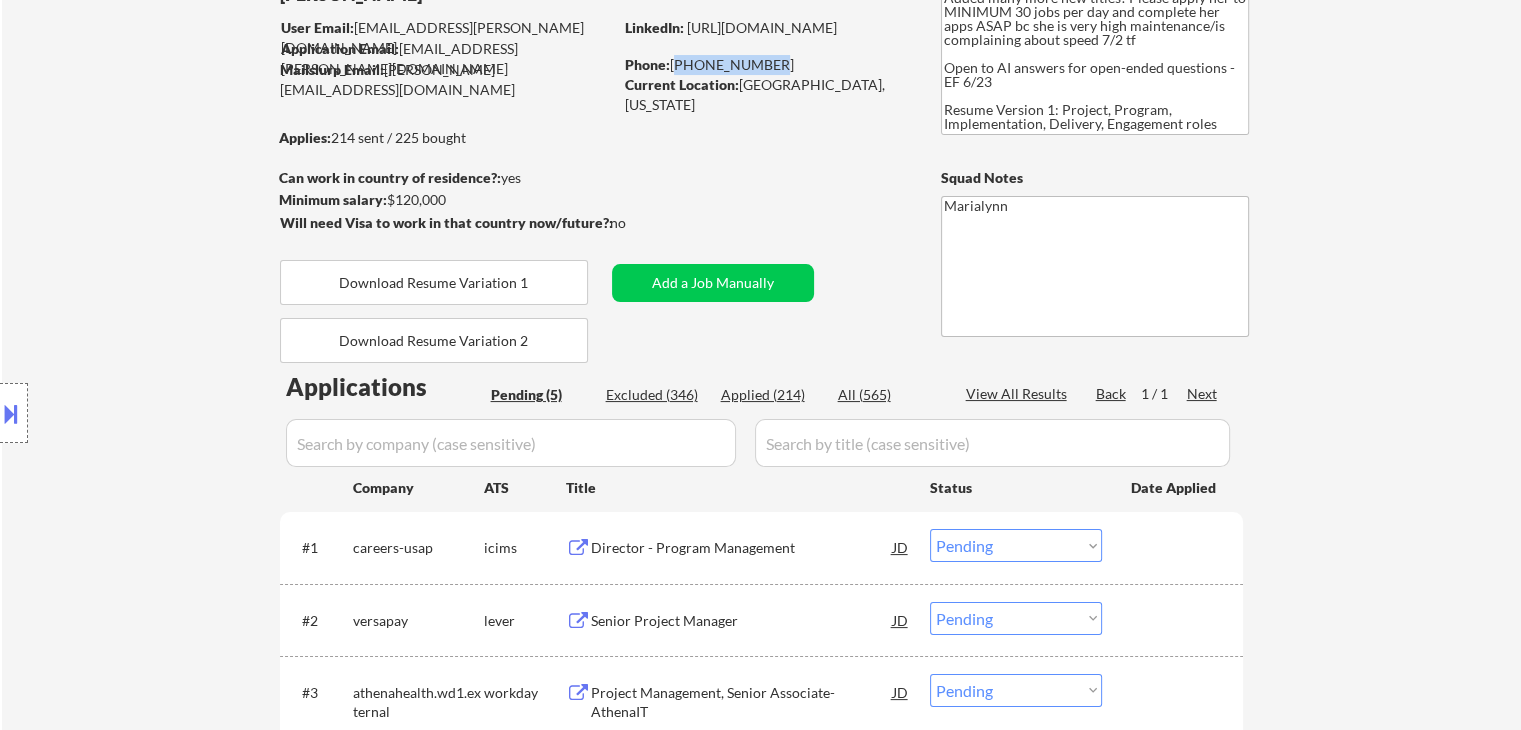 drag, startPoint x: 672, startPoint y: 62, endPoint x: 760, endPoint y: 60, distance: 88.02273 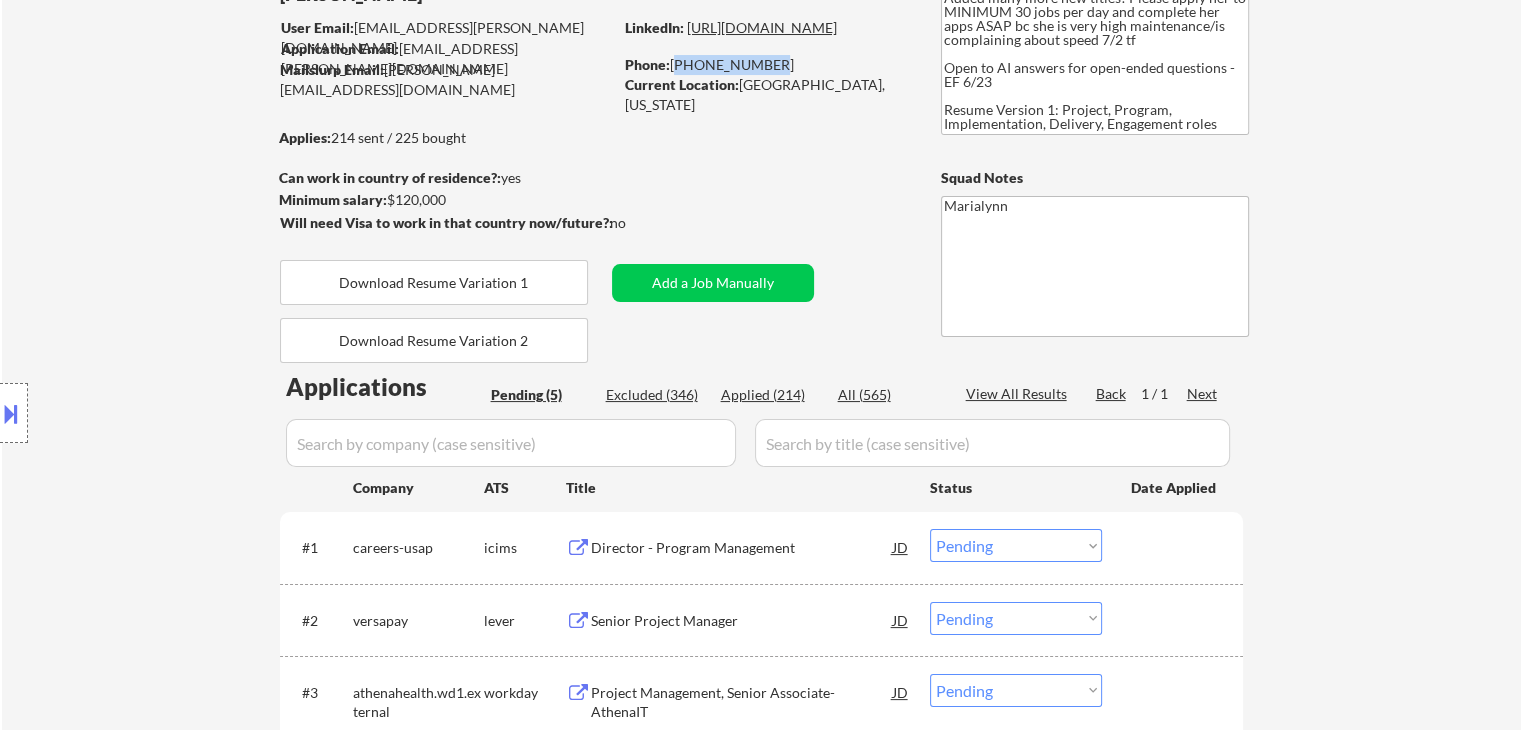 click on "https://www.linkedin.com/in/sheffykolade/" at bounding box center [762, 27] 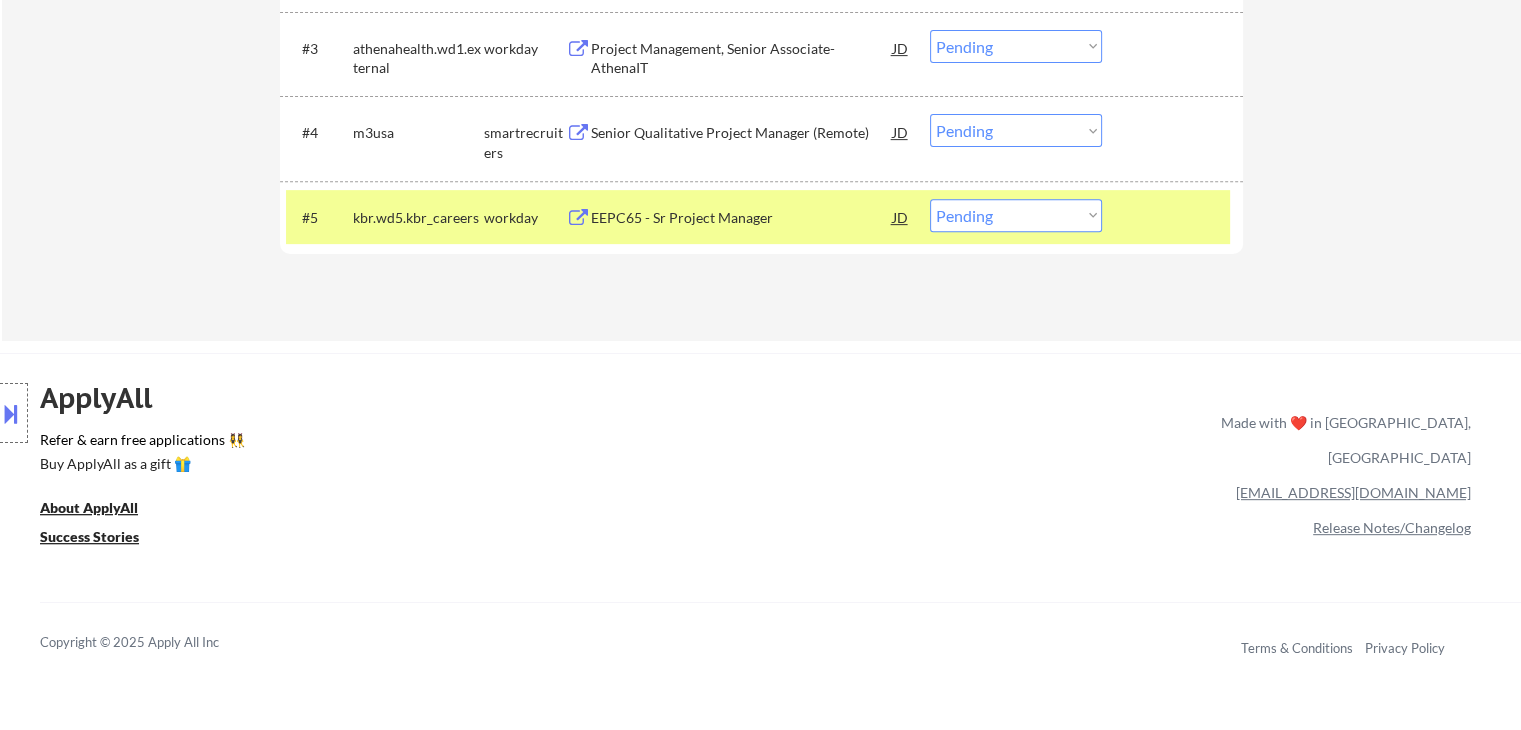 scroll, scrollTop: 814, scrollLeft: 0, axis: vertical 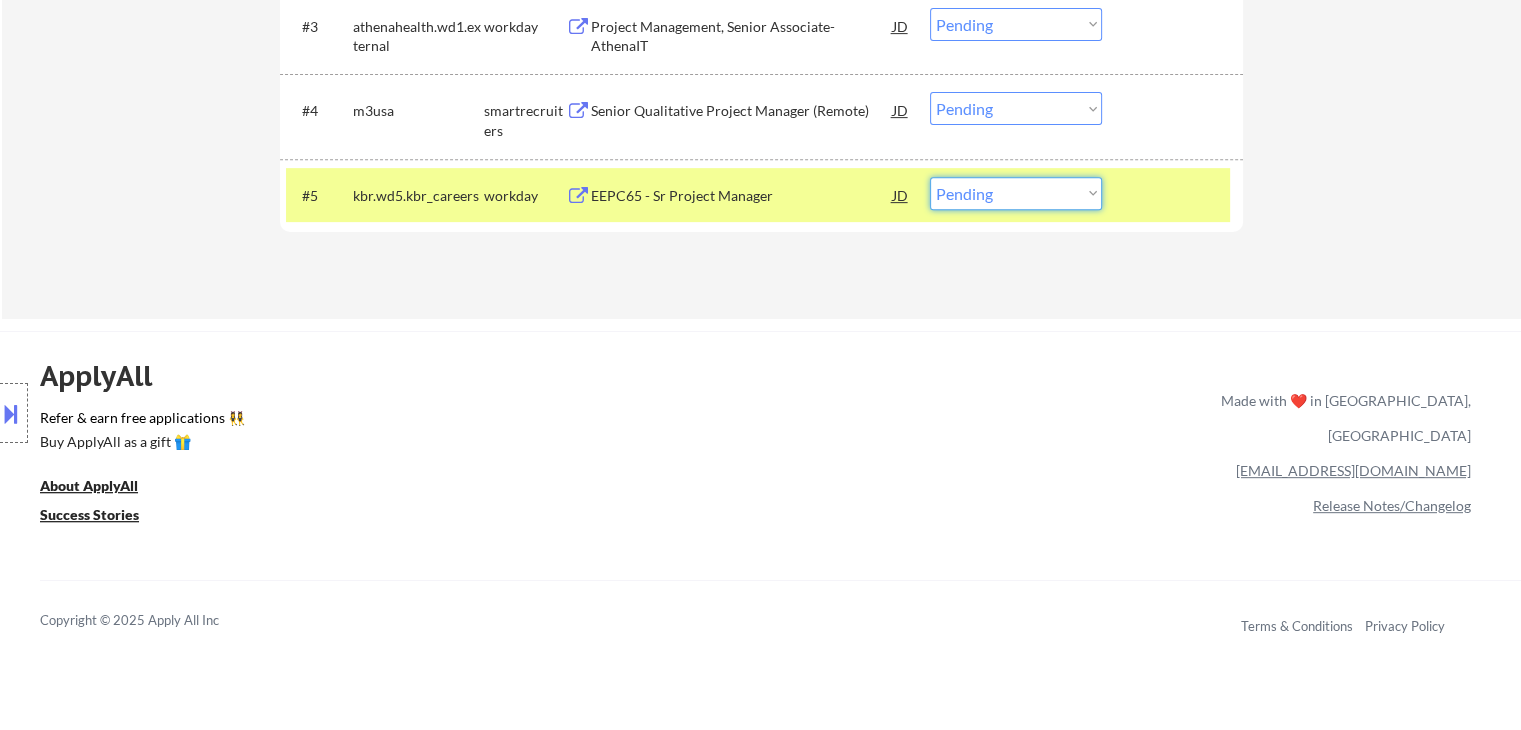 click on "Choose an option... Pending Applied Excluded (Questions) Excluded (Expired) Excluded (Location) Excluded (Bad Match) Excluded (Blocklist) Excluded (Salary) Excluded (Other)" at bounding box center [1016, 193] 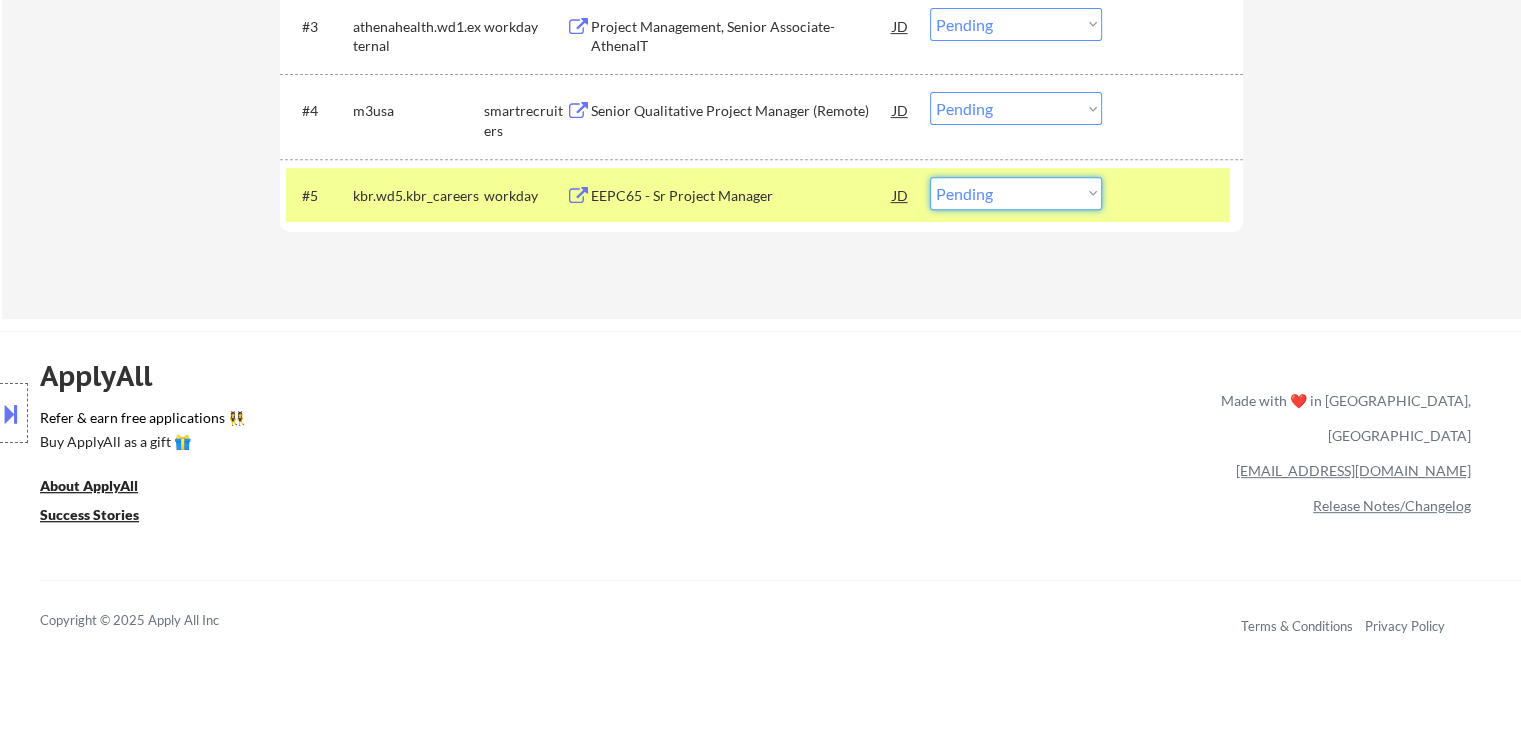 select on ""applied"" 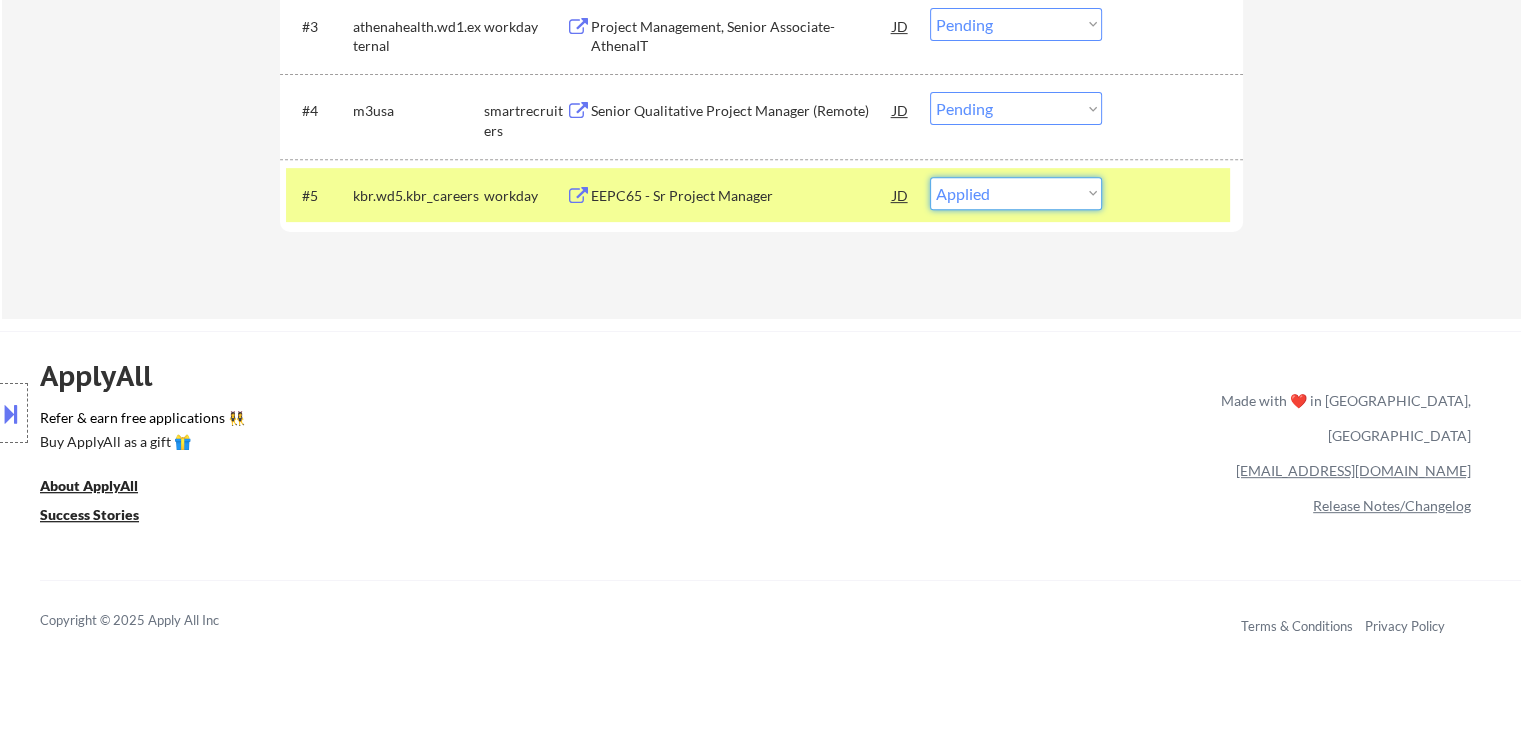 click on "Choose an option... Pending Applied Excluded (Questions) Excluded (Expired) Excluded (Location) Excluded (Bad Match) Excluded (Blocklist) Excluded (Salary) Excluded (Other)" at bounding box center [1016, 193] 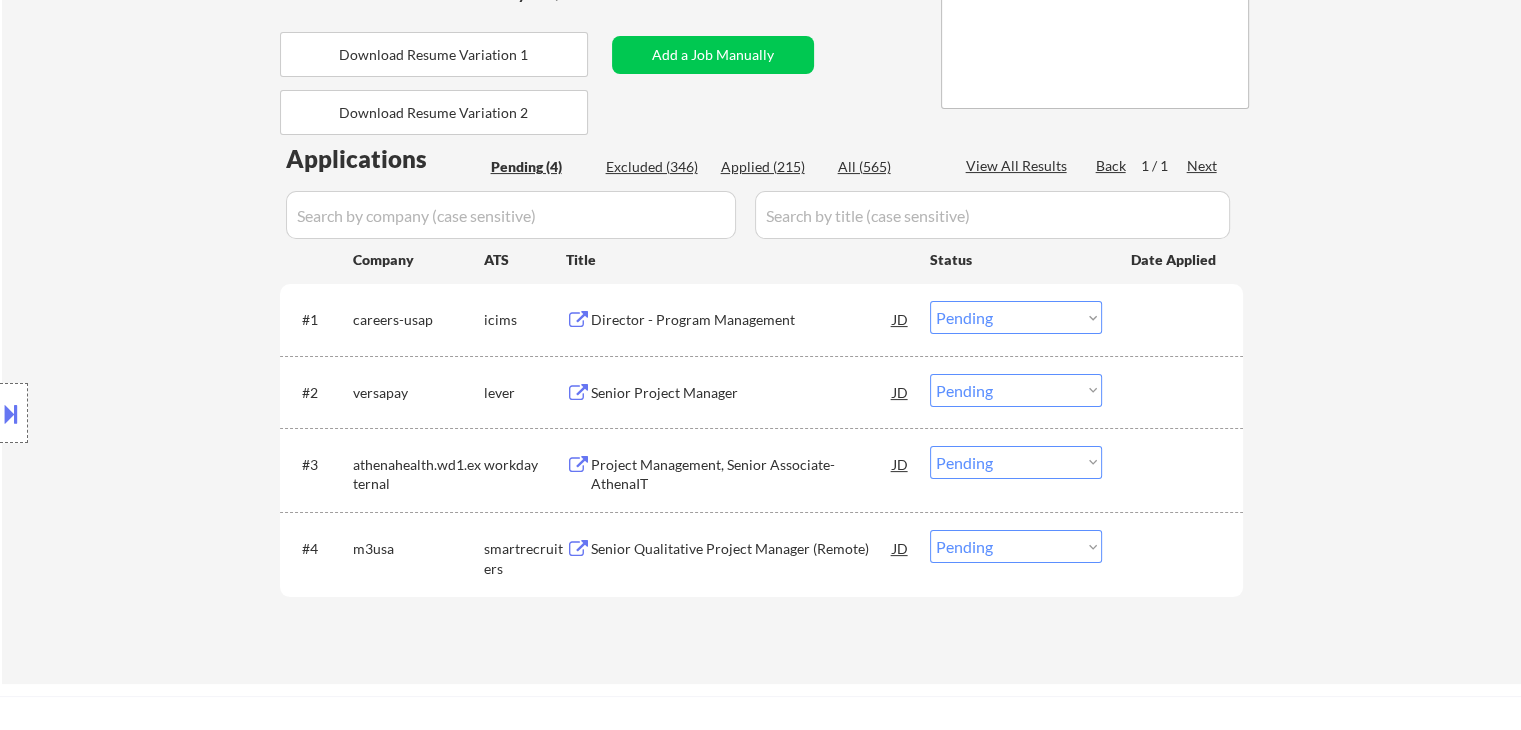 scroll, scrollTop: 375, scrollLeft: 0, axis: vertical 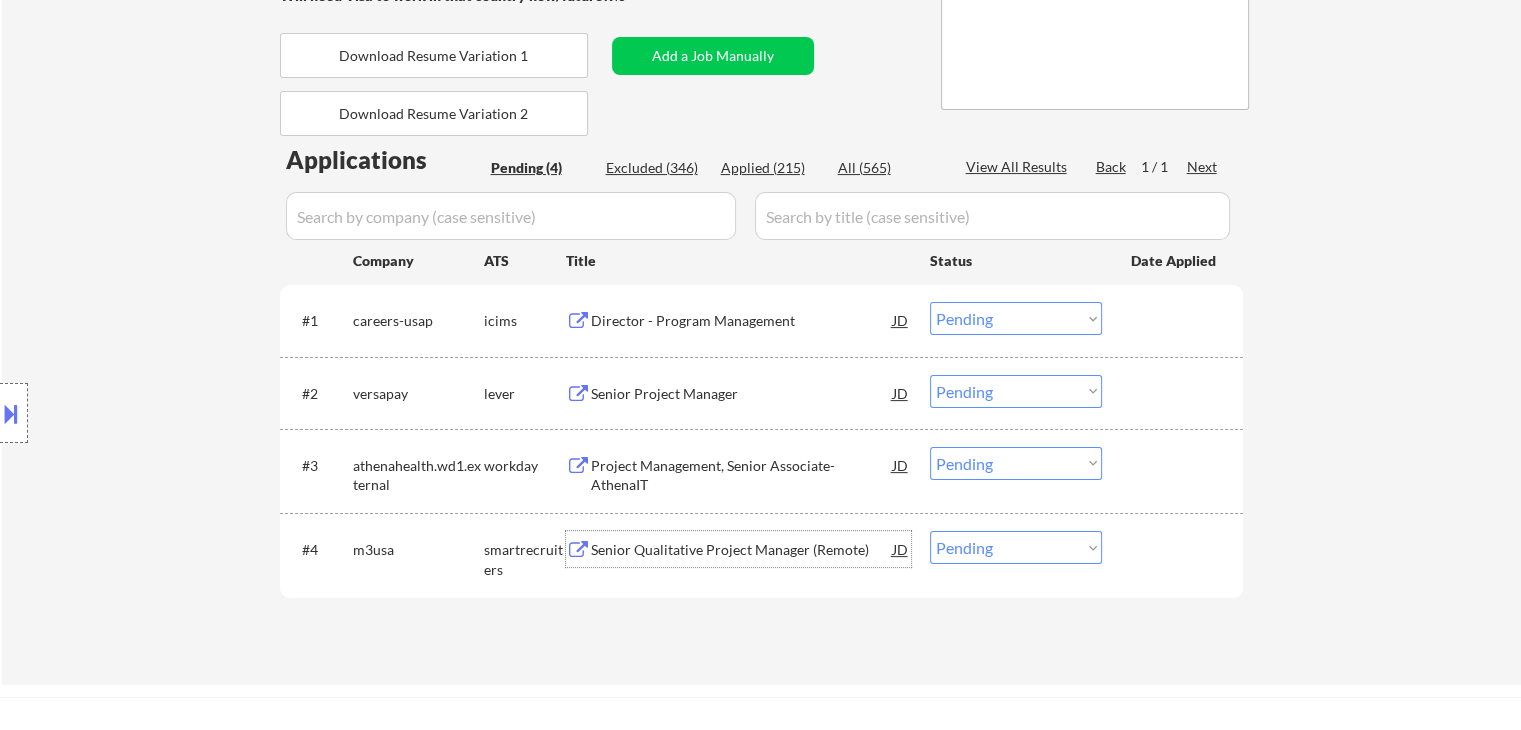 click on "Senior Qualitative Project Manager (Remote)" at bounding box center [742, 550] 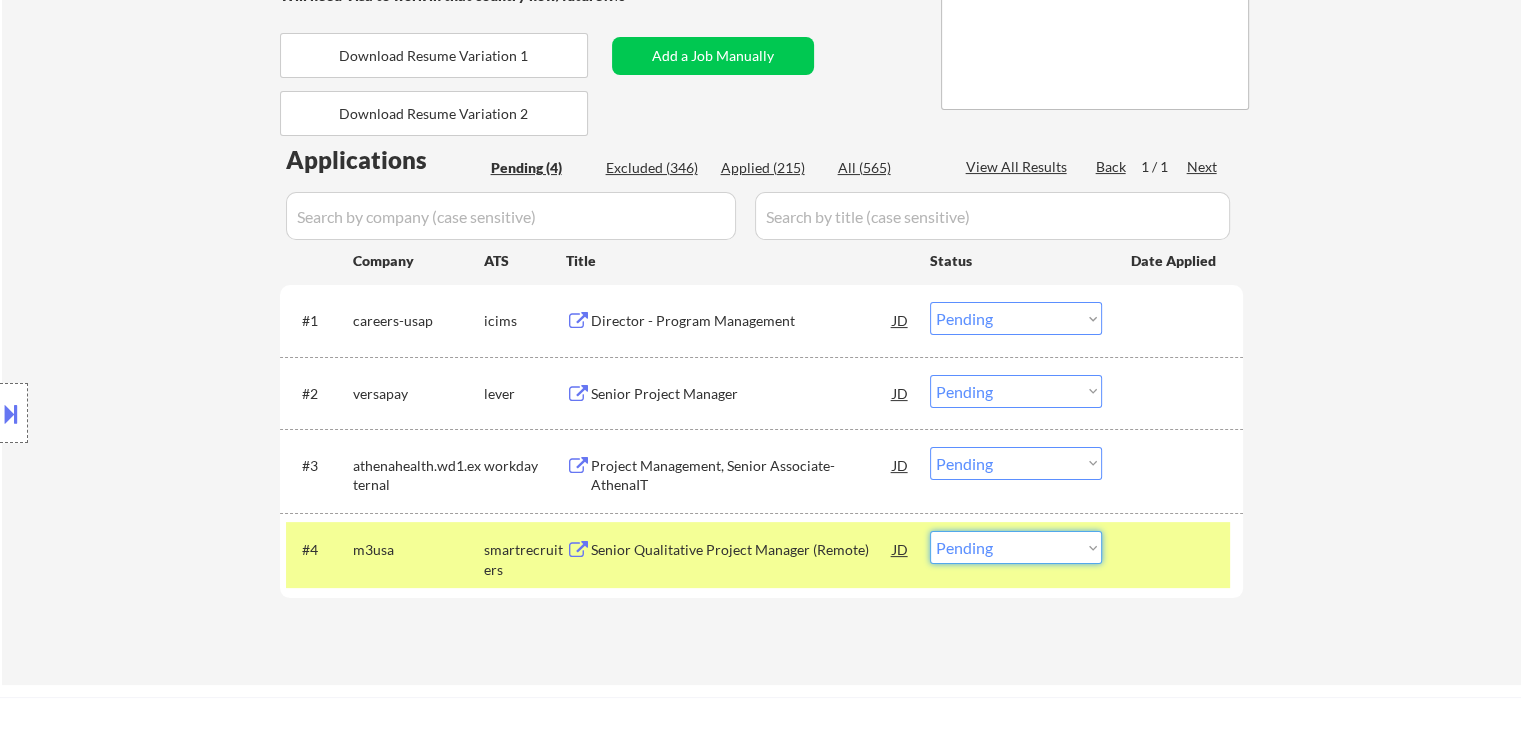 click on "Choose an option... Pending Applied Excluded (Questions) Excluded (Expired) Excluded (Location) Excluded (Bad Match) Excluded (Blocklist) Excluded (Salary) Excluded (Other)" at bounding box center (1016, 547) 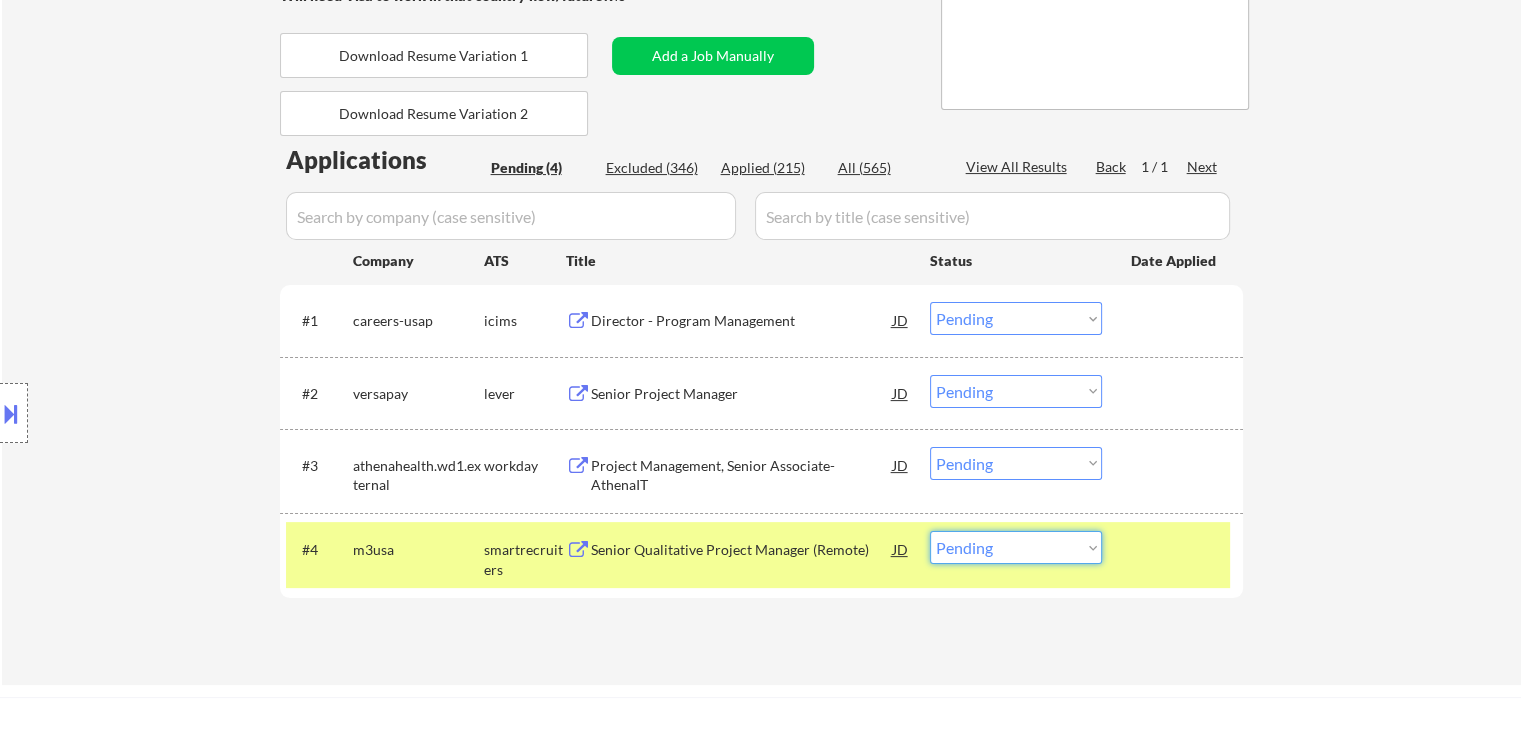 select on ""excluded__bad_match_"" 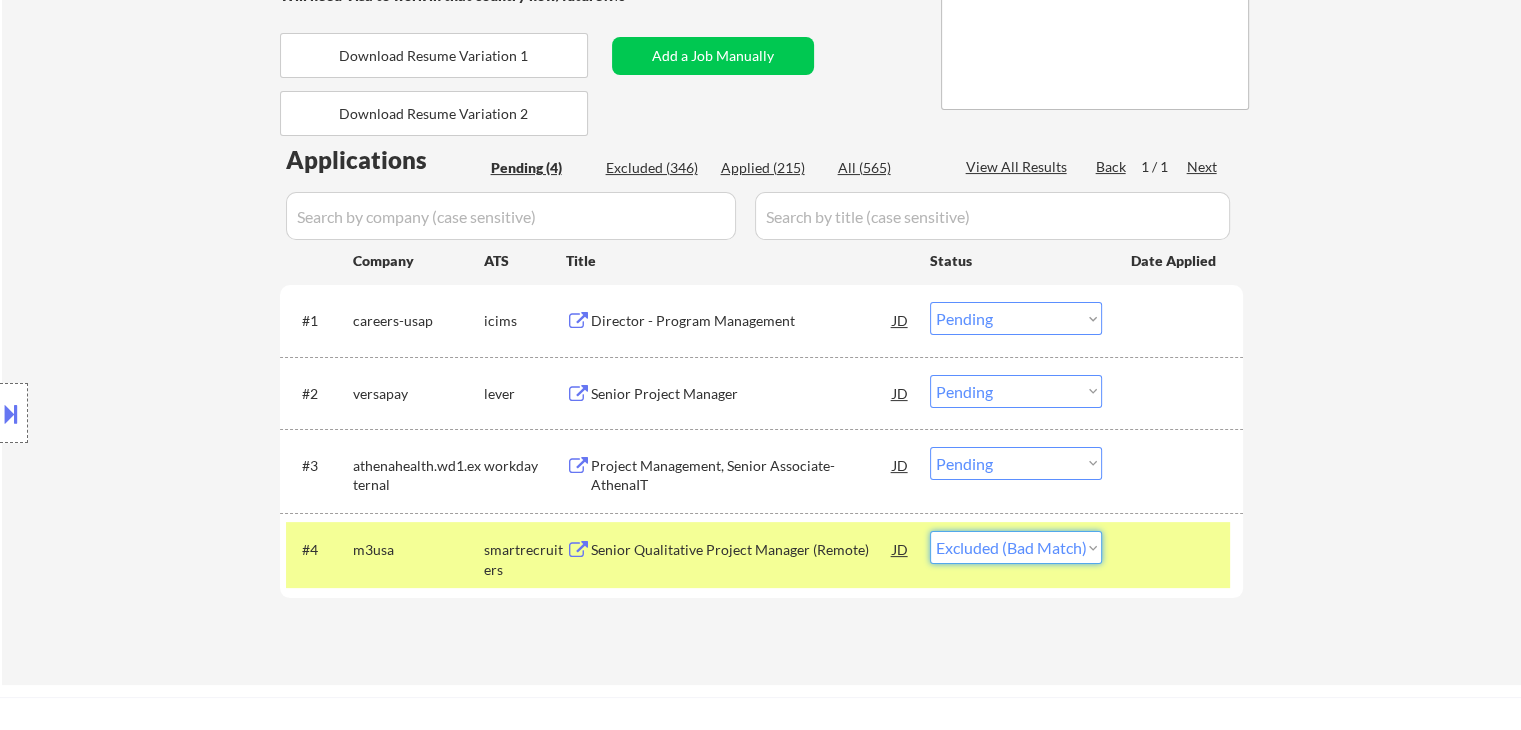 click on "Choose an option... Pending Applied Excluded (Questions) Excluded (Expired) Excluded (Location) Excluded (Bad Match) Excluded (Blocklist) Excluded (Salary) Excluded (Other)" at bounding box center [1016, 547] 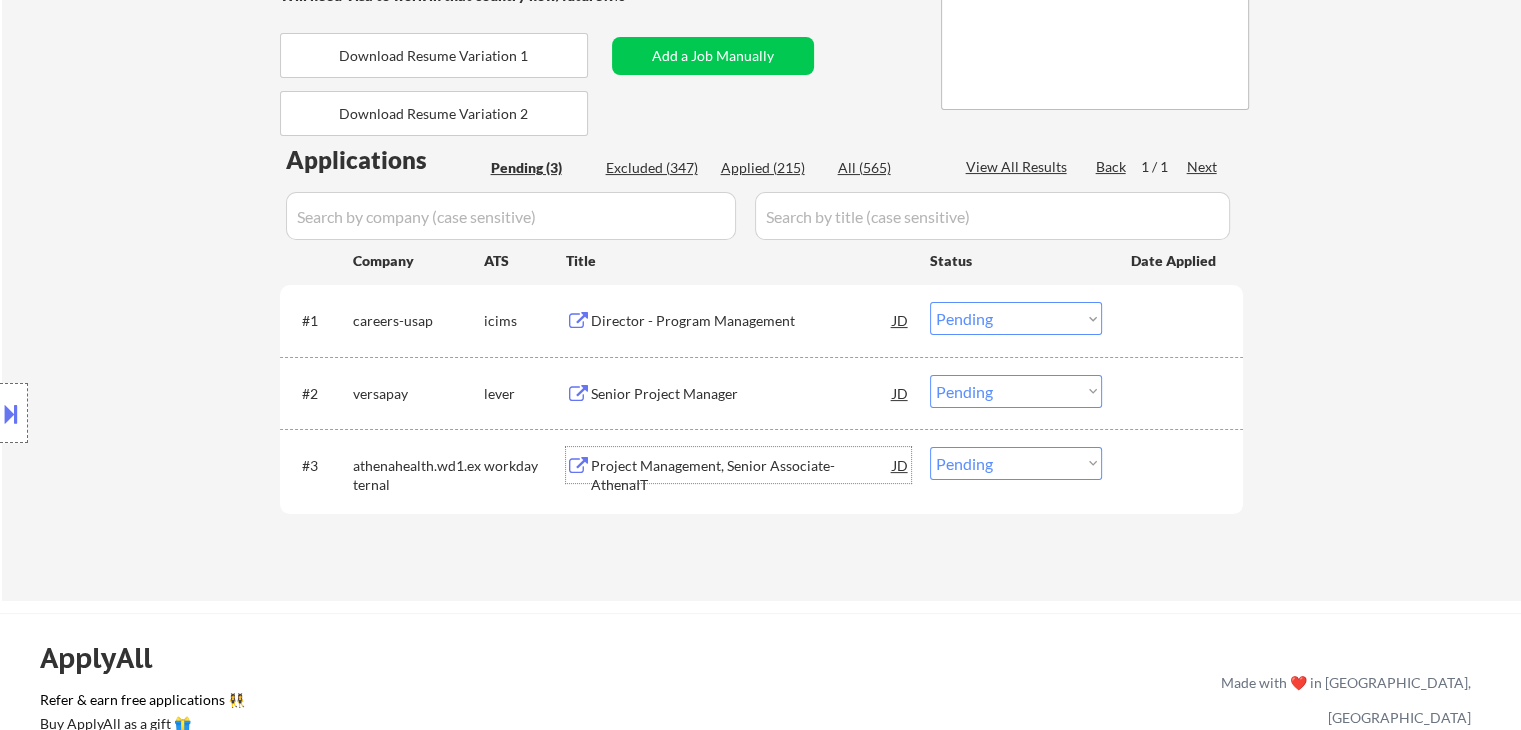 click on "Project Management, Senior Associate- AthenaIT" at bounding box center [742, 475] 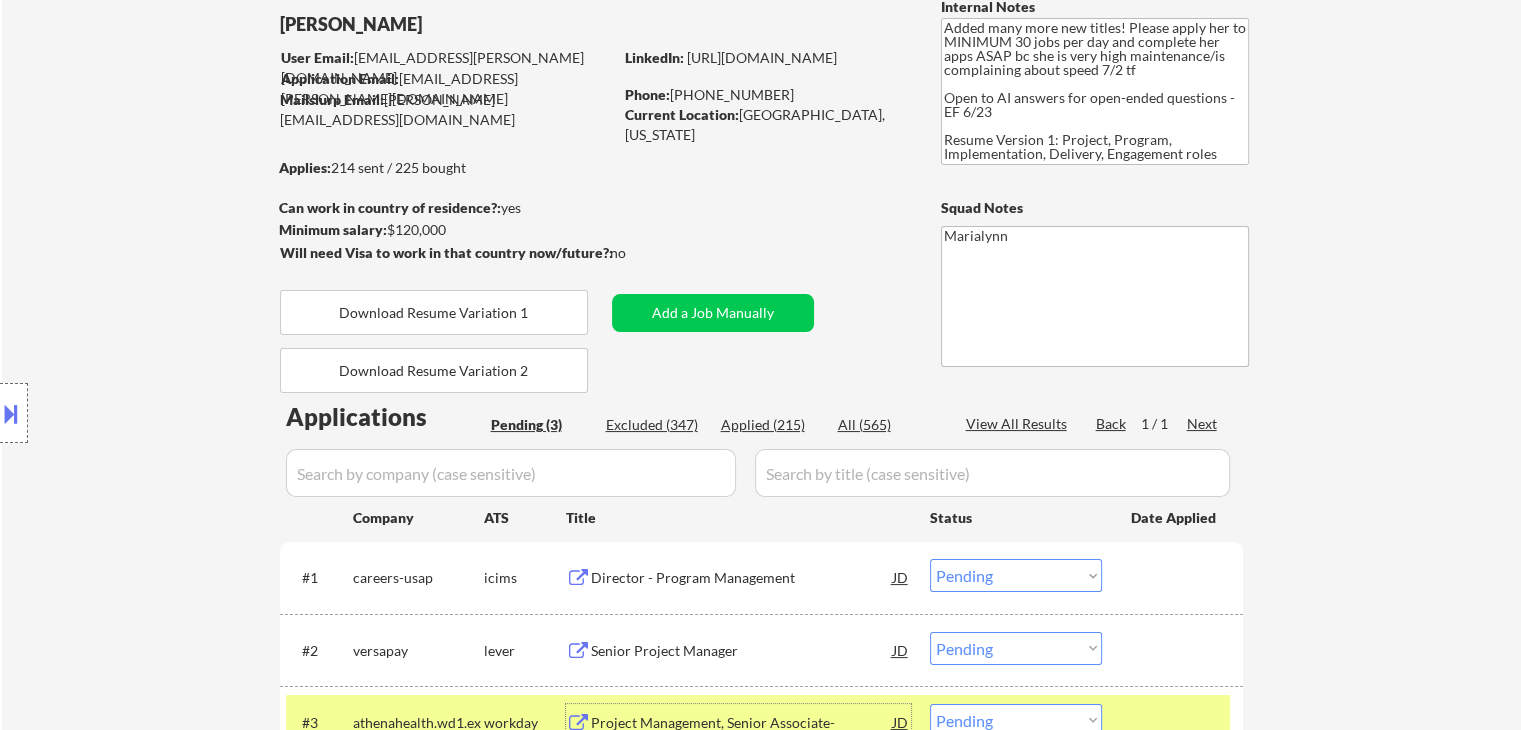 scroll, scrollTop: 112, scrollLeft: 0, axis: vertical 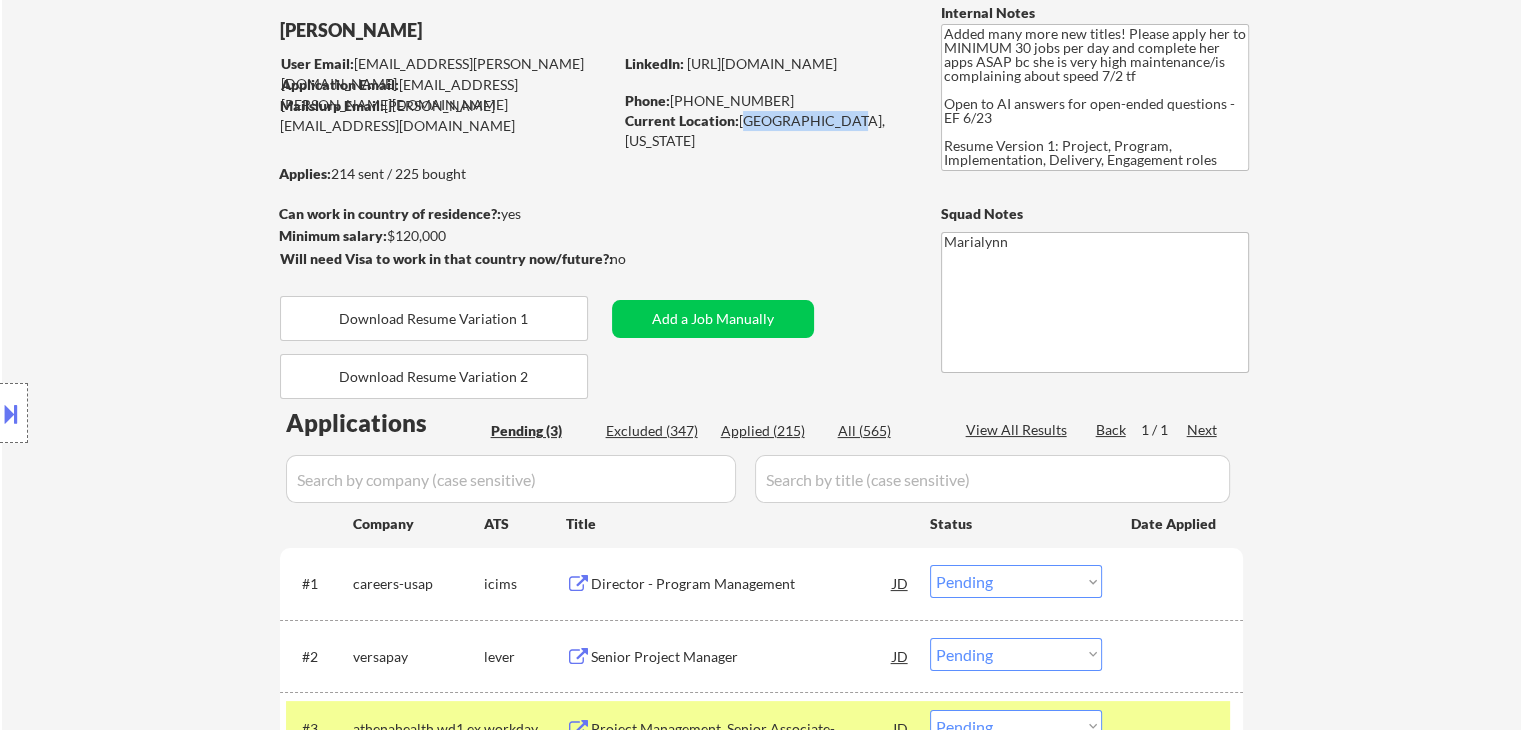 drag, startPoint x: 740, startPoint y: 118, endPoint x: 833, endPoint y: 119, distance: 93.00538 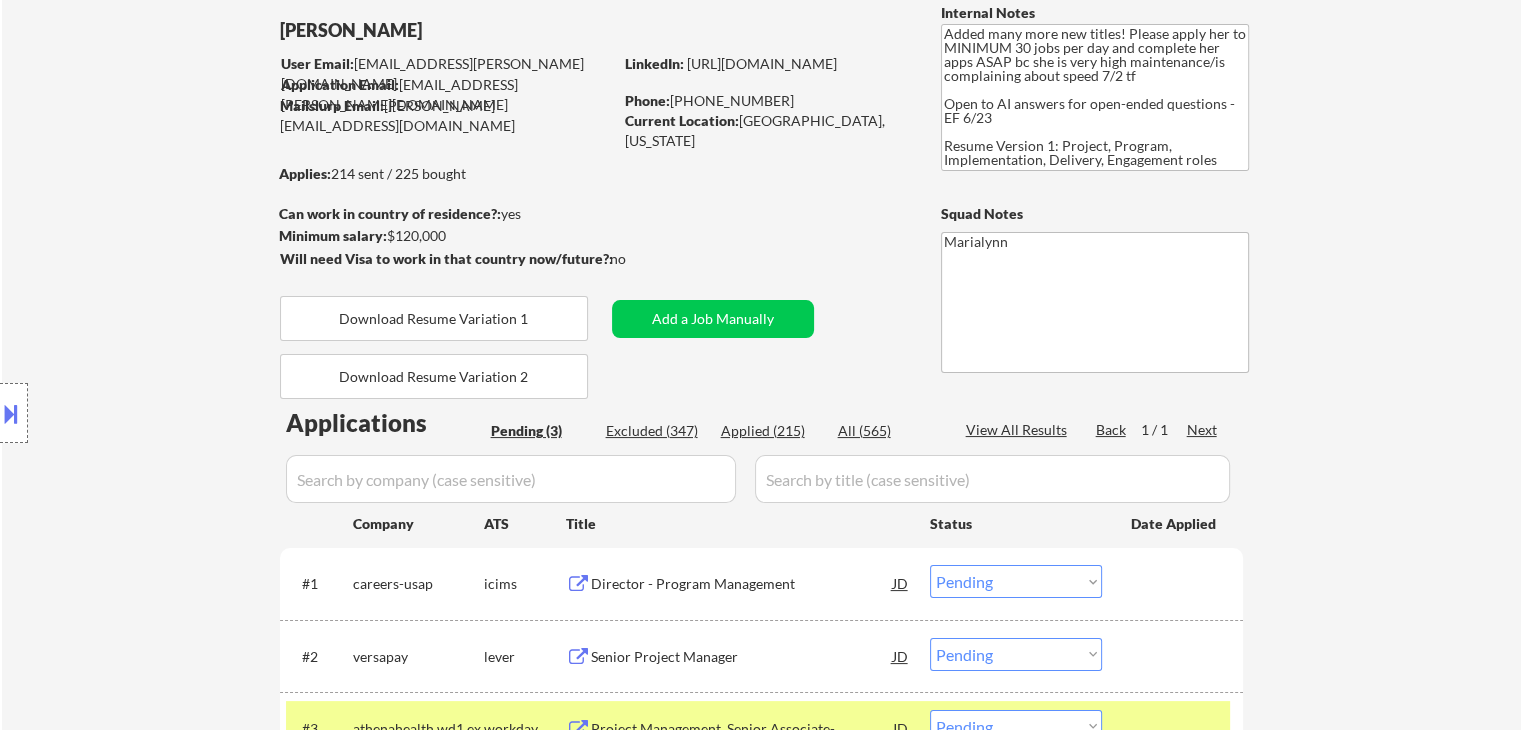 click on "Phone:" at bounding box center [647, 100] 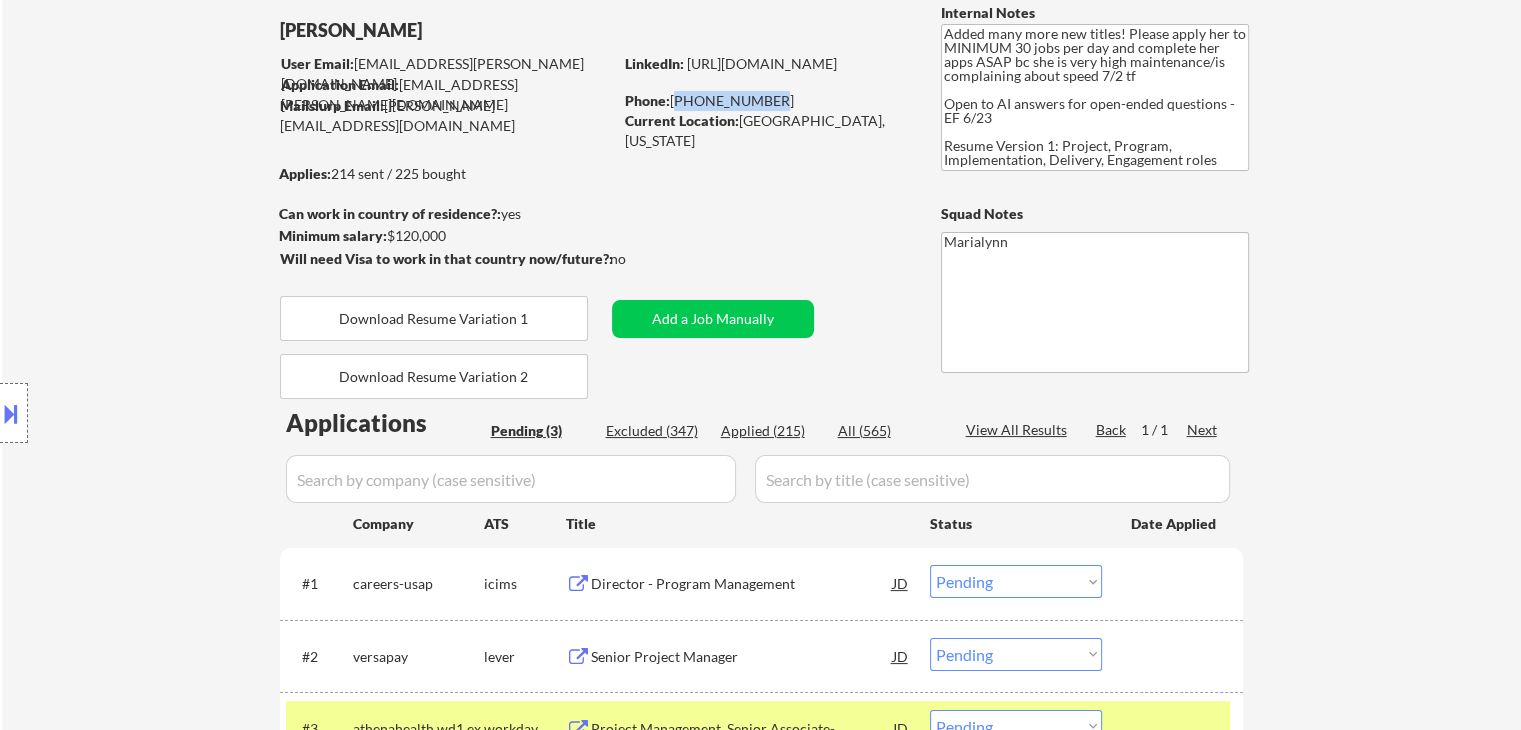 copy on "346-818-4948" 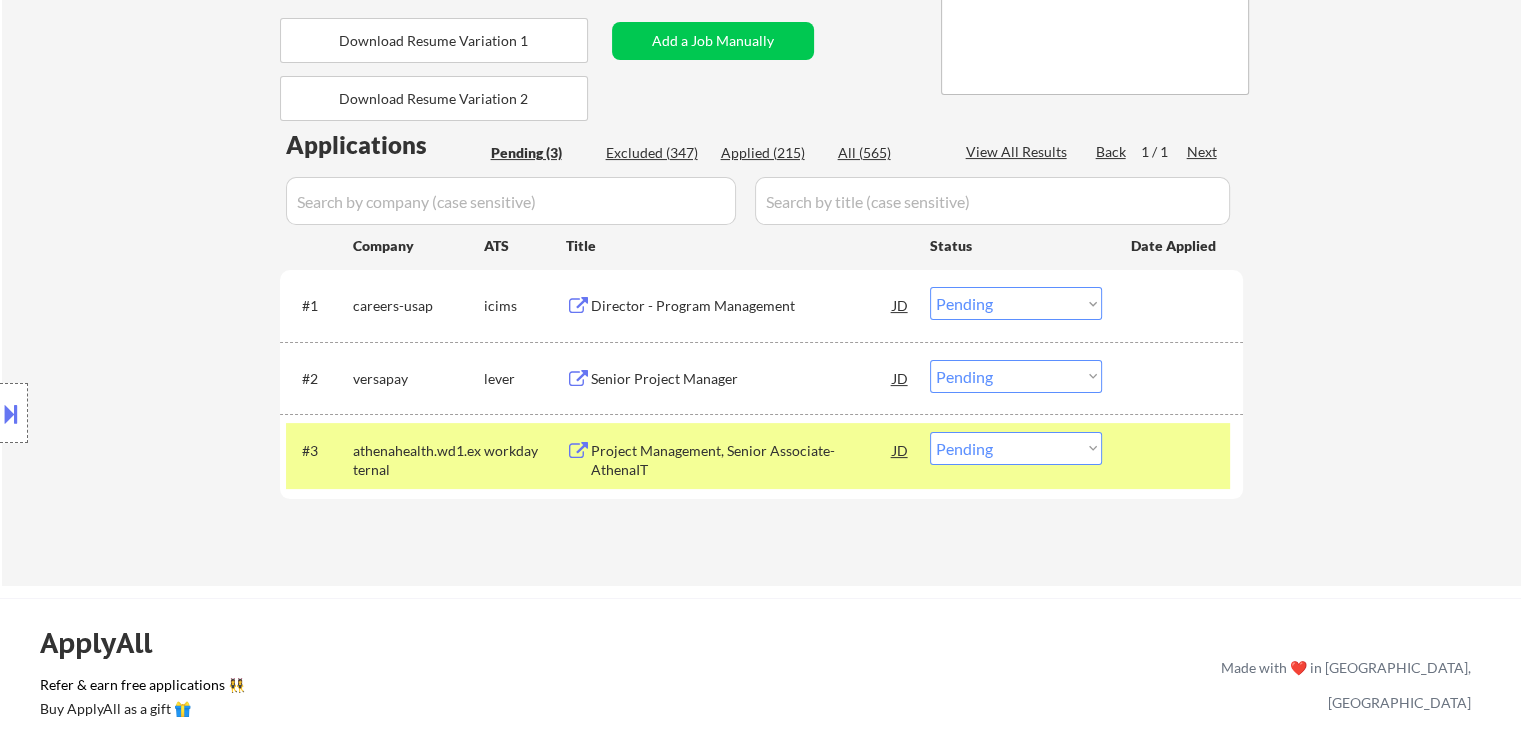 scroll, scrollTop: 388, scrollLeft: 0, axis: vertical 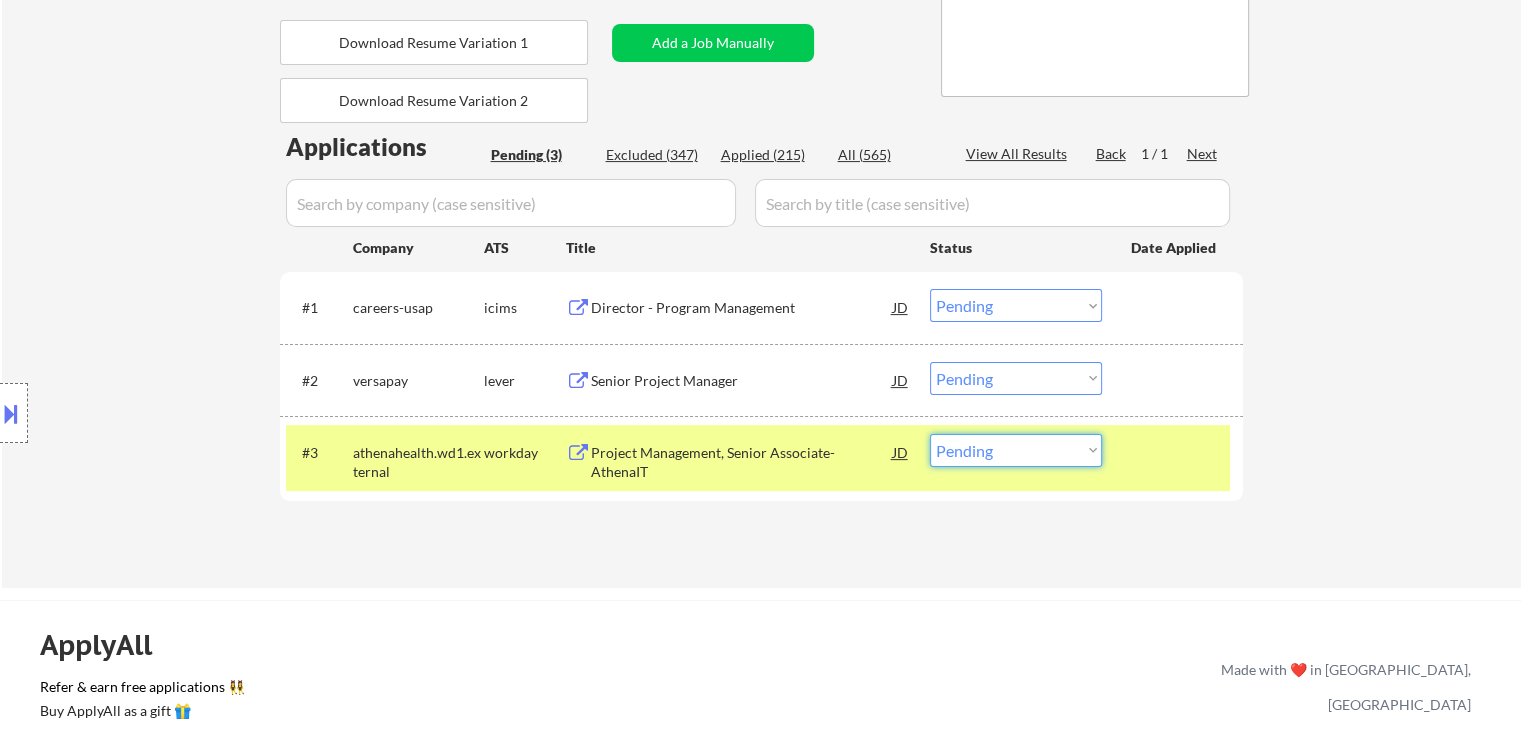 click on "Choose an option... Pending Applied Excluded (Questions) Excluded (Expired) Excluded (Location) Excluded (Bad Match) Excluded (Blocklist) Excluded (Salary) Excluded (Other)" at bounding box center (1016, 450) 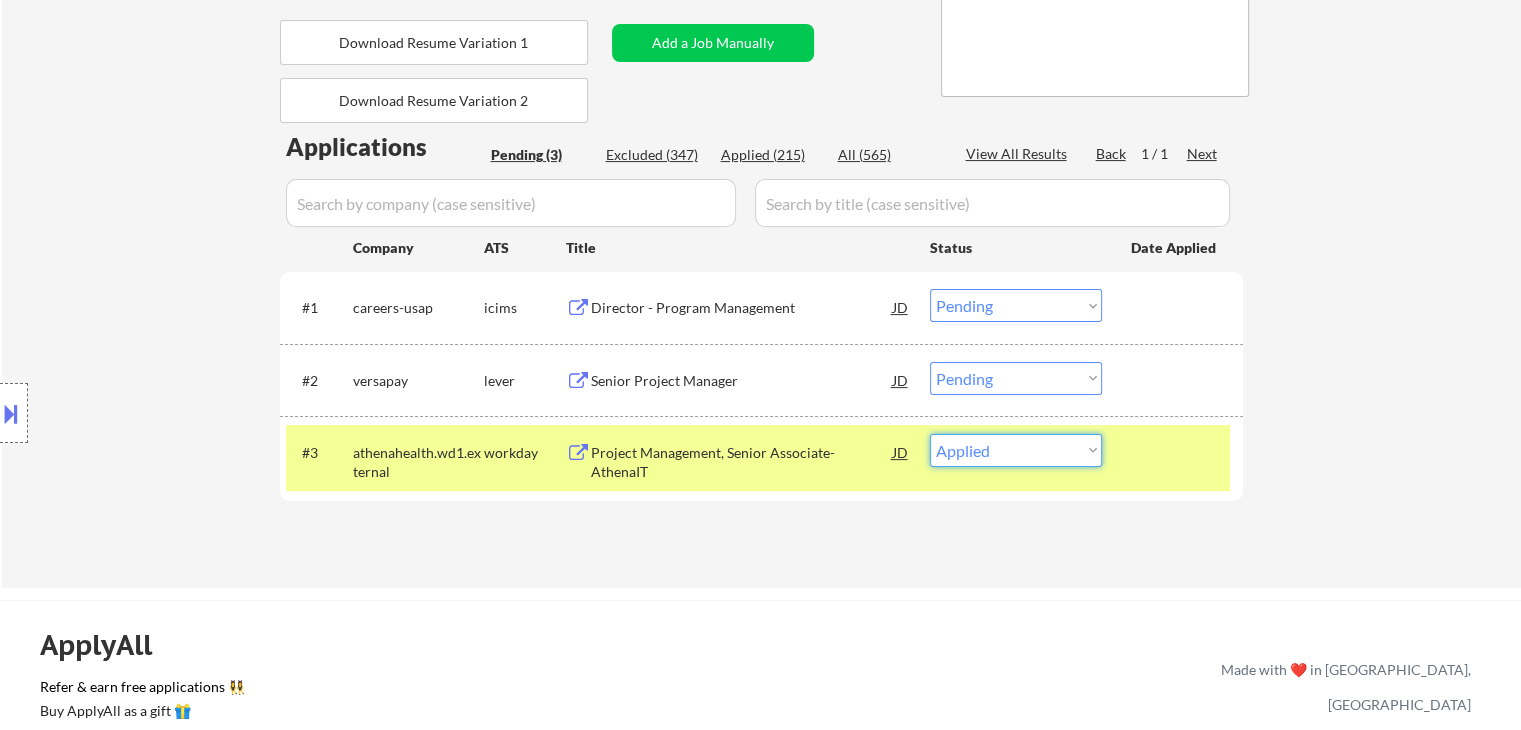 click on "Choose an option... Pending Applied Excluded (Questions) Excluded (Expired) Excluded (Location) Excluded (Bad Match) Excluded (Blocklist) Excluded (Salary) Excluded (Other)" at bounding box center (1016, 450) 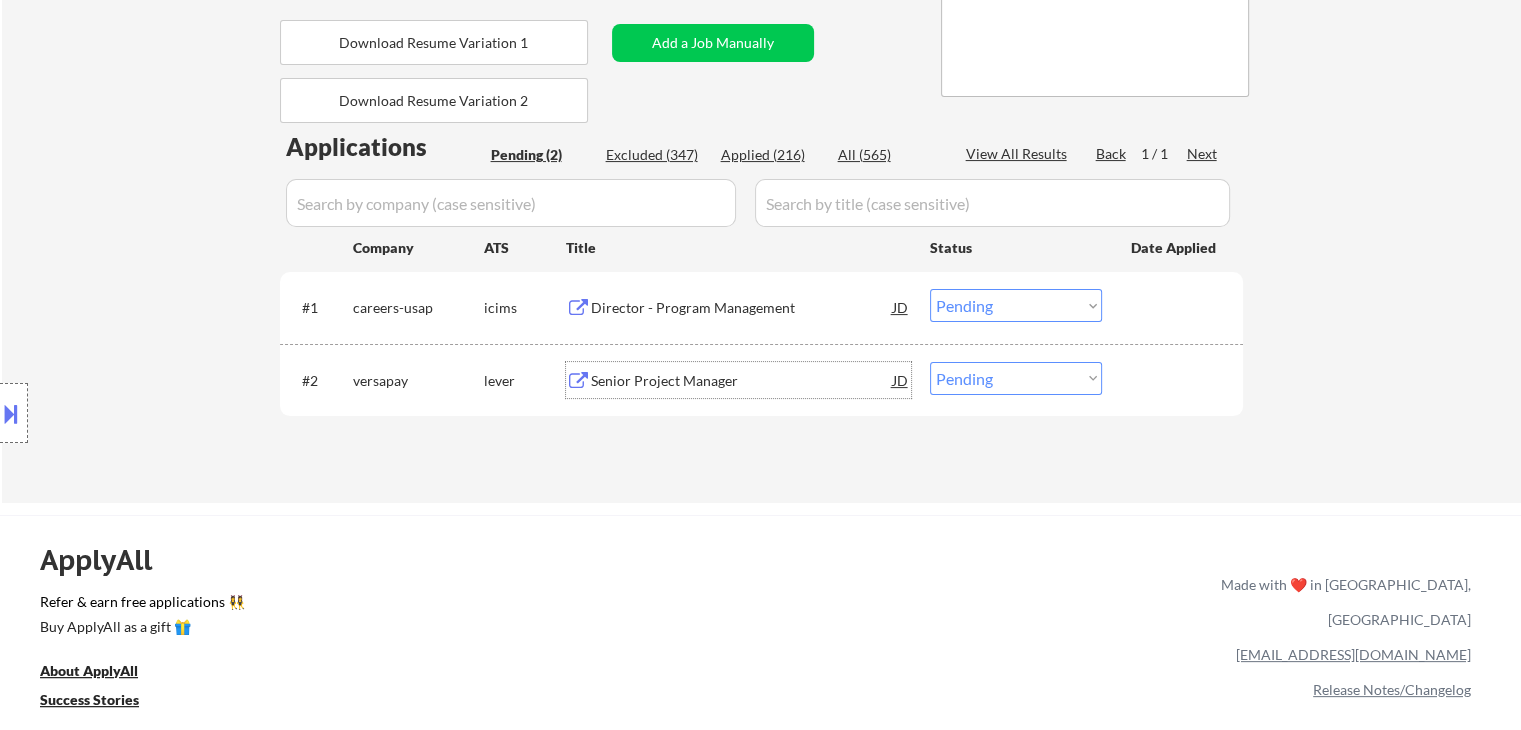click on "Senior Project Manager" at bounding box center (742, 380) 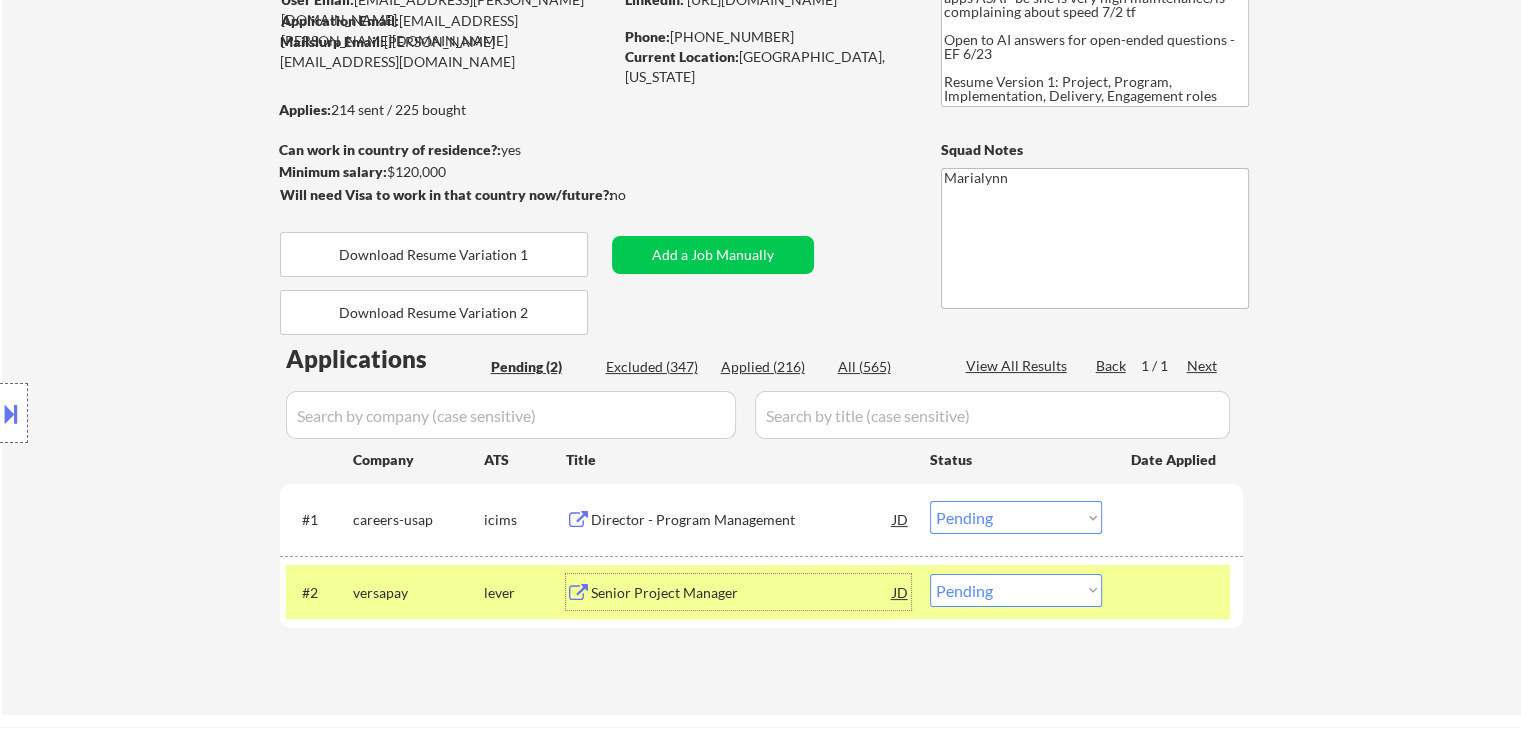 scroll, scrollTop: 284, scrollLeft: 0, axis: vertical 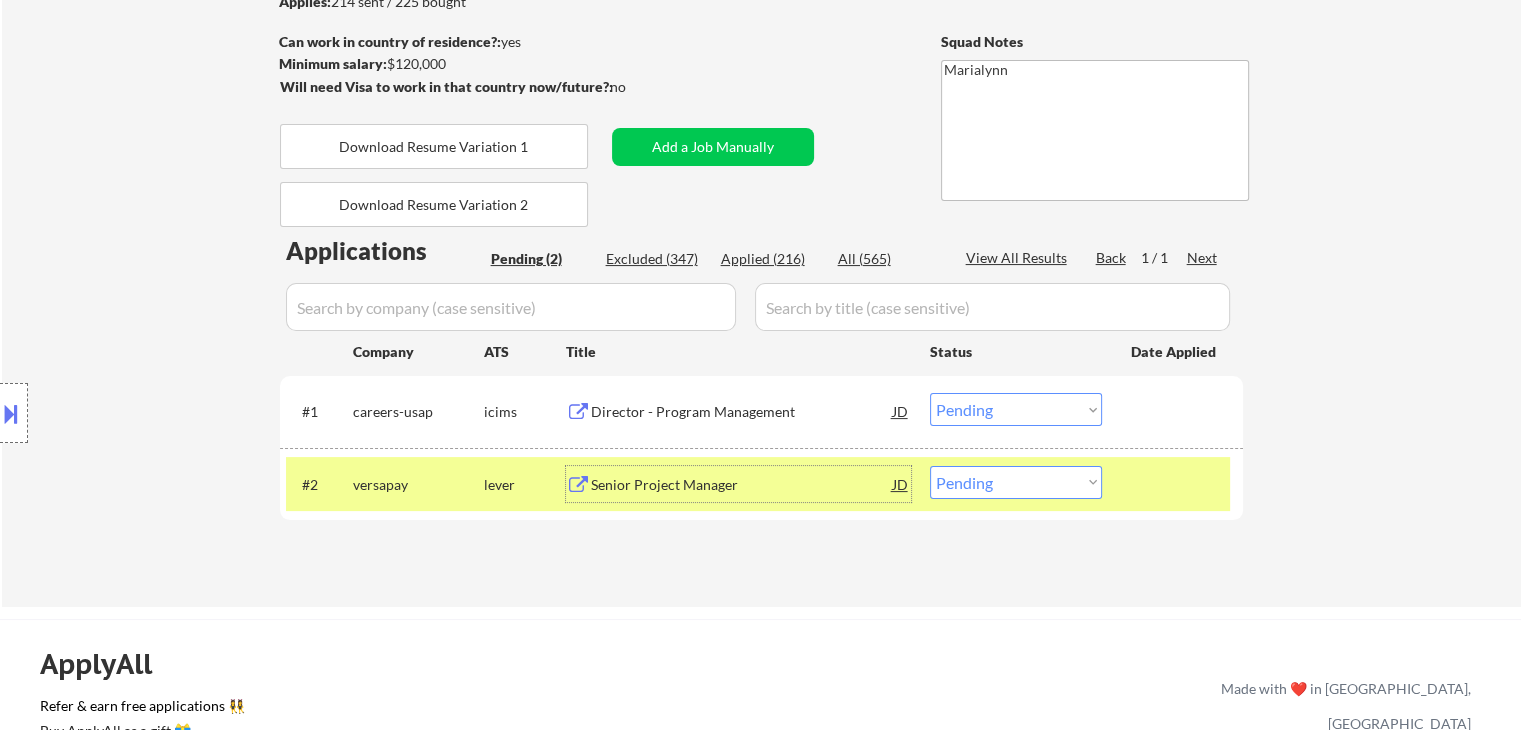 click on "Choose an option... Pending Applied Excluded (Questions) Excluded (Expired) Excluded (Location) Excluded (Bad Match) Excluded (Blocklist) Excluded (Salary) Excluded (Other)" at bounding box center (1016, 482) 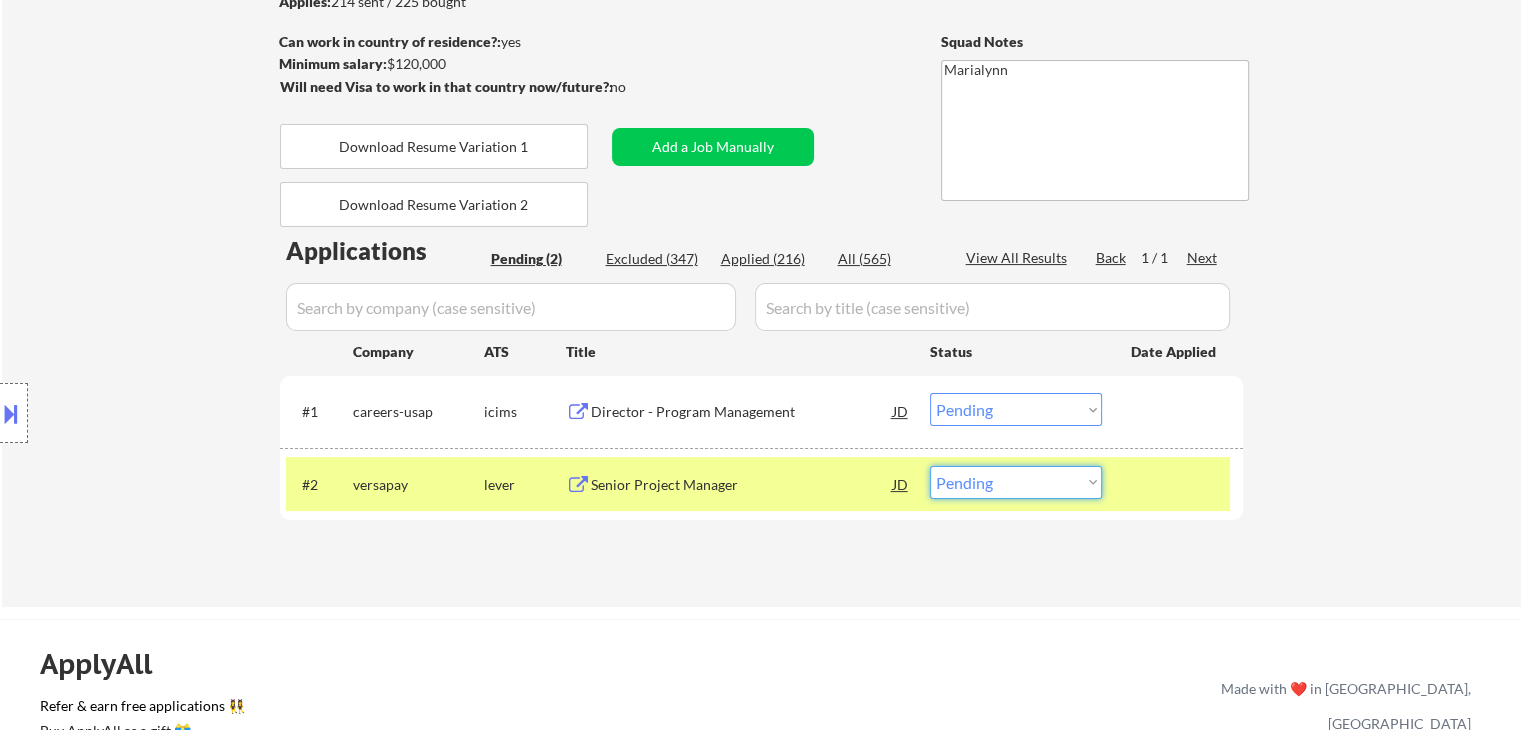 select on ""applied"" 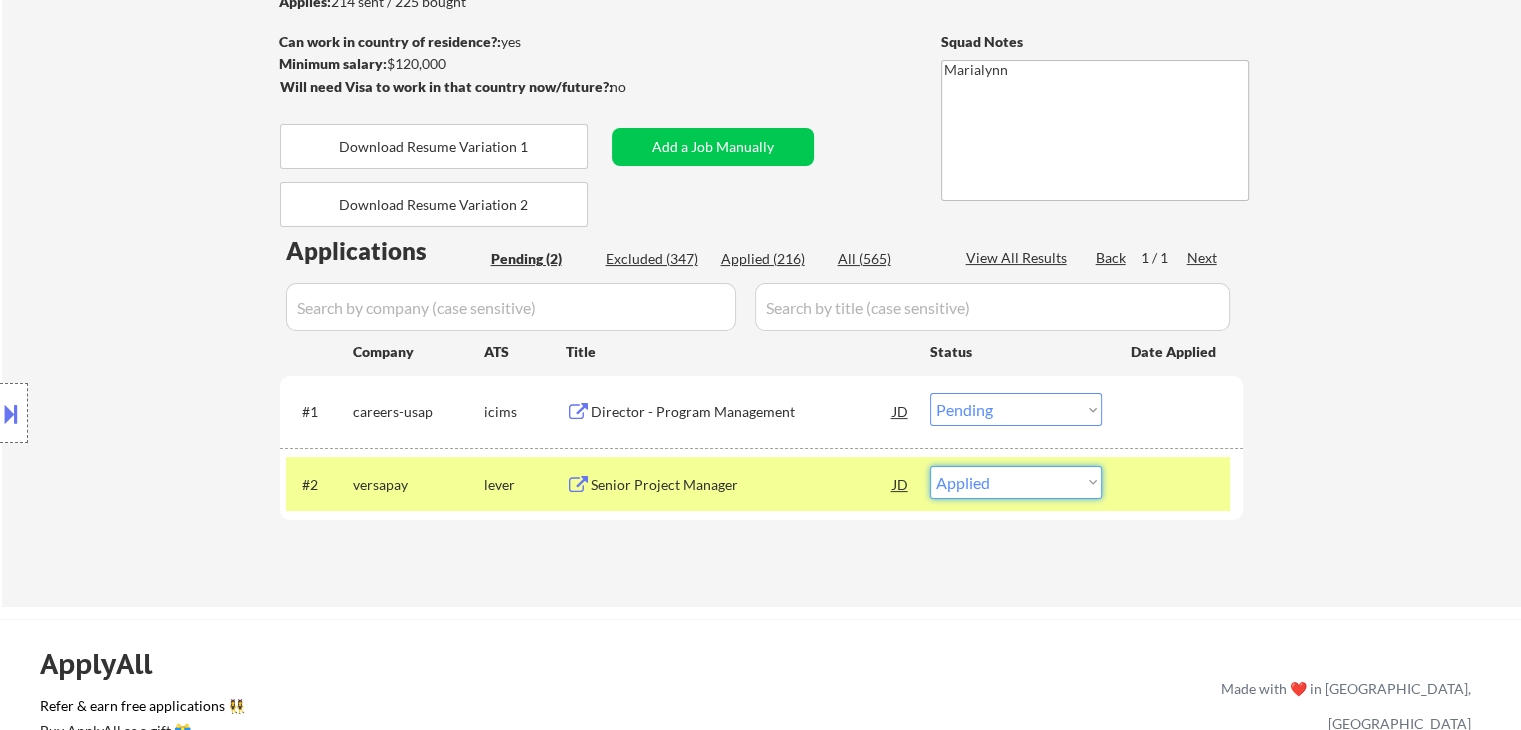 click on "Choose an option... Pending Applied Excluded (Questions) Excluded (Expired) Excluded (Location) Excluded (Bad Match) Excluded (Blocklist) Excluded (Salary) Excluded (Other)" at bounding box center [1016, 482] 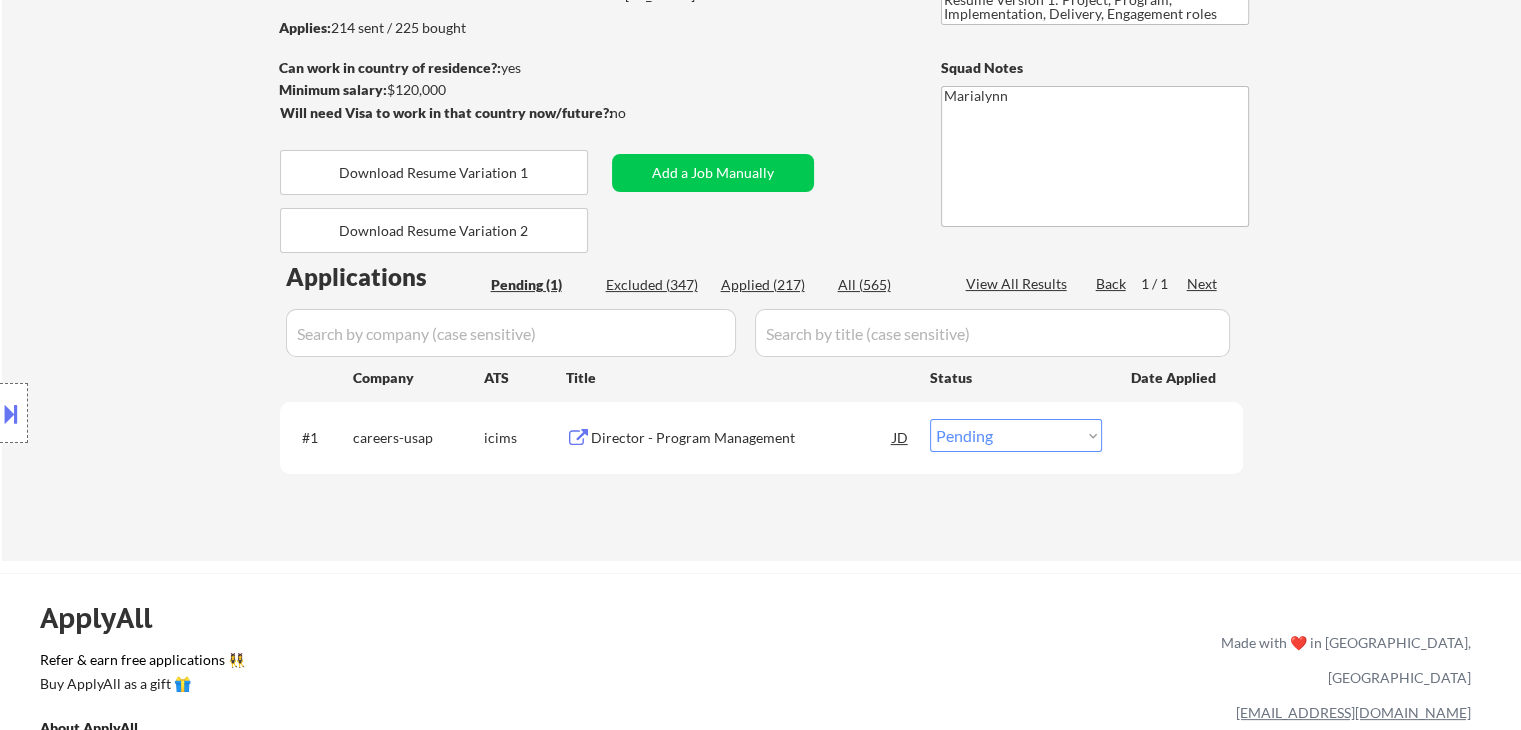 scroll, scrollTop: 259, scrollLeft: 0, axis: vertical 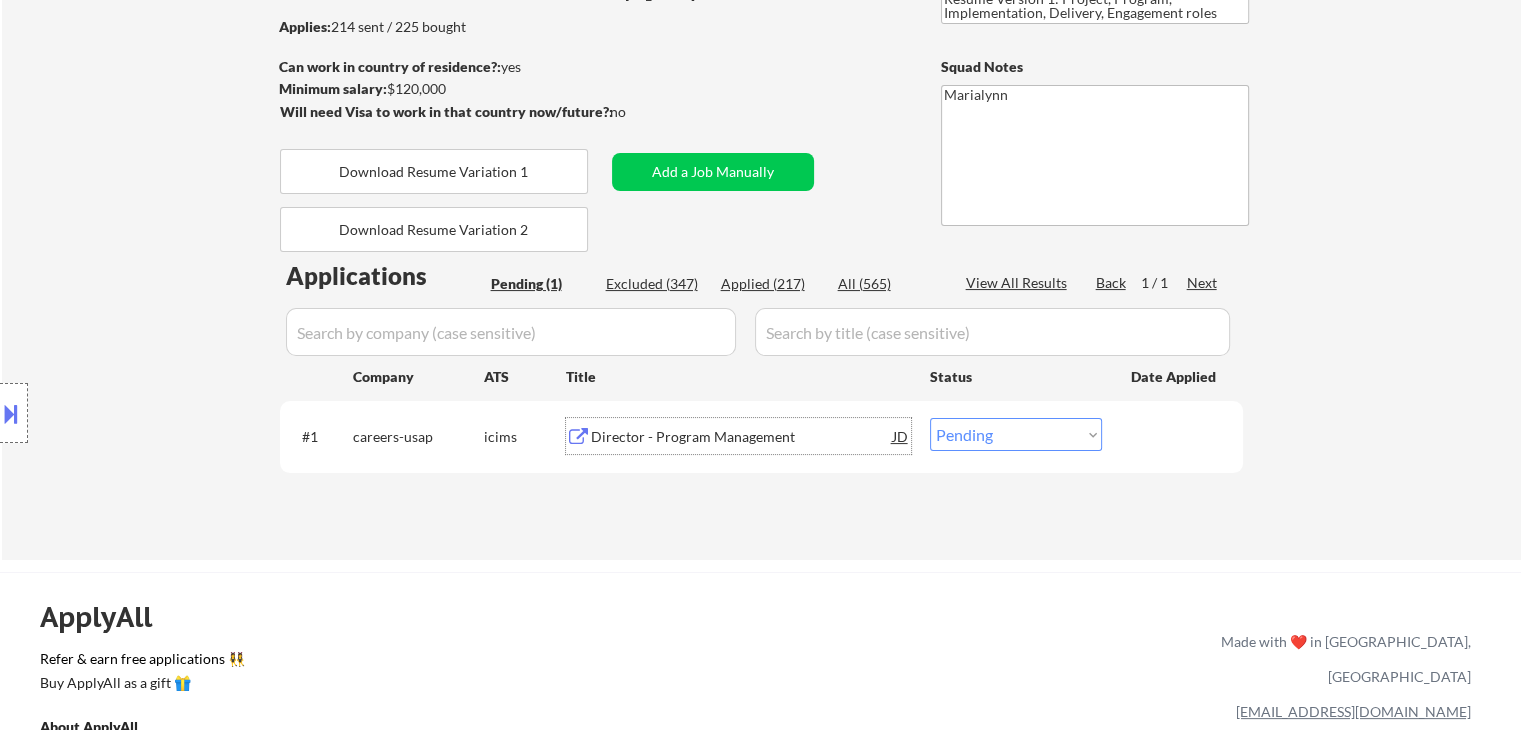 click on "Director - Program Management" at bounding box center (742, 437) 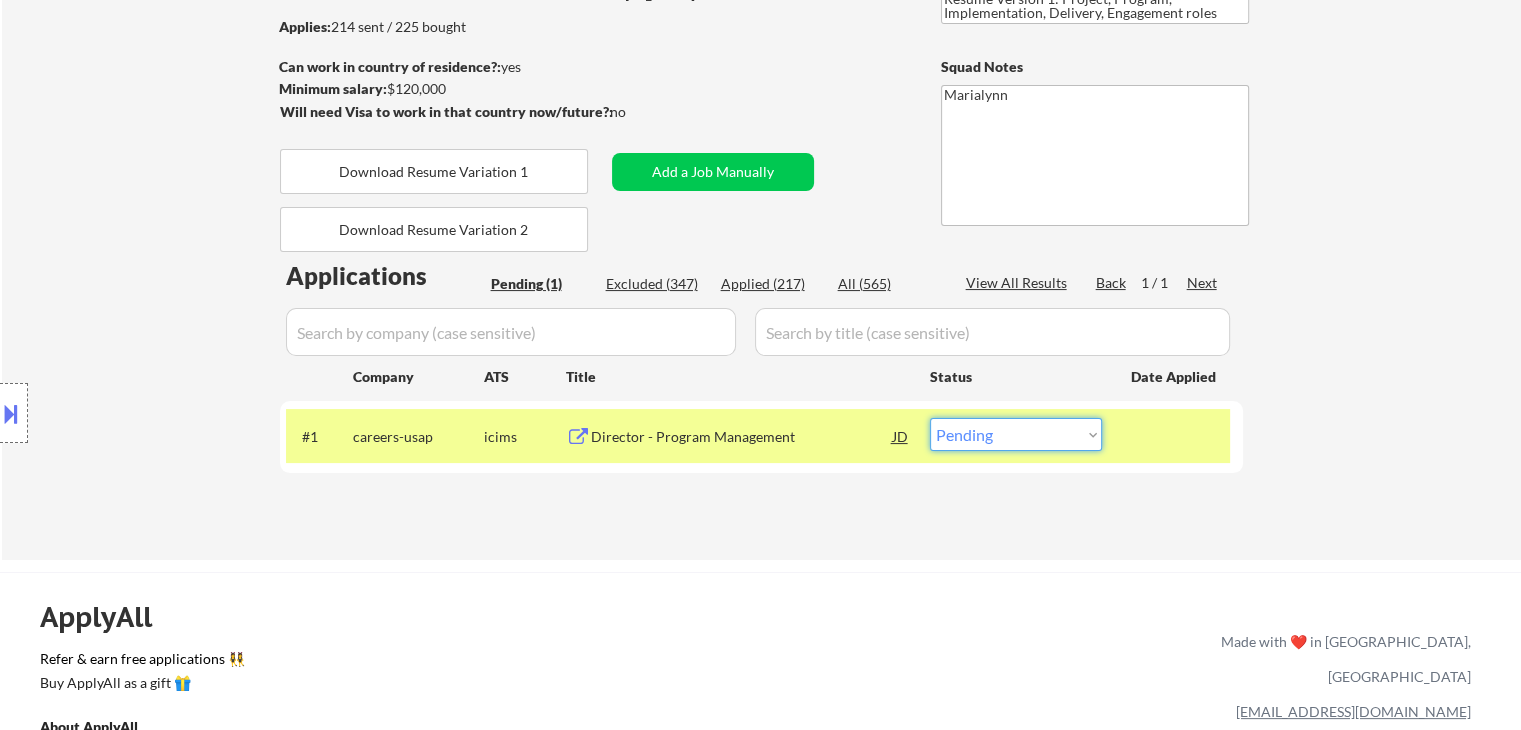 click on "Choose an option... Pending Applied Excluded (Questions) Excluded (Expired) Excluded (Location) Excluded (Bad Match) Excluded (Blocklist) Excluded (Salary) Excluded (Other)" at bounding box center (1016, 434) 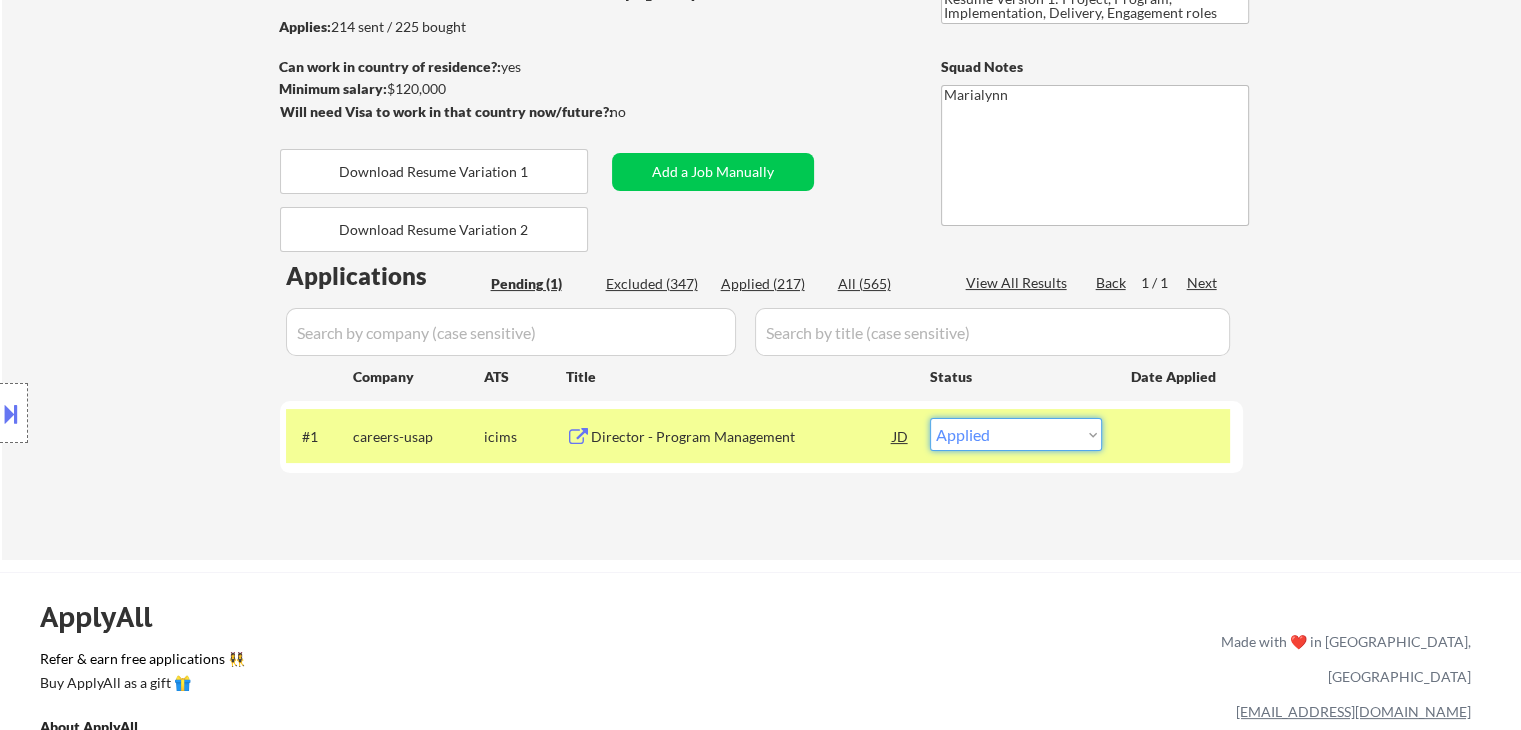 click on "Choose an option... Pending Applied Excluded (Questions) Excluded (Expired) Excluded (Location) Excluded (Bad Match) Excluded (Blocklist) Excluded (Salary) Excluded (Other)" at bounding box center (1016, 434) 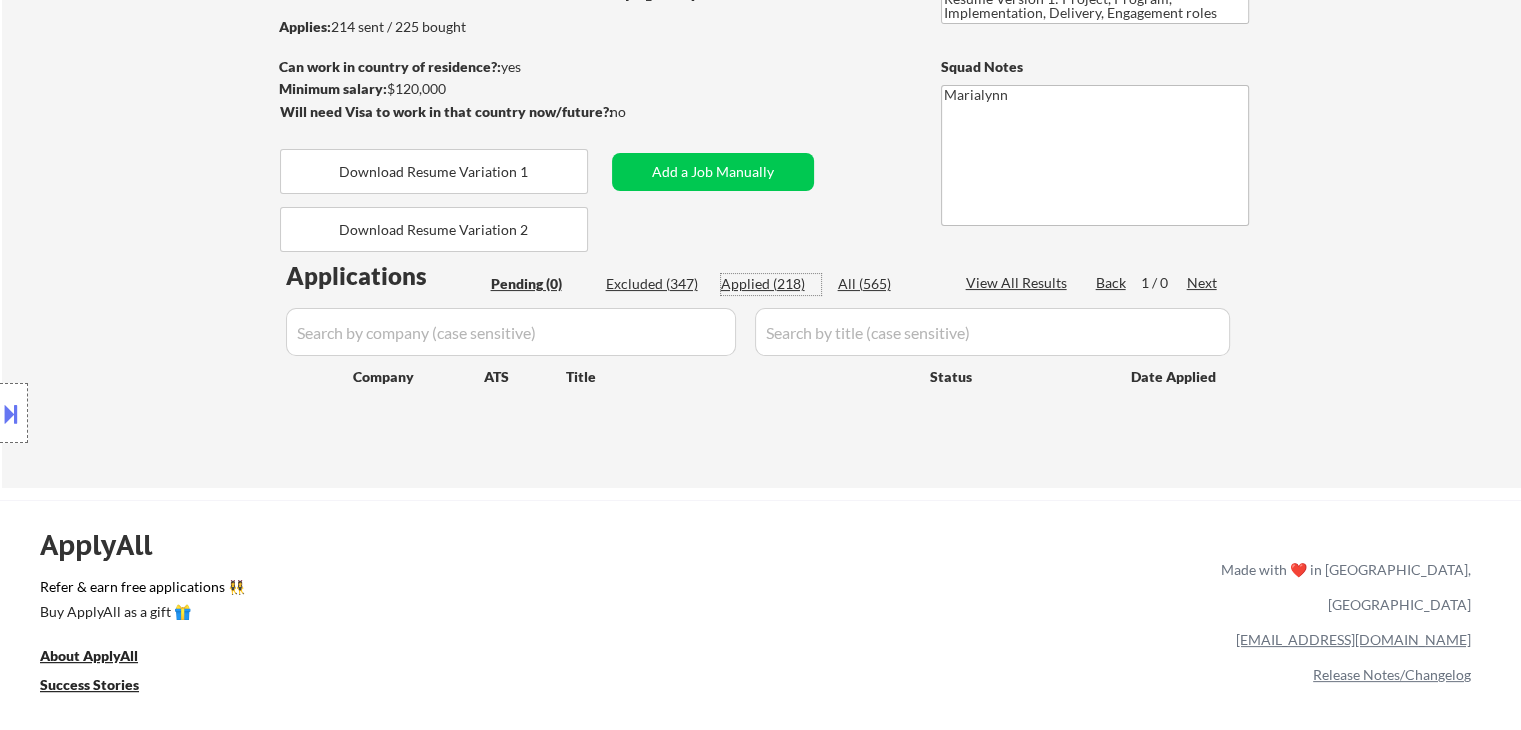 click on "Applied (218)" at bounding box center (771, 284) 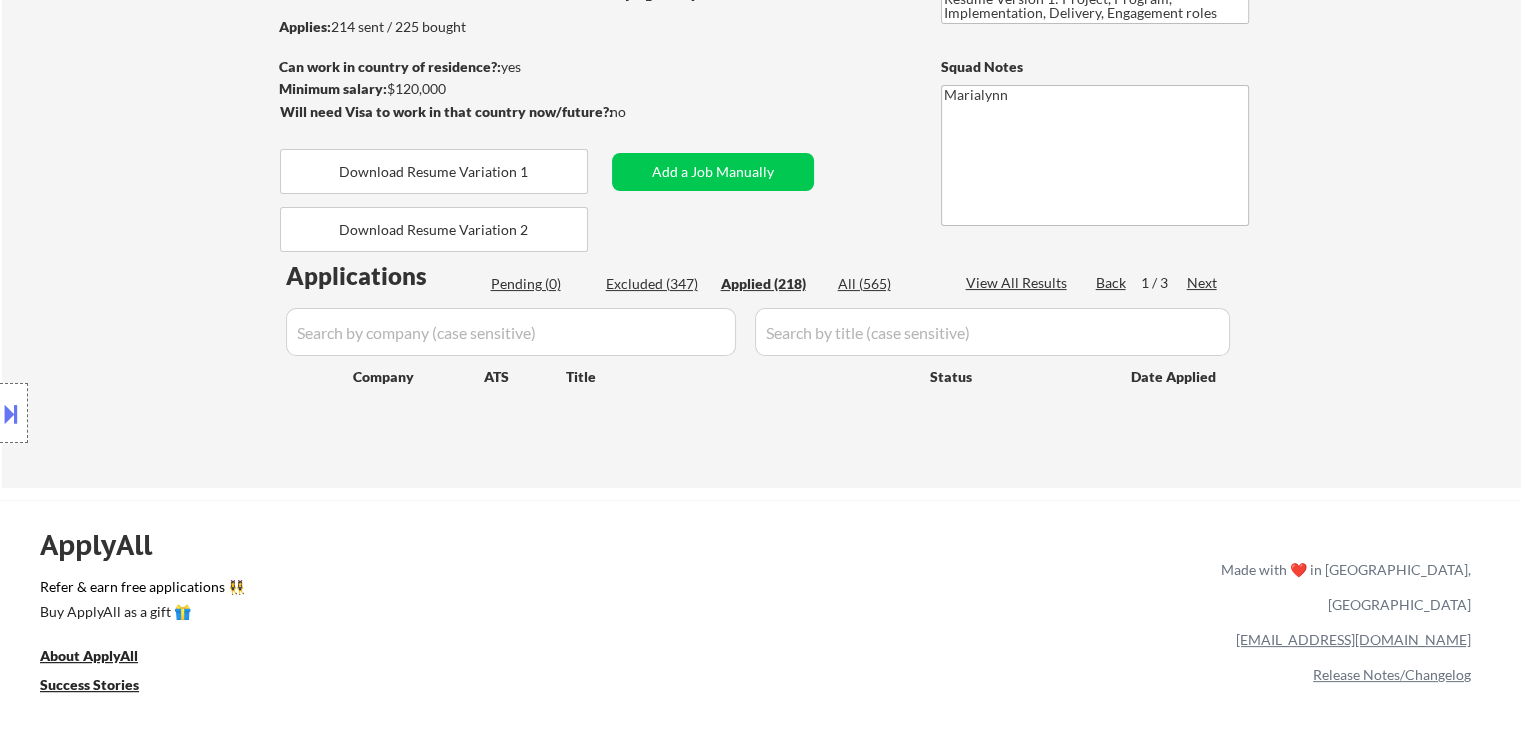 click on "Applied (218)" at bounding box center [771, 284] 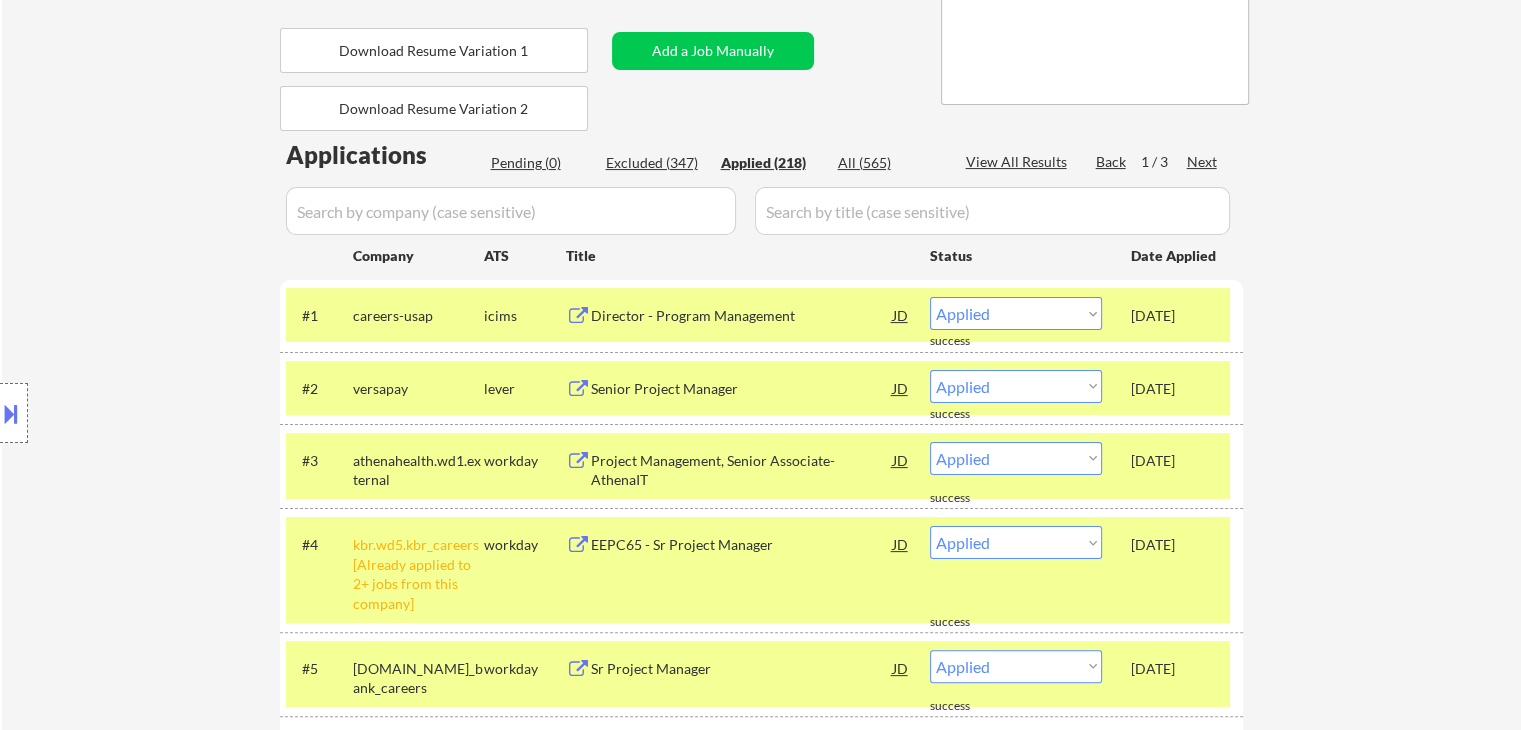 scroll, scrollTop: 379, scrollLeft: 0, axis: vertical 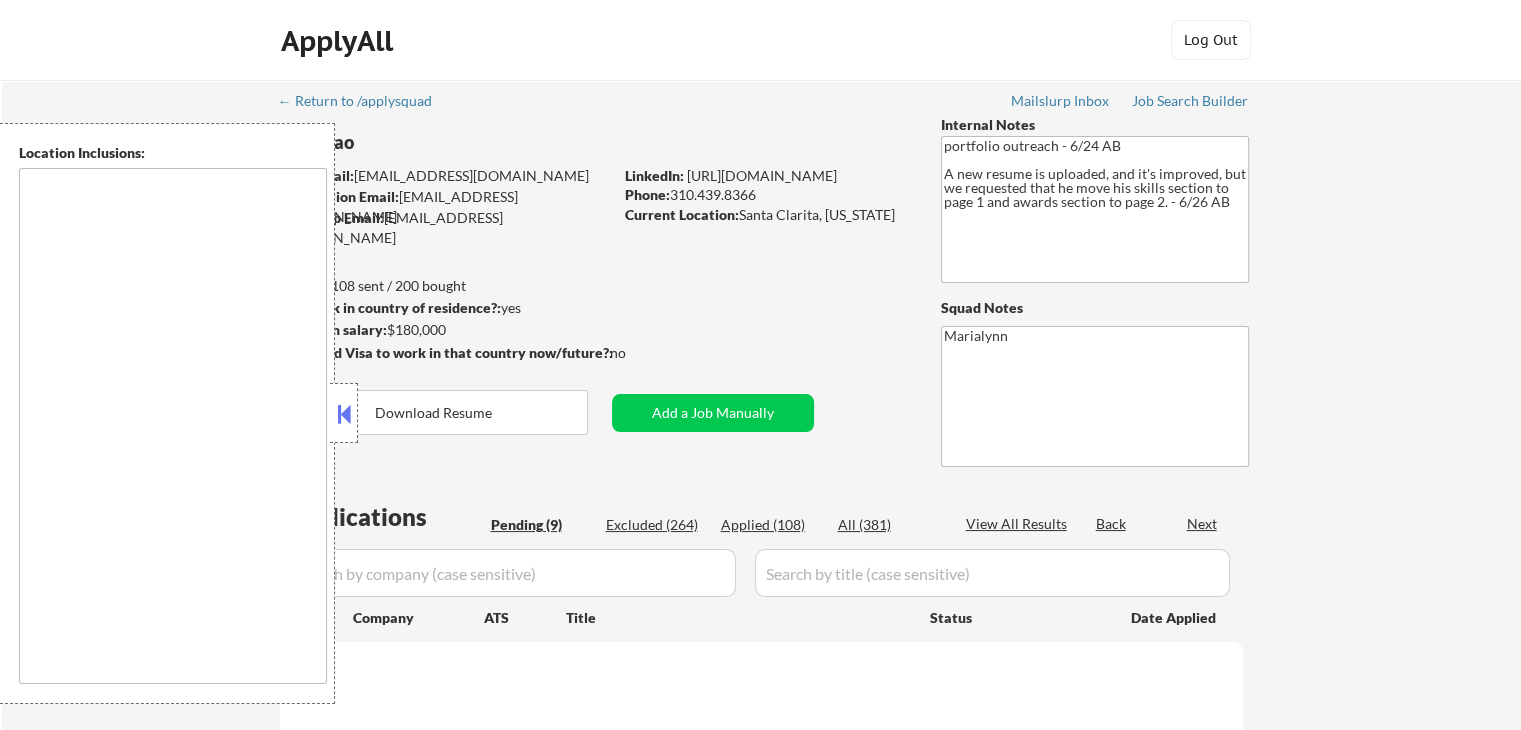 select on ""pending"" 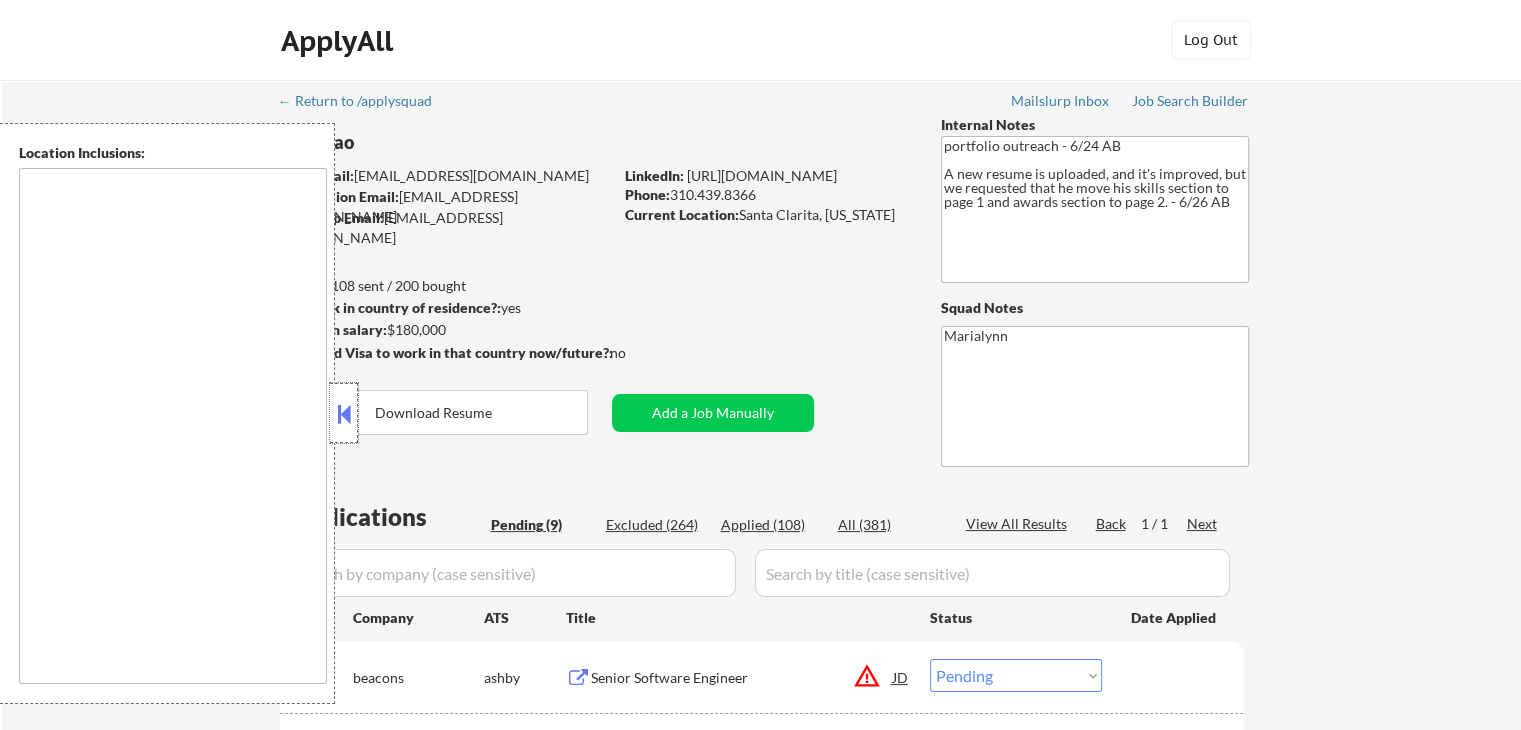 click at bounding box center (344, 413) 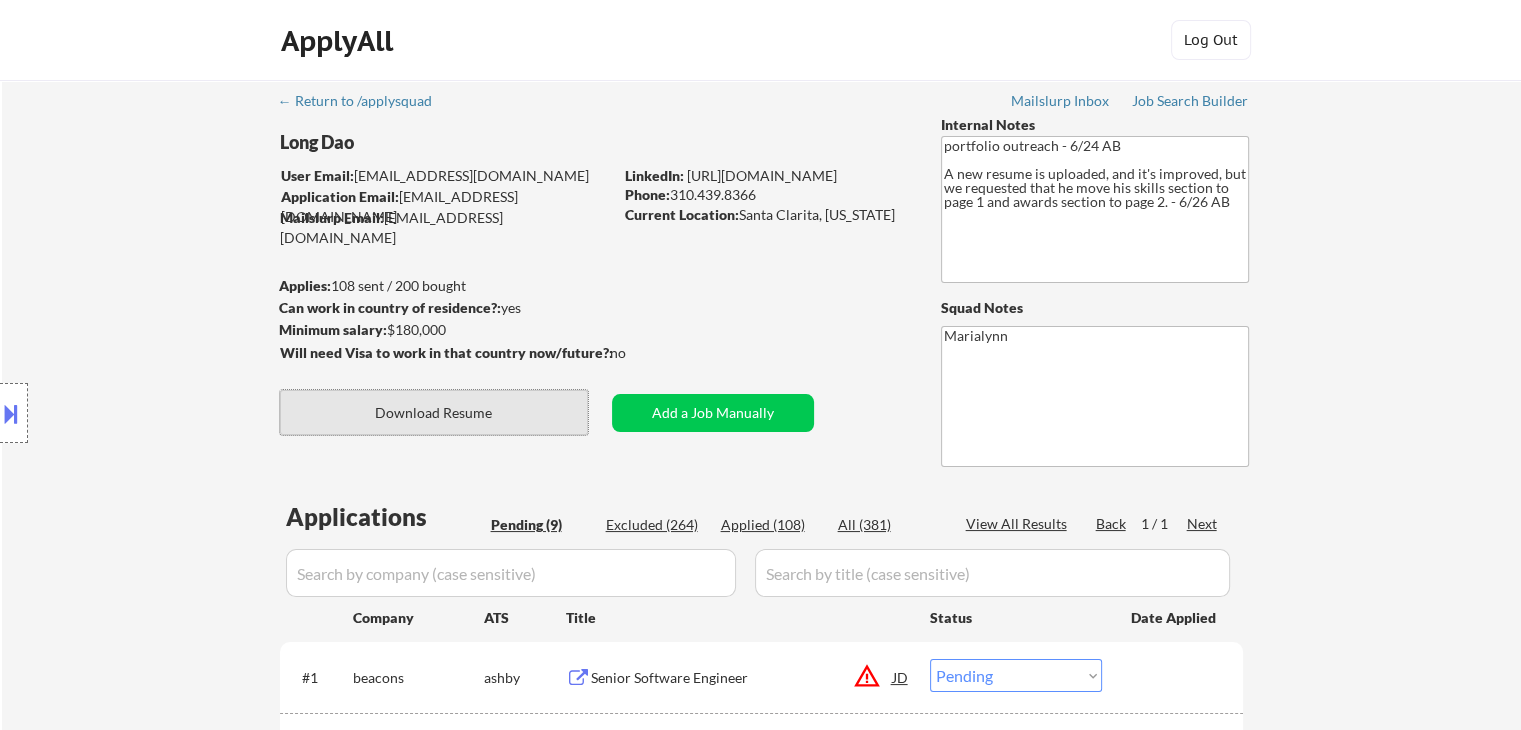 click on "Download Resume" at bounding box center (434, 412) 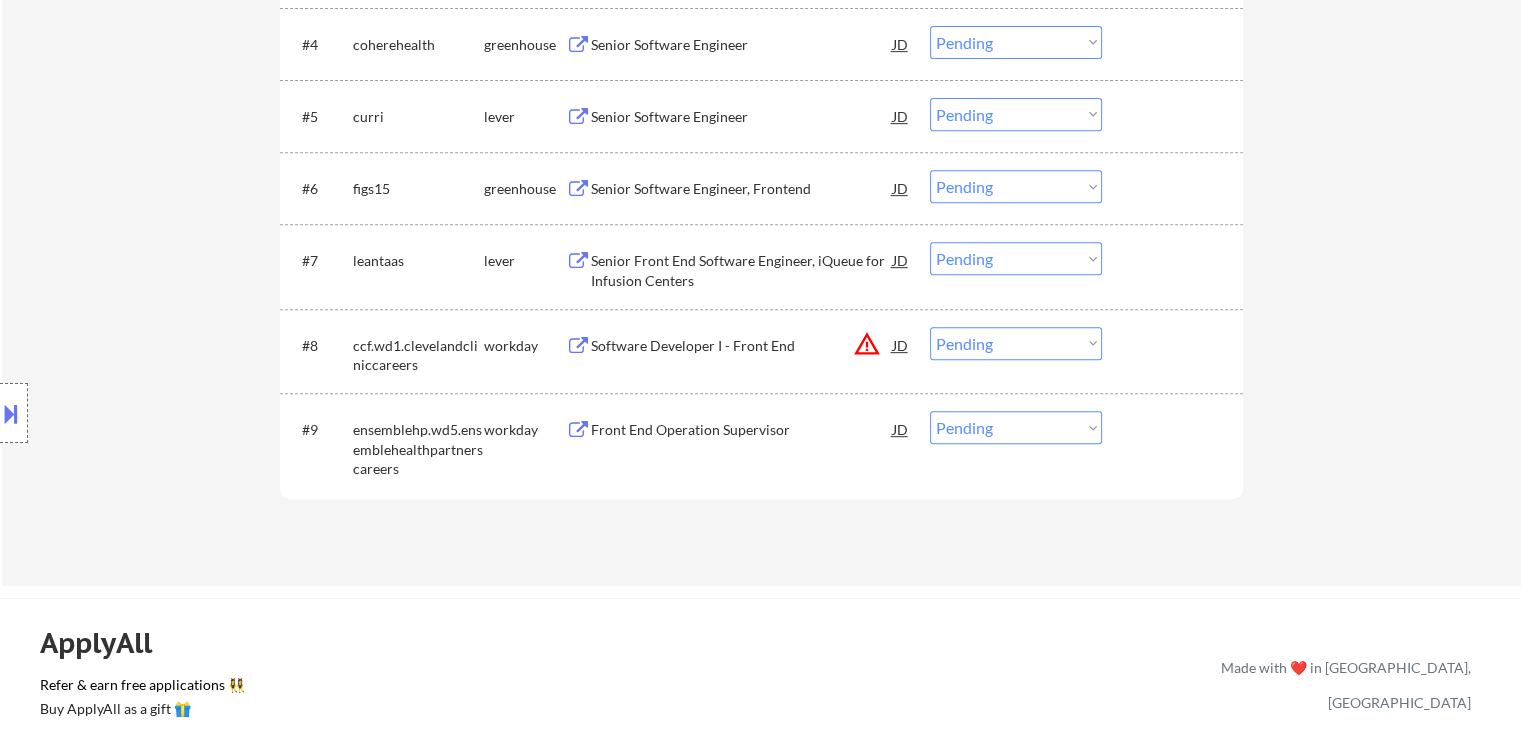 scroll, scrollTop: 847, scrollLeft: 0, axis: vertical 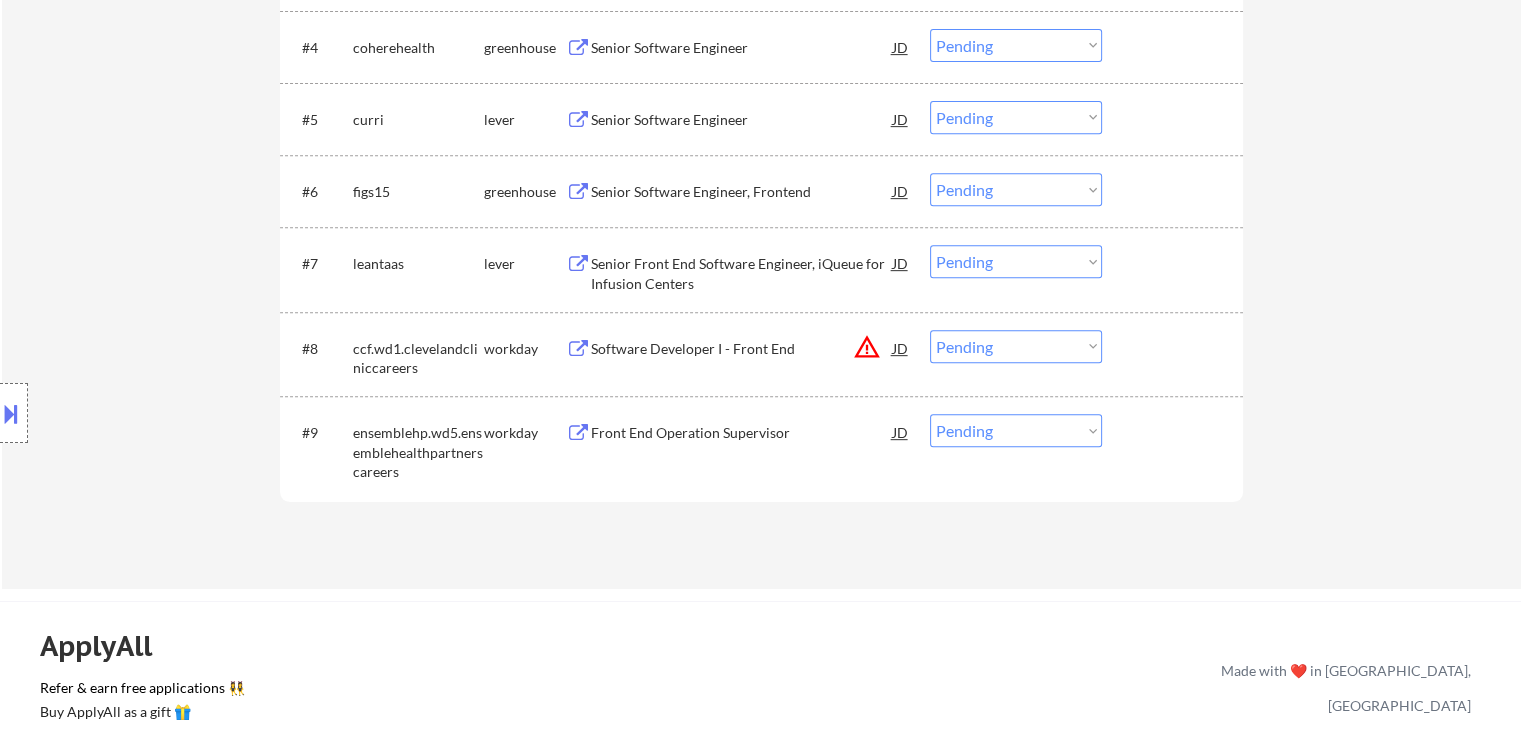 click on "Front End Operation Supervisor" at bounding box center (742, 433) 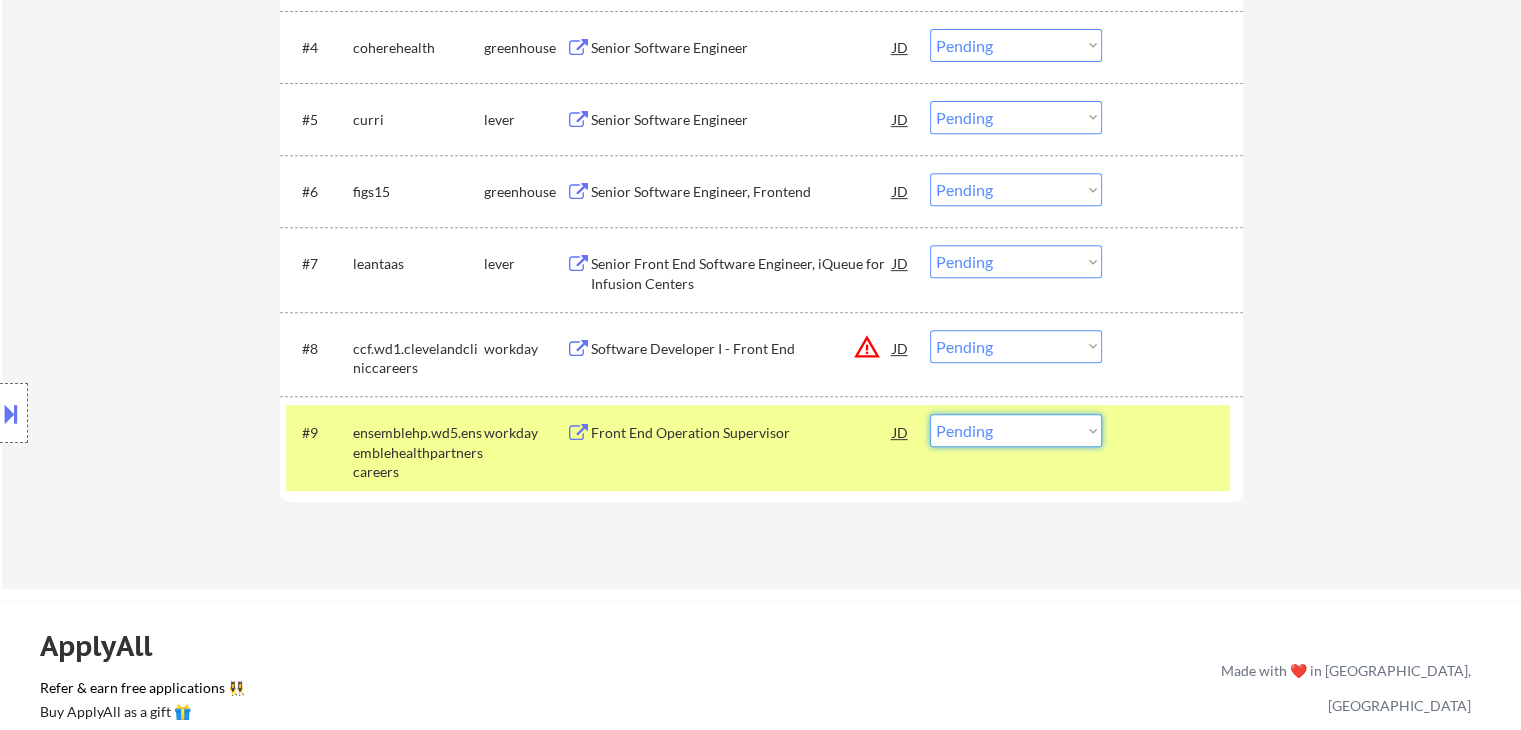 click on "Choose an option... Pending Applied Excluded (Questions) Excluded (Expired) Excluded (Location) Excluded (Bad Match) Excluded (Blocklist) Excluded (Salary) Excluded (Other)" at bounding box center [1016, 430] 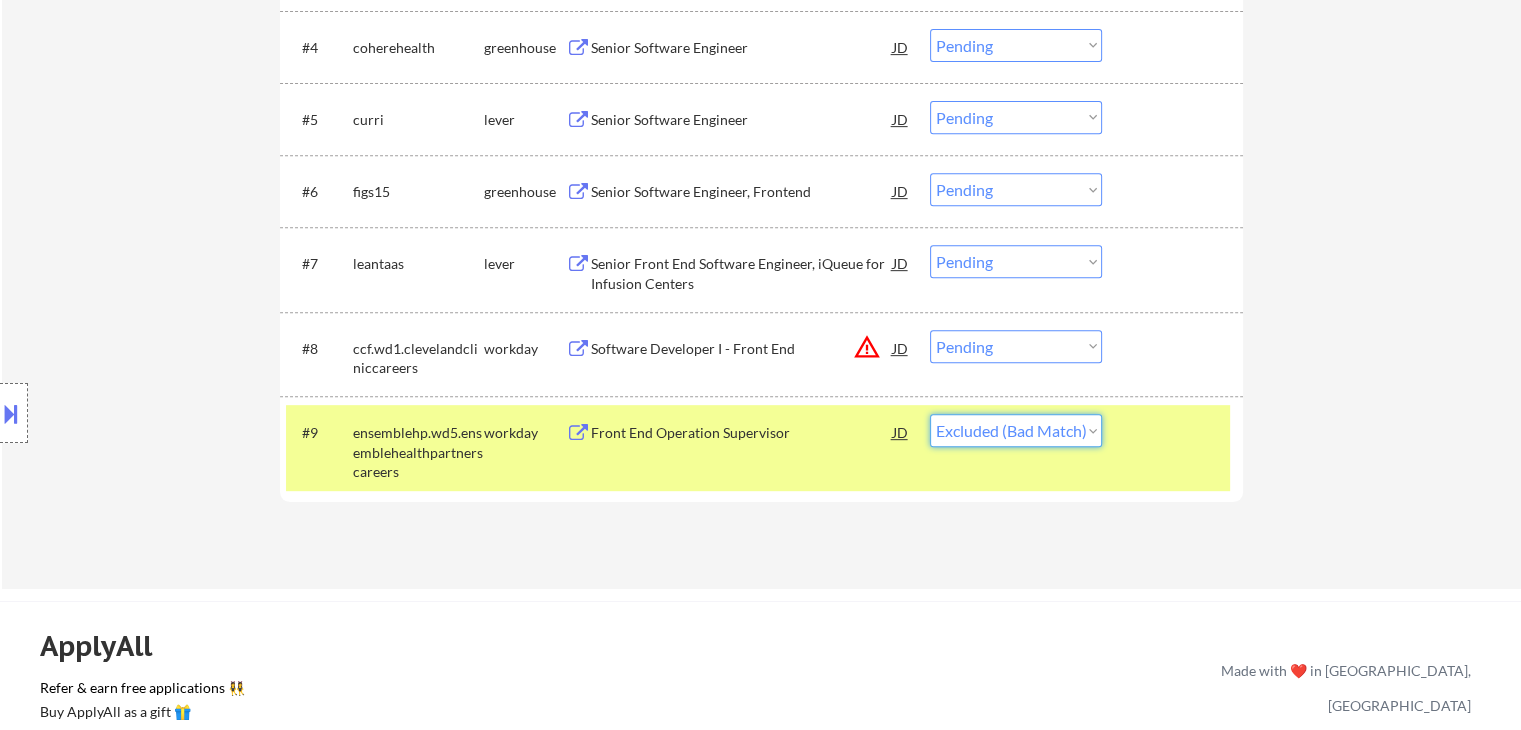 click on "Choose an option... Pending Applied Excluded (Questions) Excluded (Expired) Excluded (Location) Excluded (Bad Match) Excluded (Blocklist) Excluded (Salary) Excluded (Other)" at bounding box center [1016, 430] 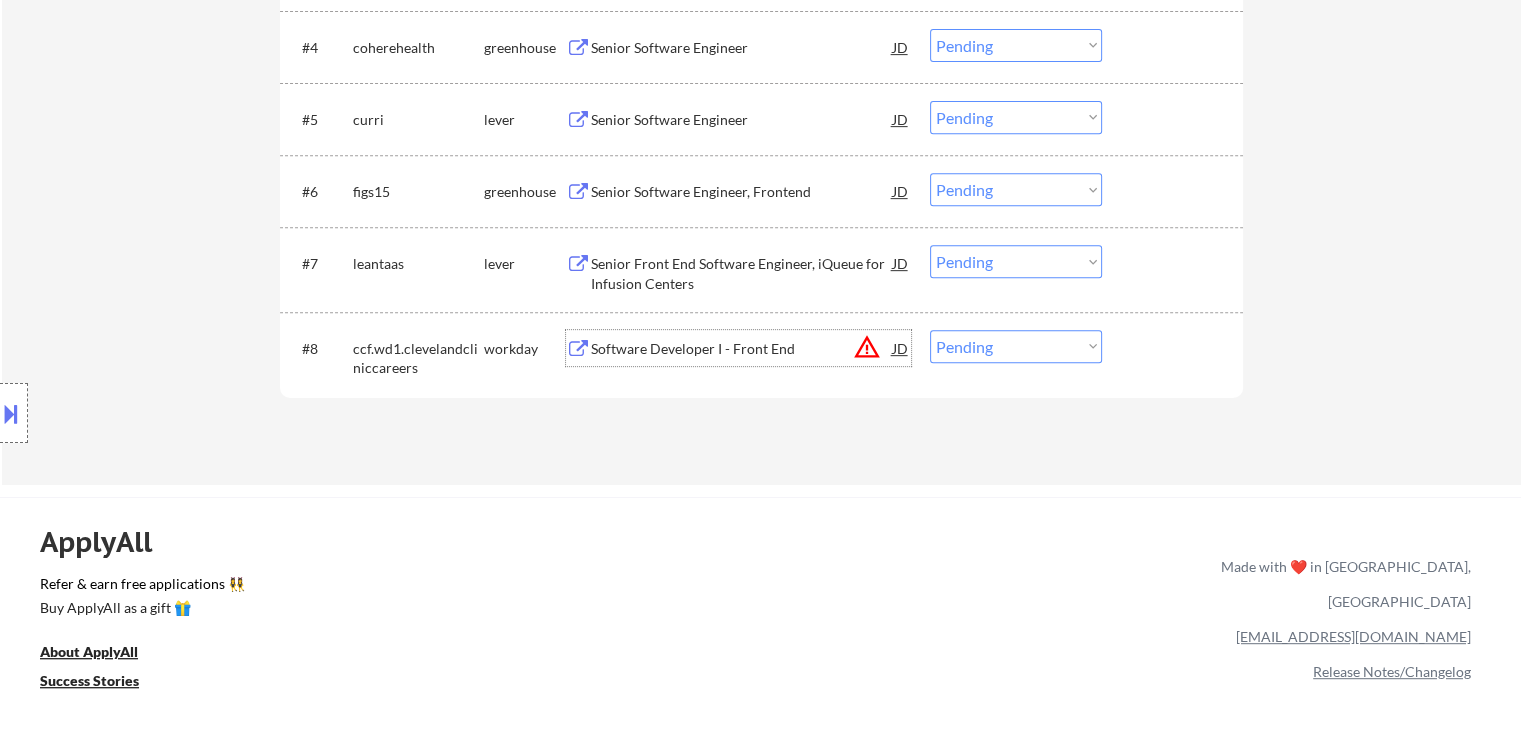 click on "Software Developer I - Front End" at bounding box center (742, 349) 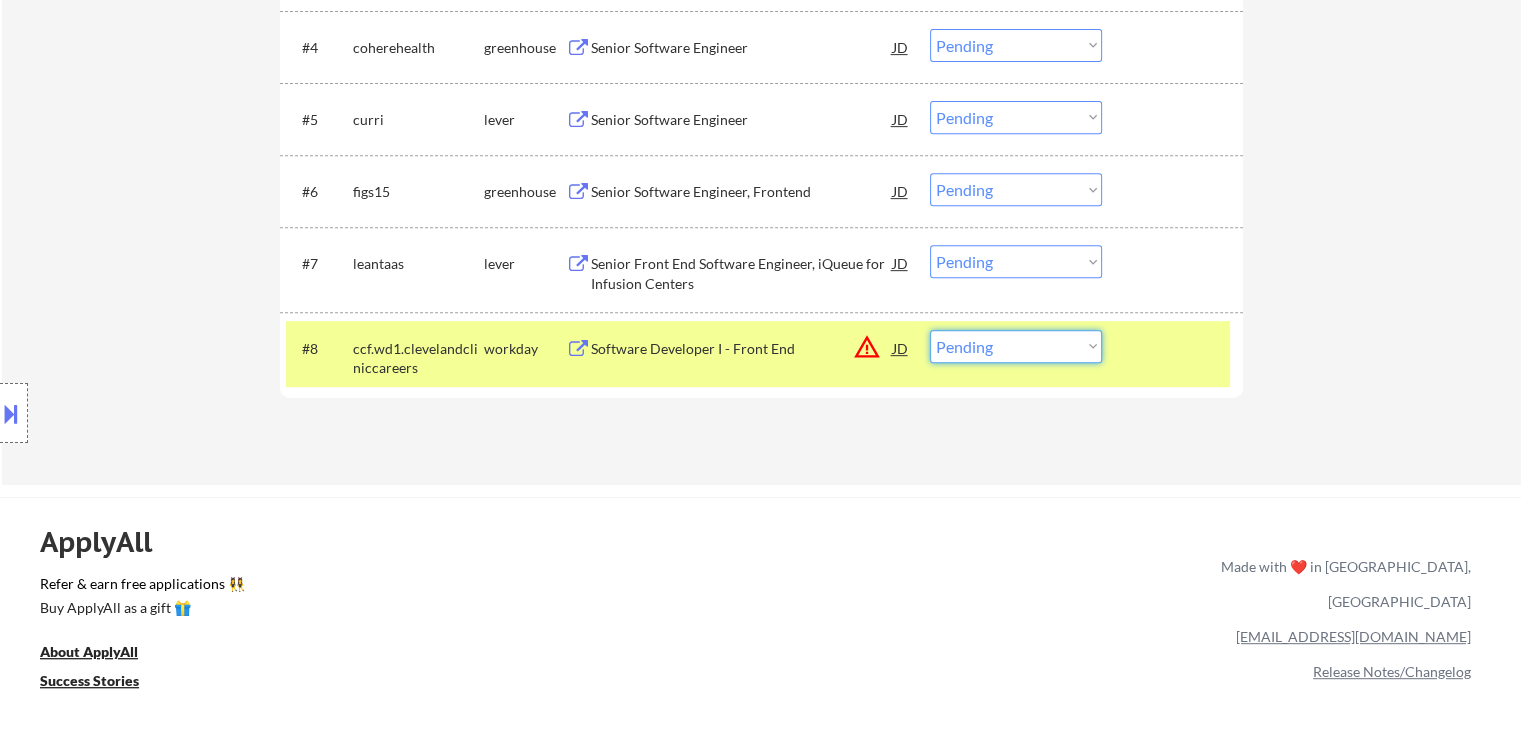 click on "Choose an option... Pending Applied Excluded (Questions) Excluded (Expired) Excluded (Location) Excluded (Bad Match) Excluded (Blocklist) Excluded (Salary) Excluded (Other)" at bounding box center (1016, 346) 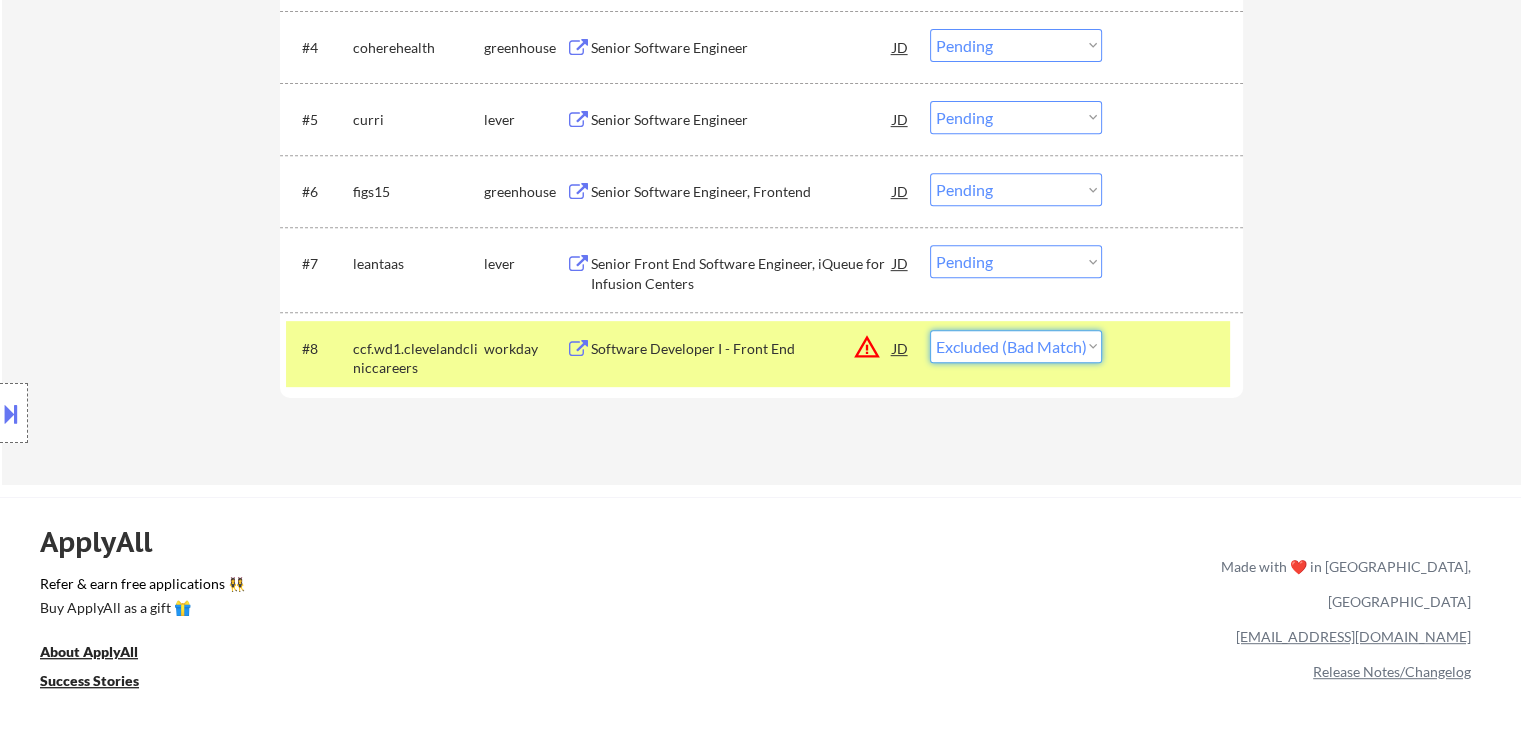 click on "Choose an option... Pending Applied Excluded (Questions) Excluded (Expired) Excluded (Location) Excluded (Bad Match) Excluded (Blocklist) Excluded (Salary) Excluded (Other)" at bounding box center (1016, 346) 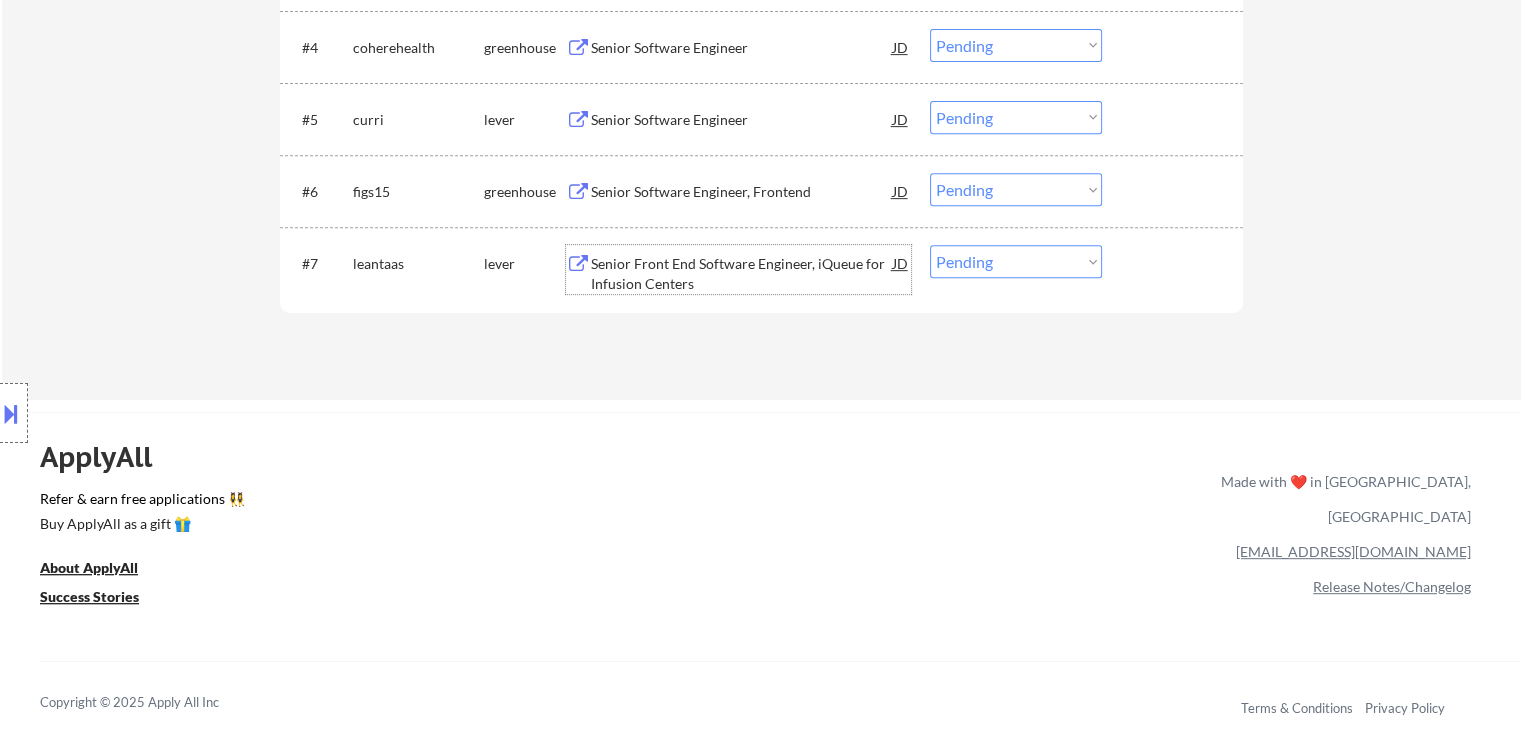 click on "Senior Front End Software Engineer, iQueue for Infusion Centers" at bounding box center (742, 273) 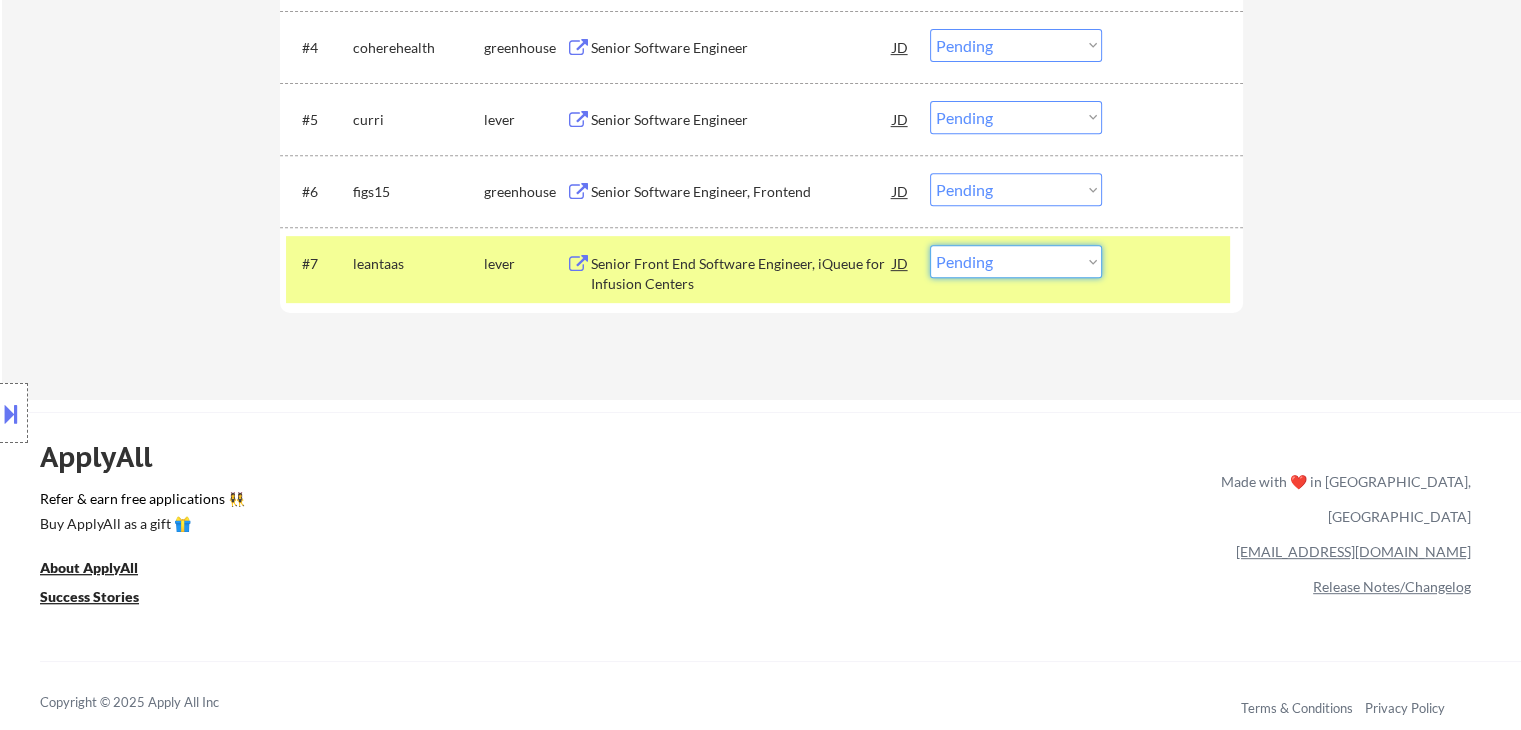 click on "Choose an option... Pending Applied Excluded (Questions) Excluded (Expired) Excluded (Location) Excluded (Bad Match) Excluded (Blocklist) Excluded (Salary) Excluded (Other)" at bounding box center (1016, 261) 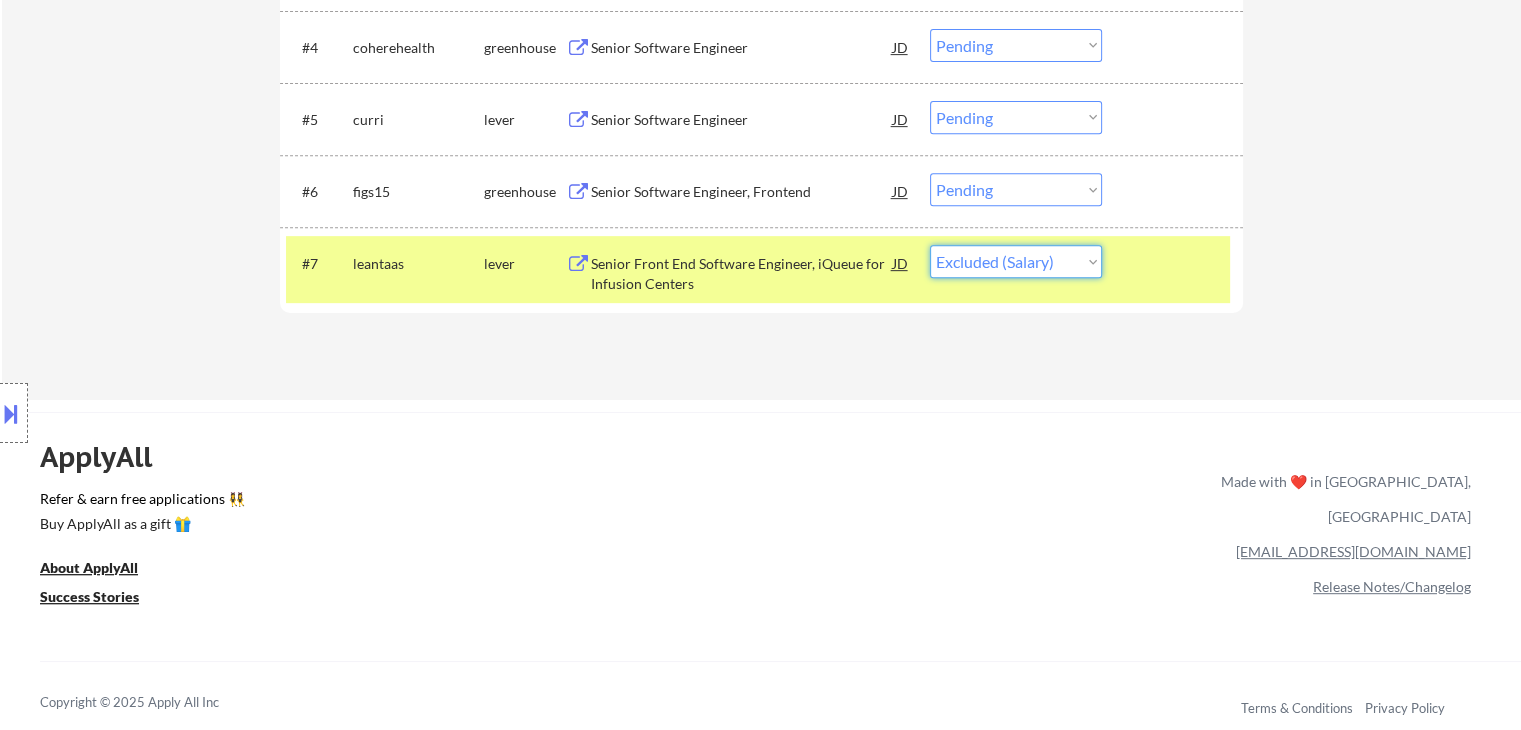 click on "Choose an option... Pending Applied Excluded (Questions) Excluded (Expired) Excluded (Location) Excluded (Bad Match) Excluded (Blocklist) Excluded (Salary) Excluded (Other)" at bounding box center [1016, 261] 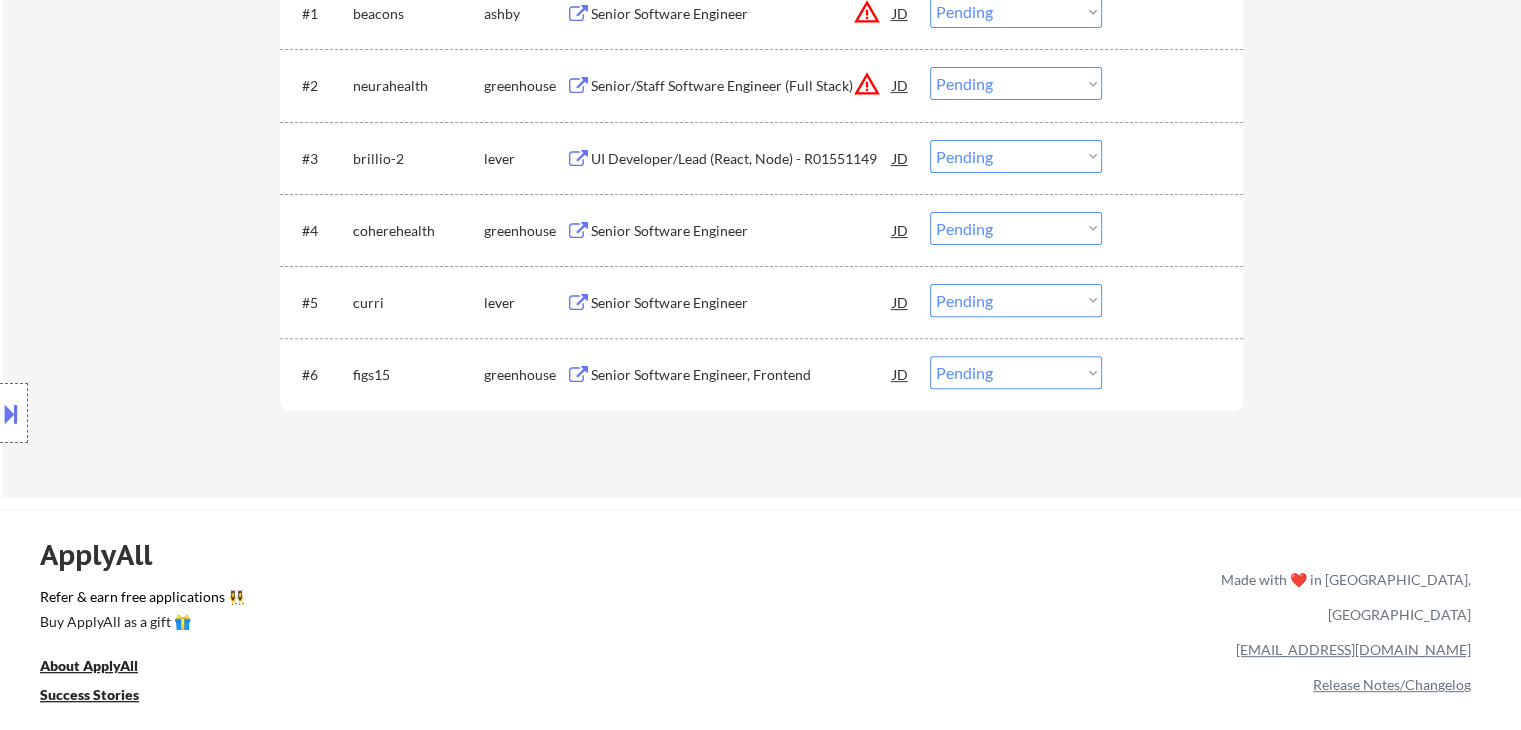 scroll, scrollTop: 662, scrollLeft: 0, axis: vertical 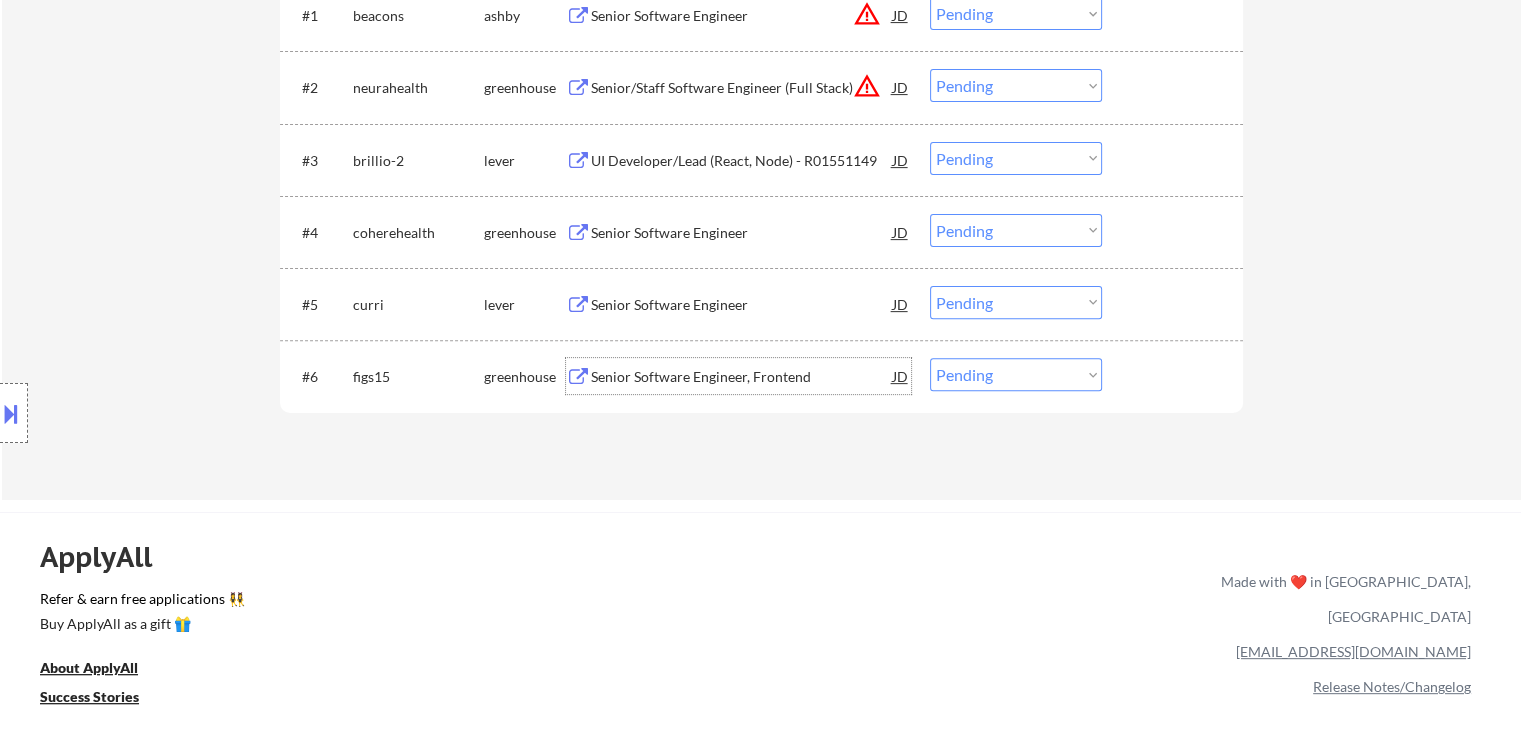 click on "Senior Software Engineer, Frontend" at bounding box center [742, 376] 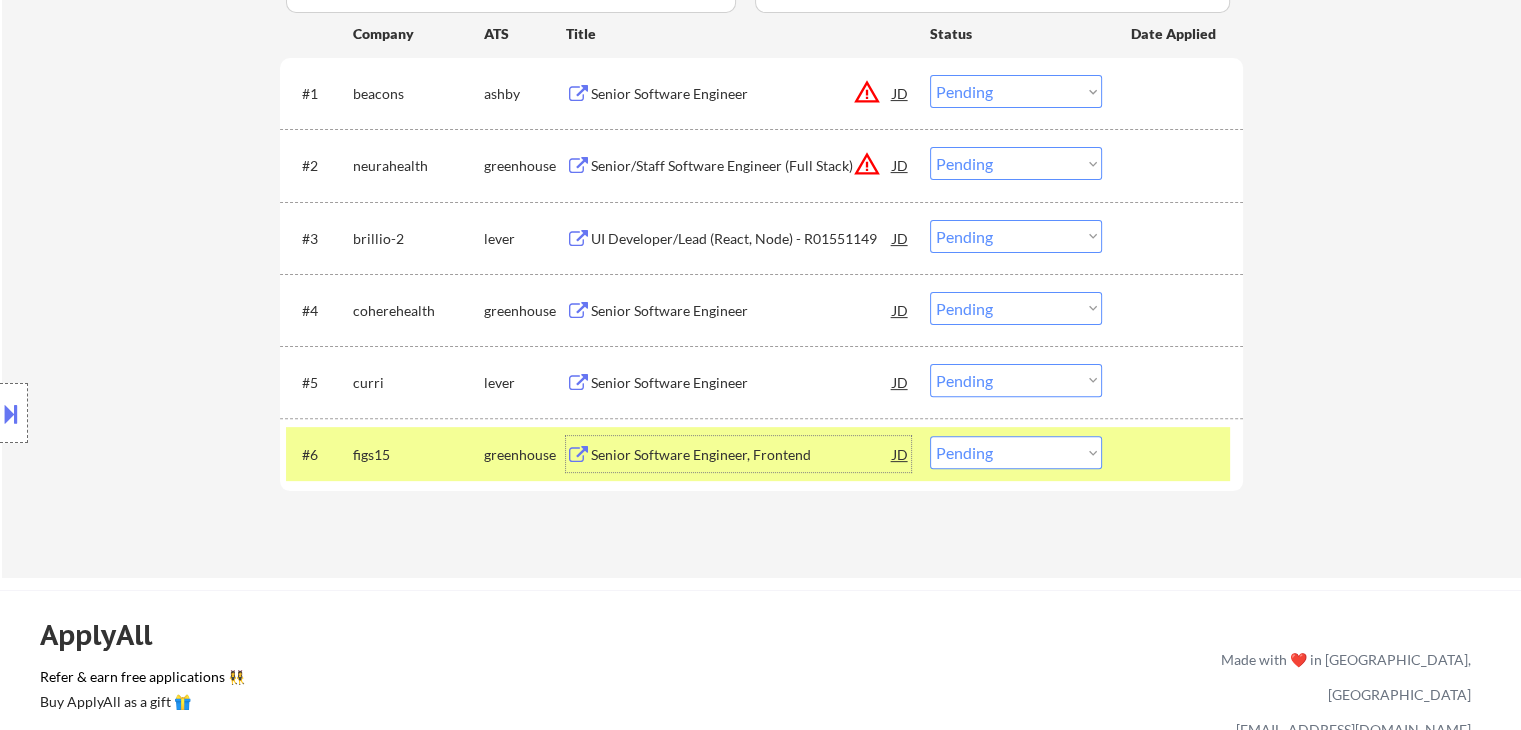 scroll, scrollTop: 611, scrollLeft: 0, axis: vertical 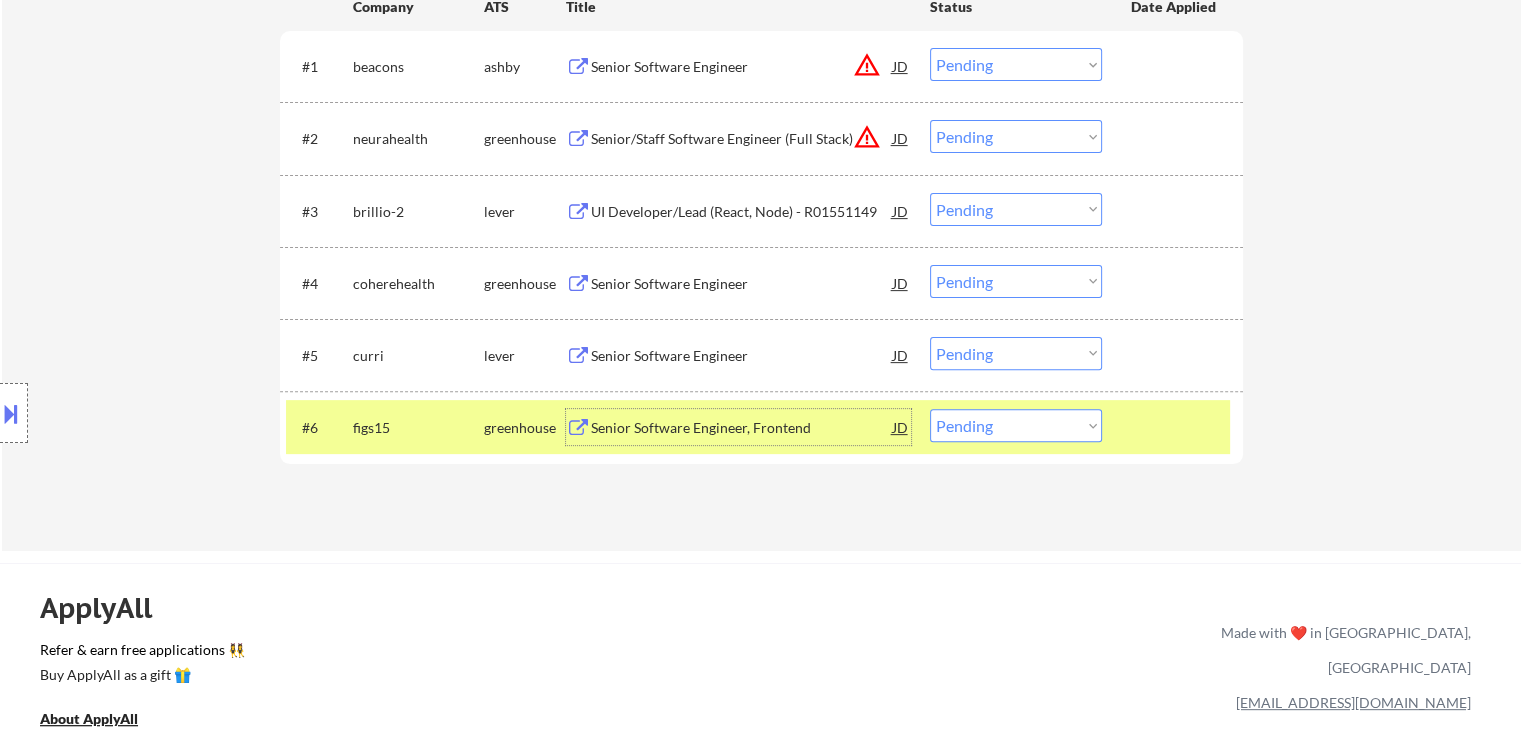 click on "Choose an option... Pending Applied Excluded (Questions) Excluded (Expired) Excluded (Location) Excluded (Bad Match) Excluded (Blocklist) Excluded (Salary) Excluded (Other)" at bounding box center [1016, 425] 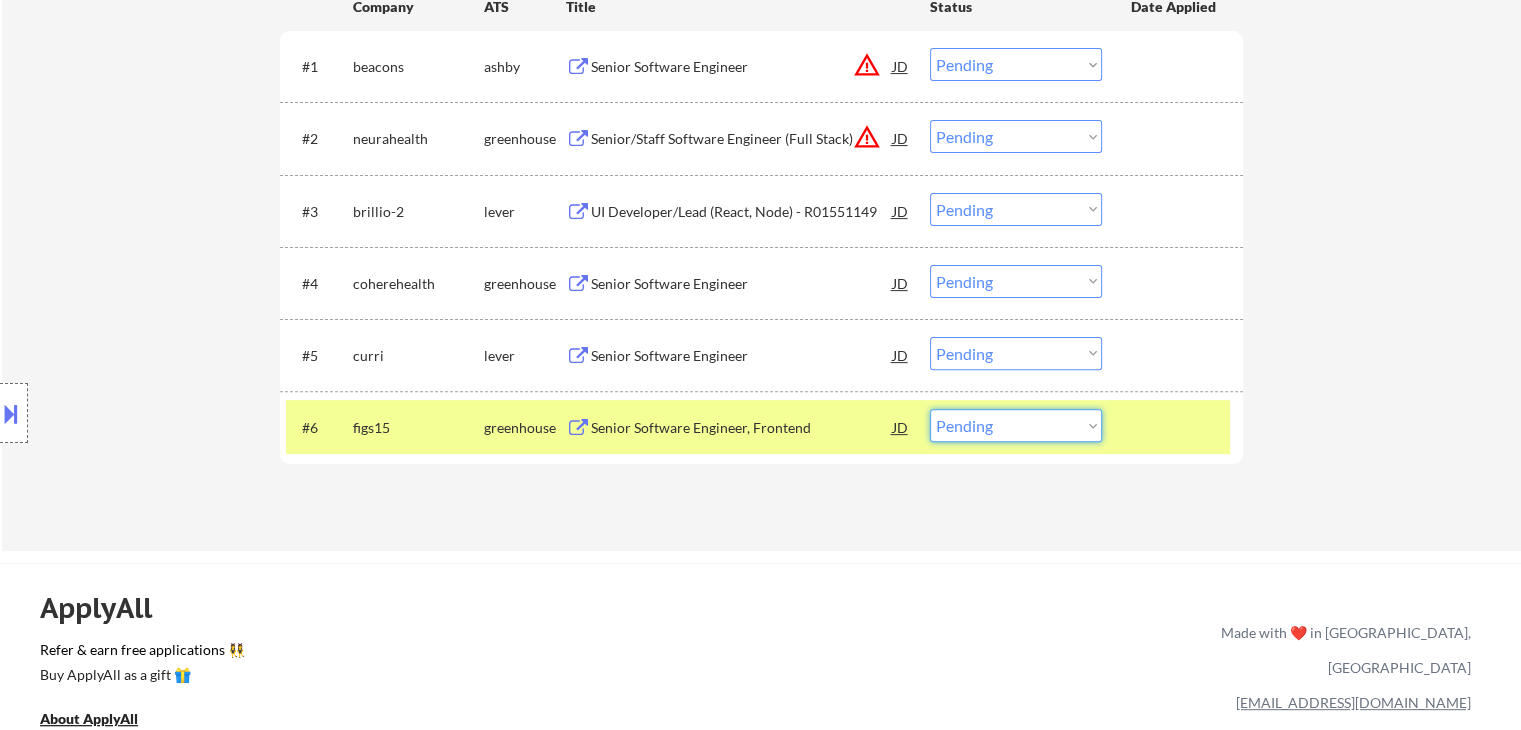 select on ""applied"" 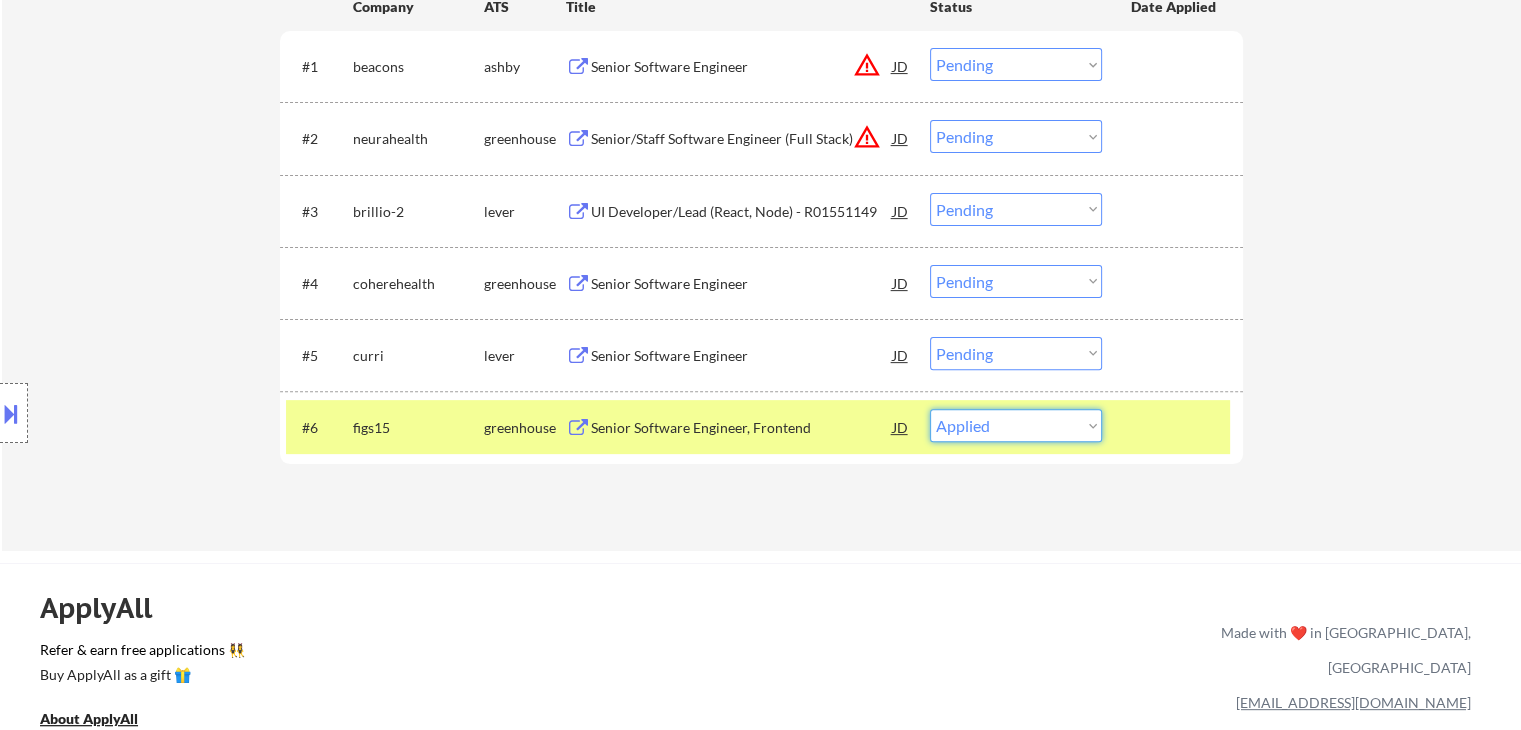 click on "Choose an option... Pending Applied Excluded (Questions) Excluded (Expired) Excluded (Location) Excluded (Bad Match) Excluded (Blocklist) Excluded (Salary) Excluded (Other)" at bounding box center [1016, 425] 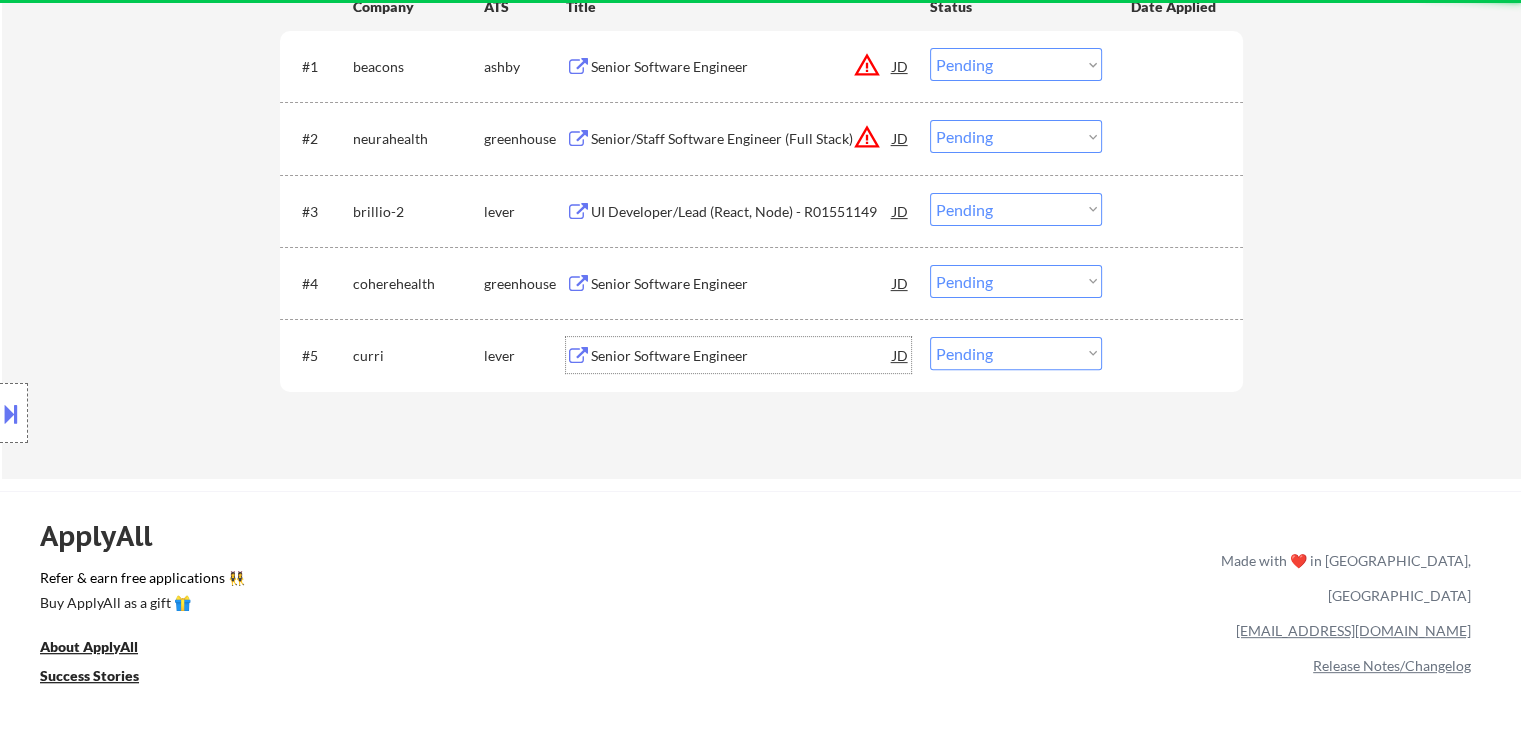 click on "Senior Software Engineer" at bounding box center (742, 356) 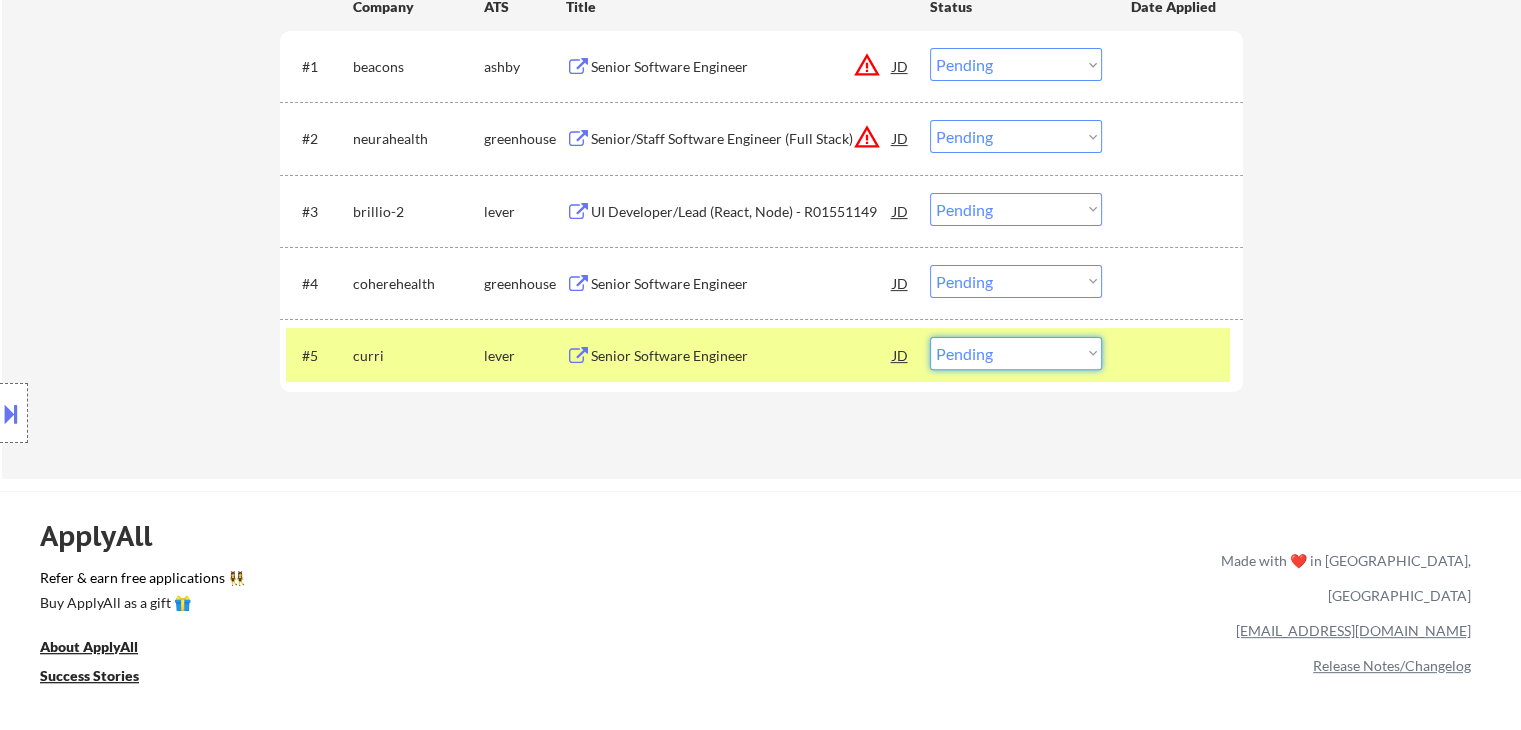 click on "Choose an option... Pending Applied Excluded (Questions) Excluded (Expired) Excluded (Location) Excluded (Bad Match) Excluded (Blocklist) Excluded (Salary) Excluded (Other)" at bounding box center (1016, 353) 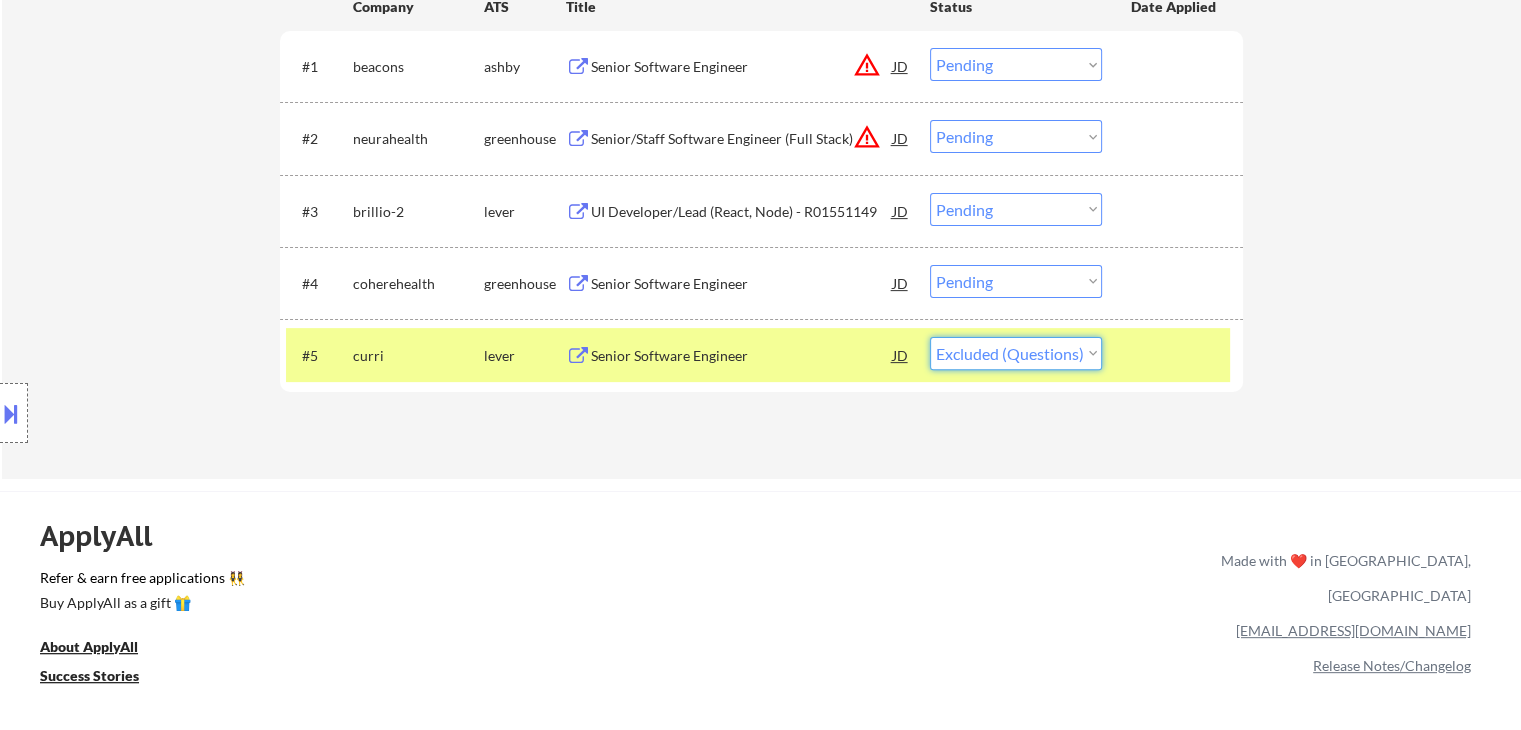 click on "Choose an option... Pending Applied Excluded (Questions) Excluded (Expired) Excluded (Location) Excluded (Bad Match) Excluded (Blocklist) Excluded (Salary) Excluded (Other)" at bounding box center [1016, 353] 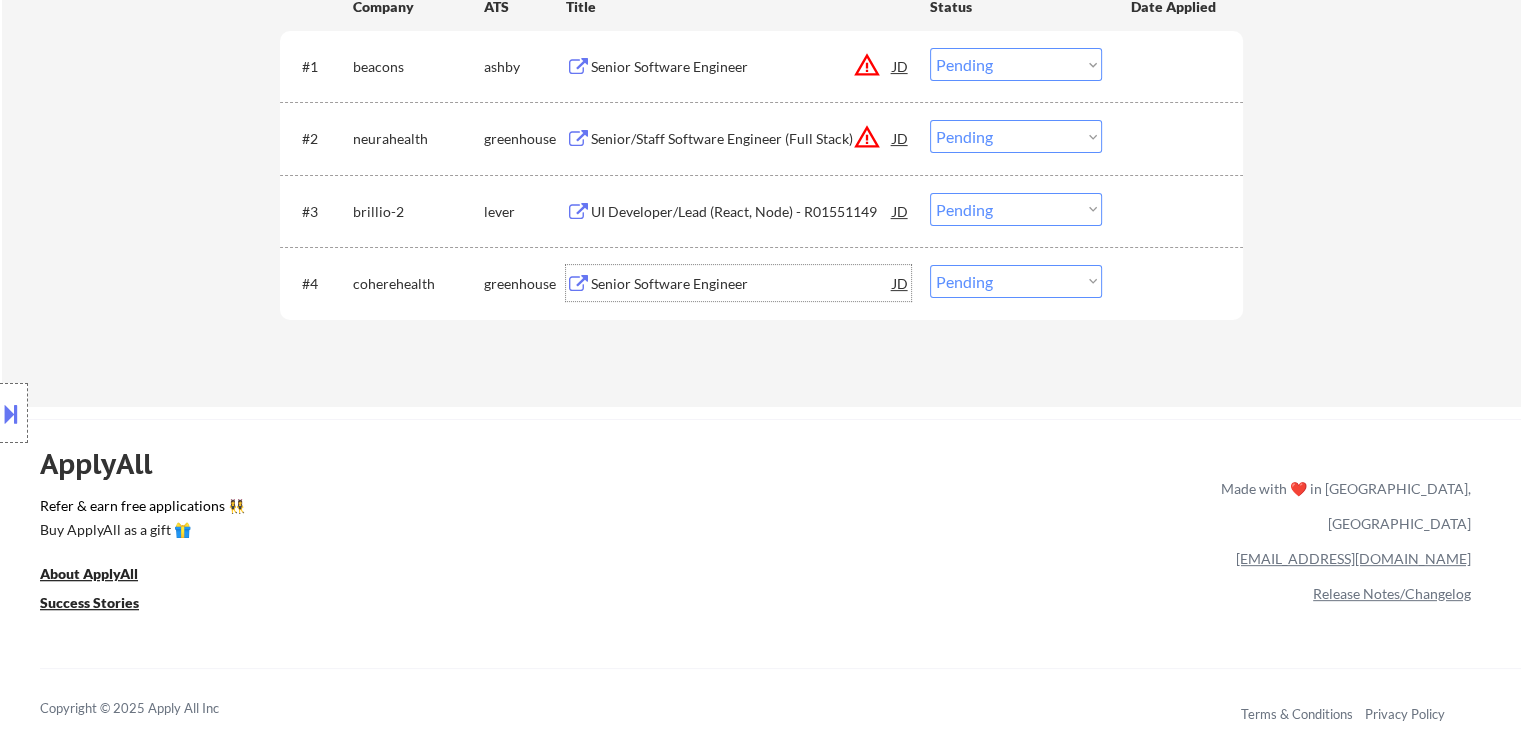 click on "Senior Software Engineer" at bounding box center (742, 284) 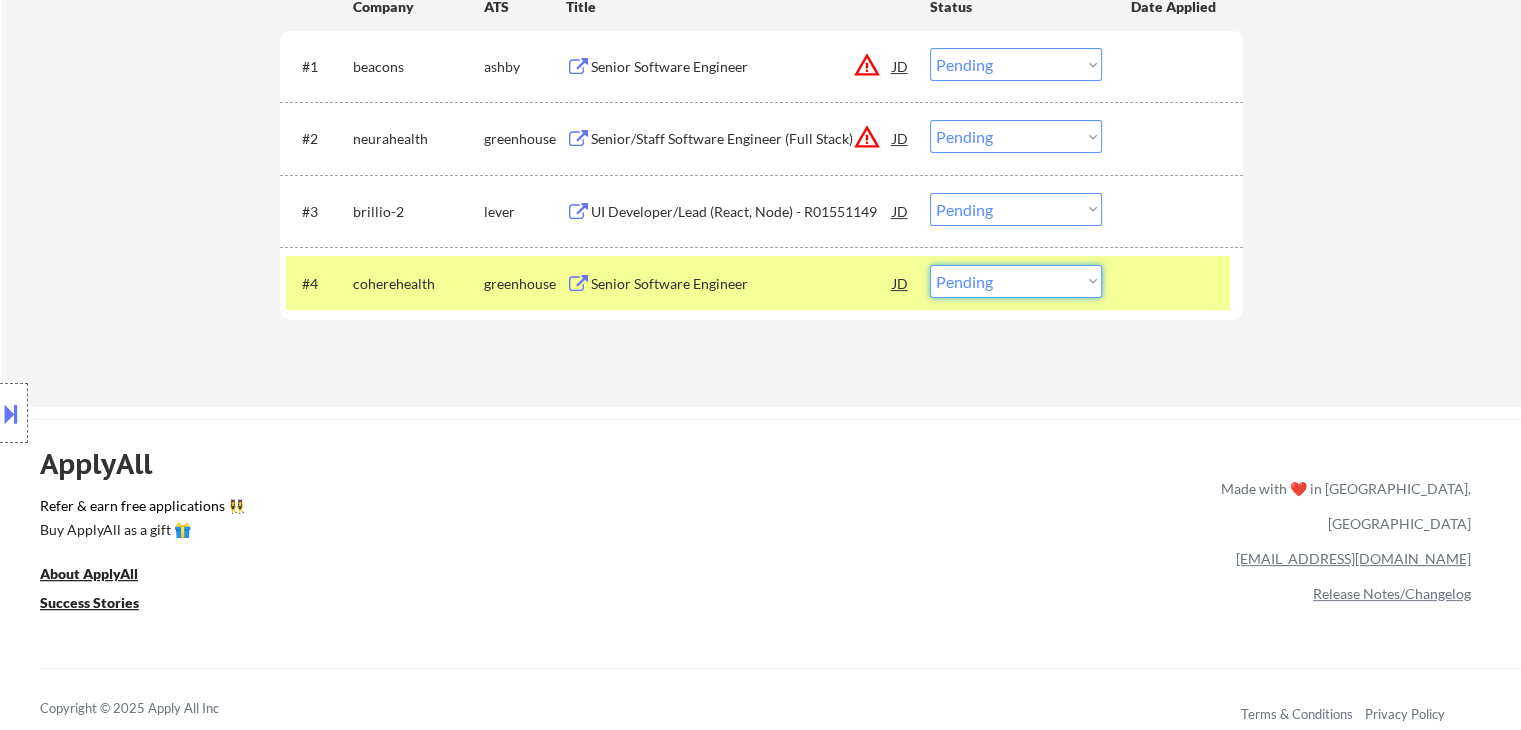 drag, startPoint x: 991, startPoint y: 281, endPoint x: 1066, endPoint y: 501, distance: 232.43279 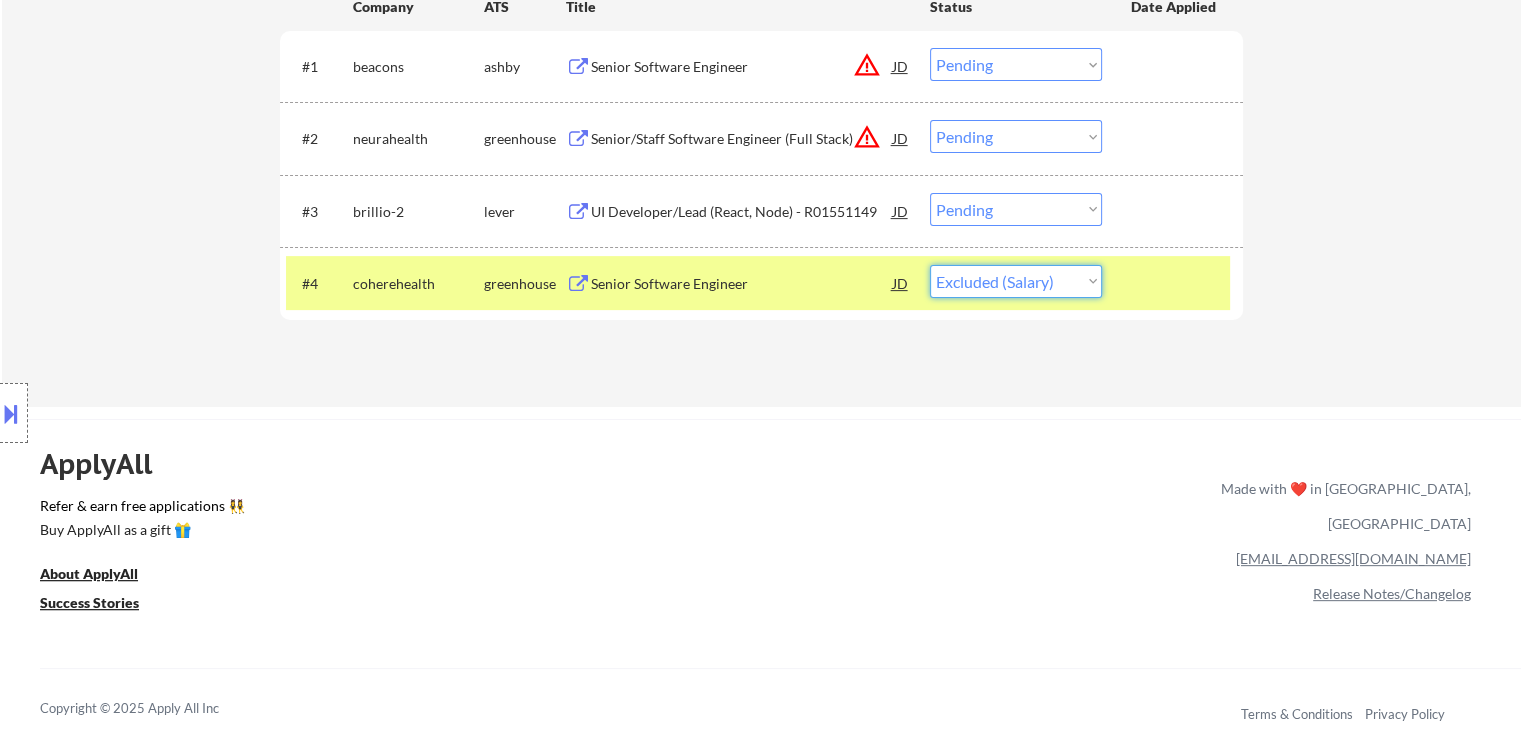 click on "Choose an option... Pending Applied Excluded (Questions) Excluded (Expired) Excluded (Location) Excluded (Bad Match) Excluded (Blocklist) Excluded (Salary) Excluded (Other)" at bounding box center [1016, 281] 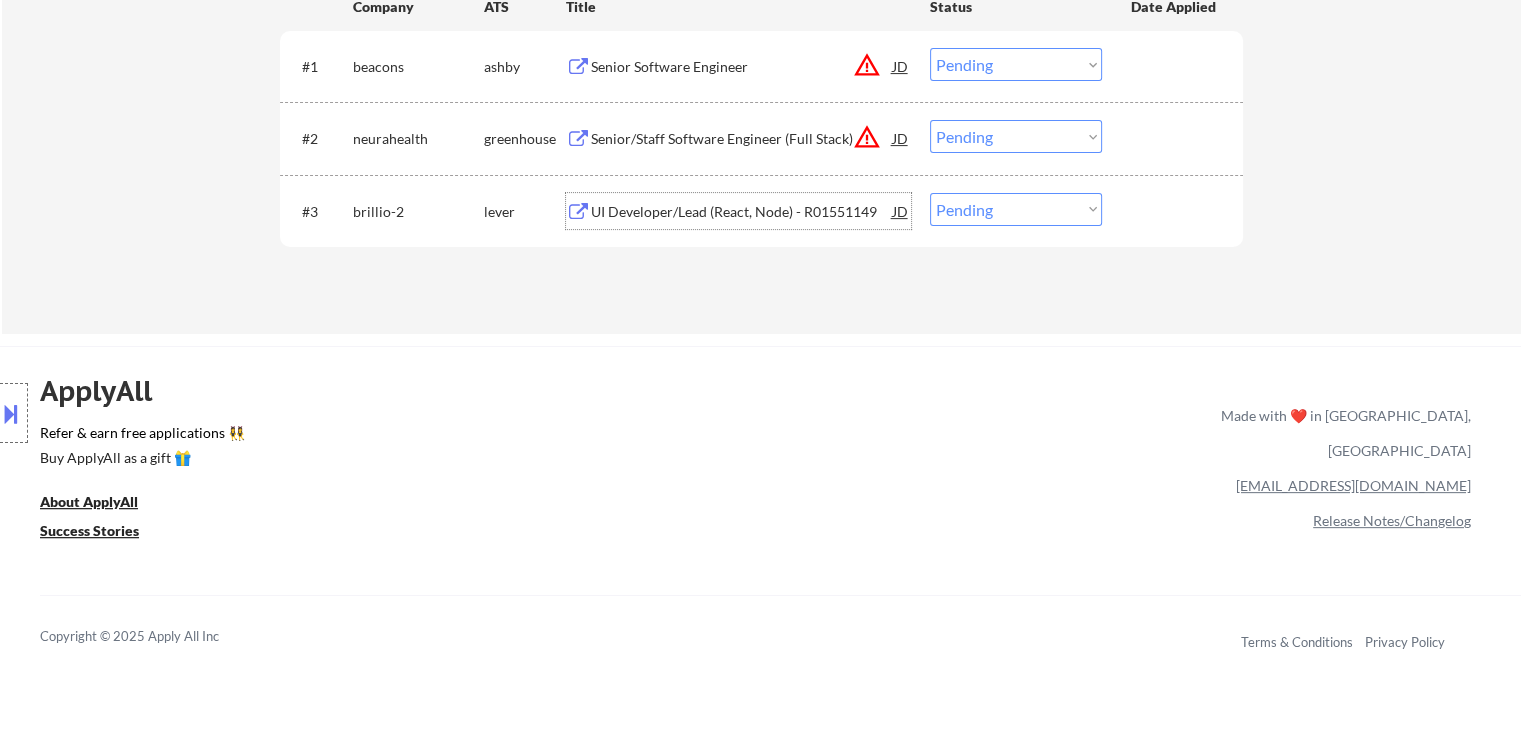 click on "UI Developer/Lead (React, Node) - R01551149" at bounding box center [742, 211] 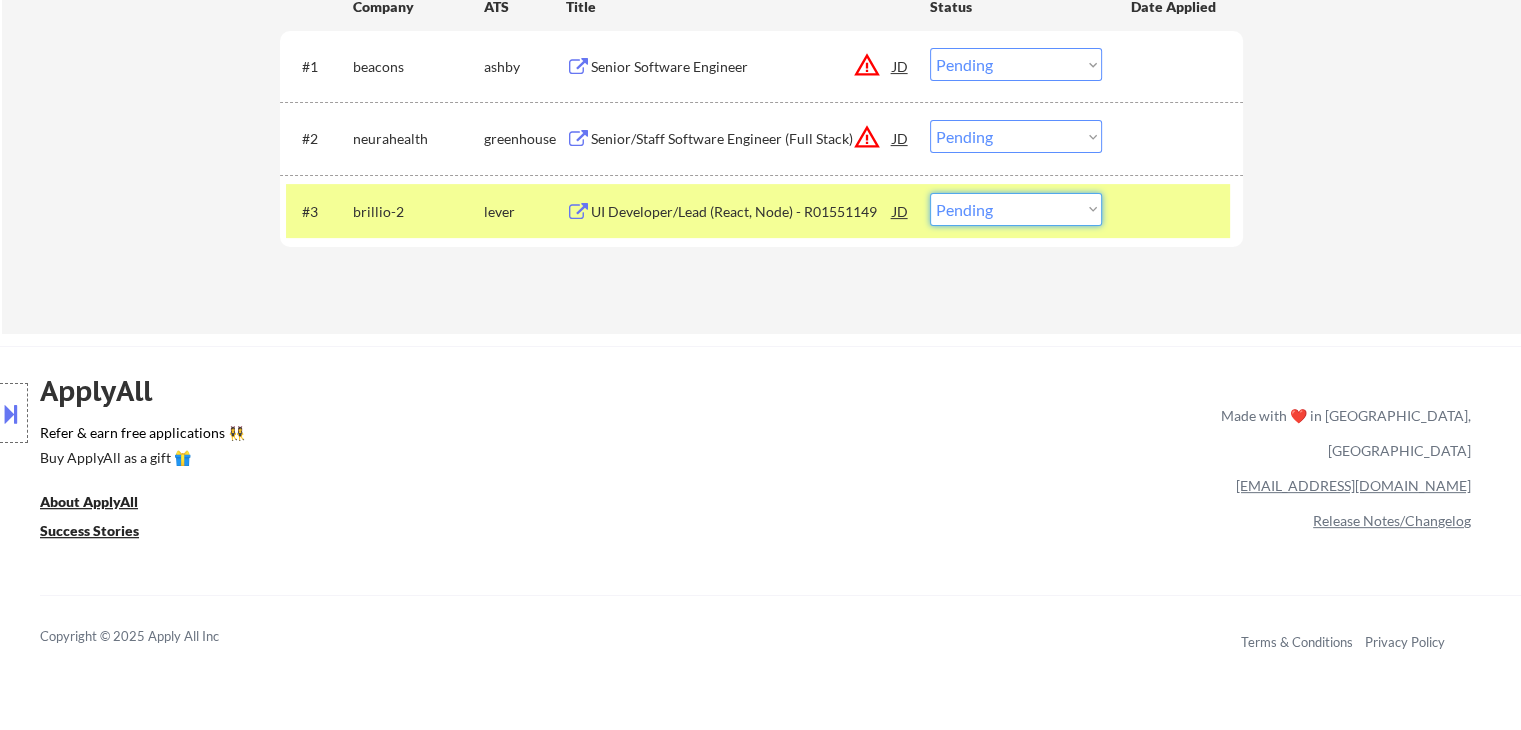 click on "Choose an option... Pending Applied Excluded (Questions) Excluded (Expired) Excluded (Location) Excluded (Bad Match) Excluded (Blocklist) Excluded (Salary) Excluded (Other)" at bounding box center [1016, 209] 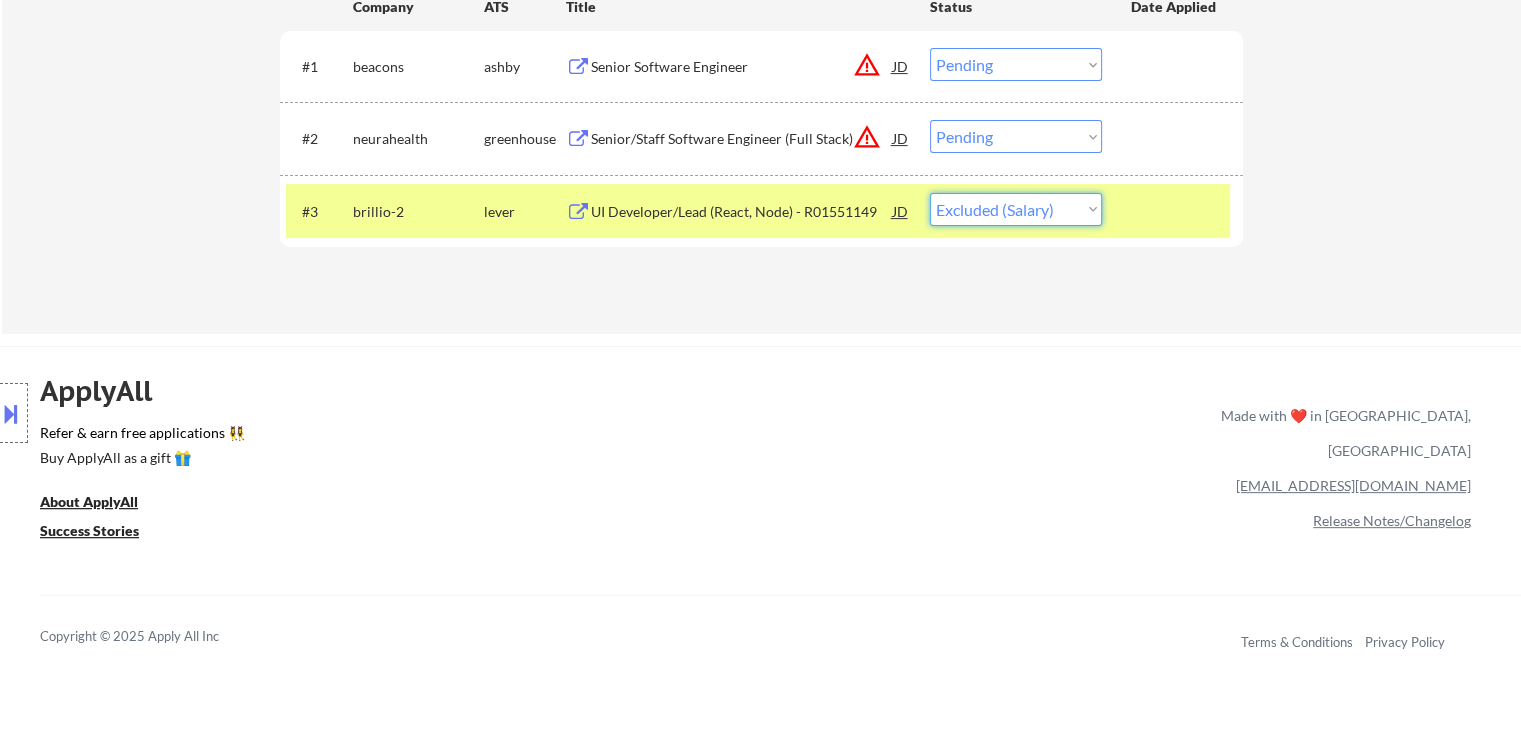 click on "Choose an option... Pending Applied Excluded (Questions) Excluded (Expired) Excluded (Location) Excluded (Bad Match) Excluded (Blocklist) Excluded (Salary) Excluded (Other)" at bounding box center [1016, 209] 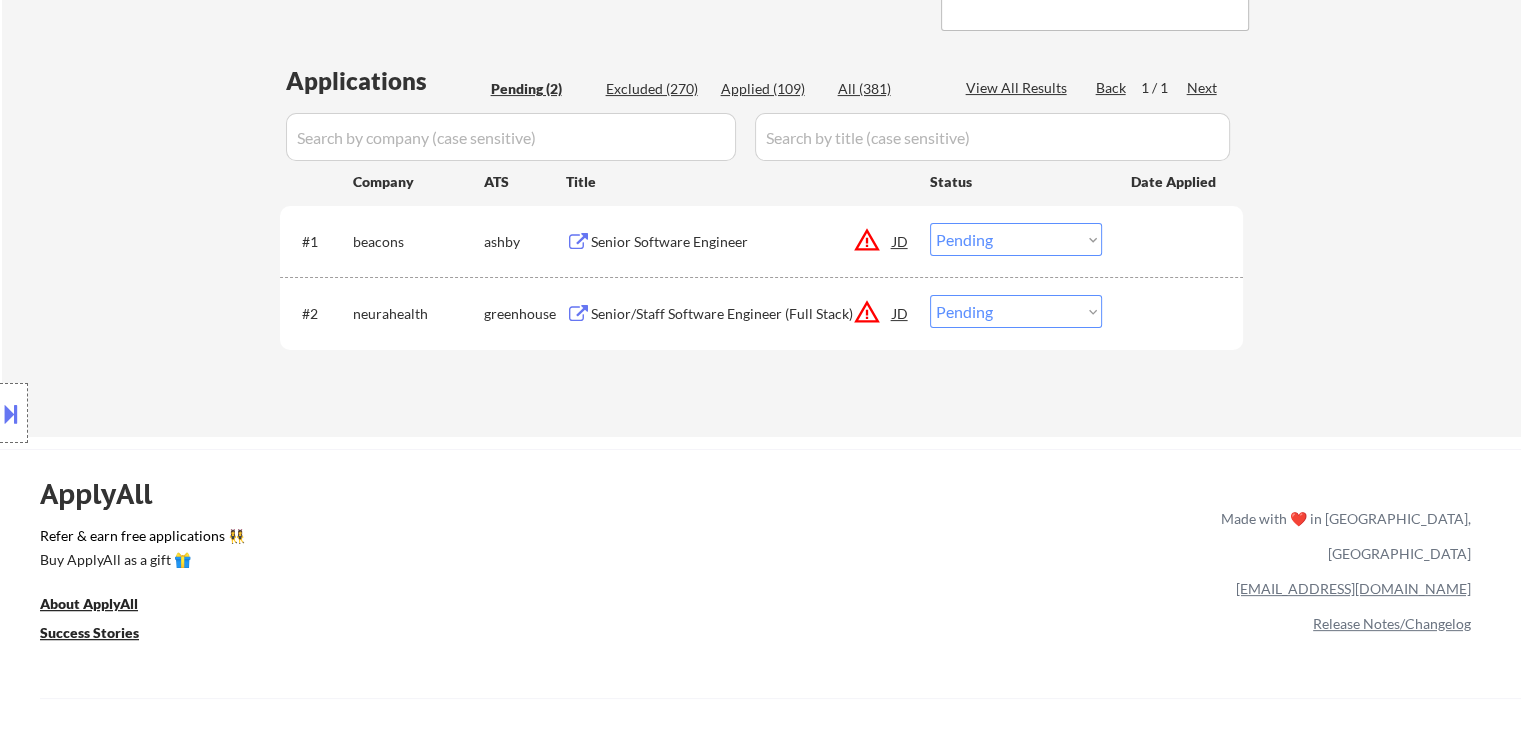 scroll, scrollTop: 436, scrollLeft: 0, axis: vertical 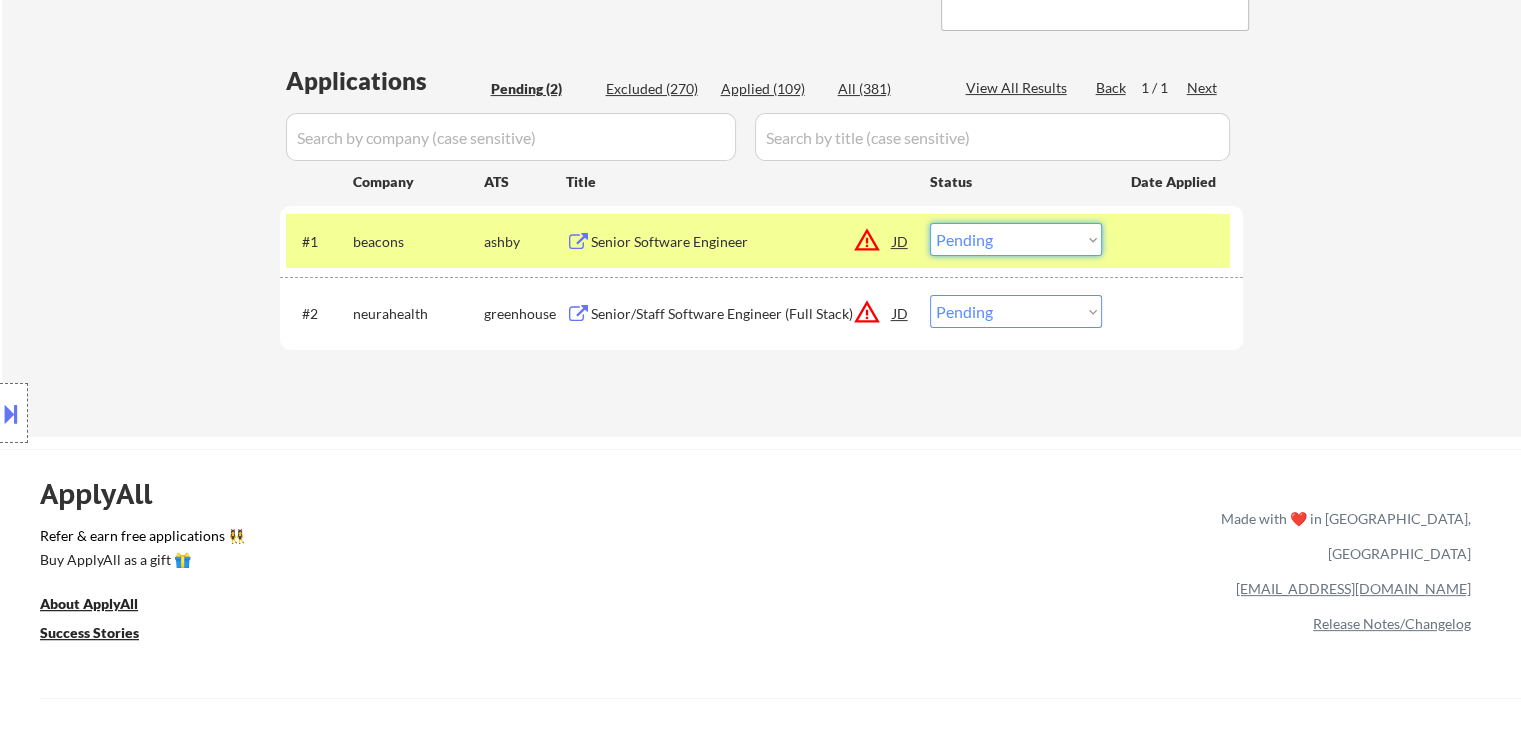 click on "Choose an option... Pending Applied Excluded (Questions) Excluded (Expired) Excluded (Location) Excluded (Bad Match) Excluded (Blocklist) Excluded (Salary) Excluded (Other)" at bounding box center (1016, 239) 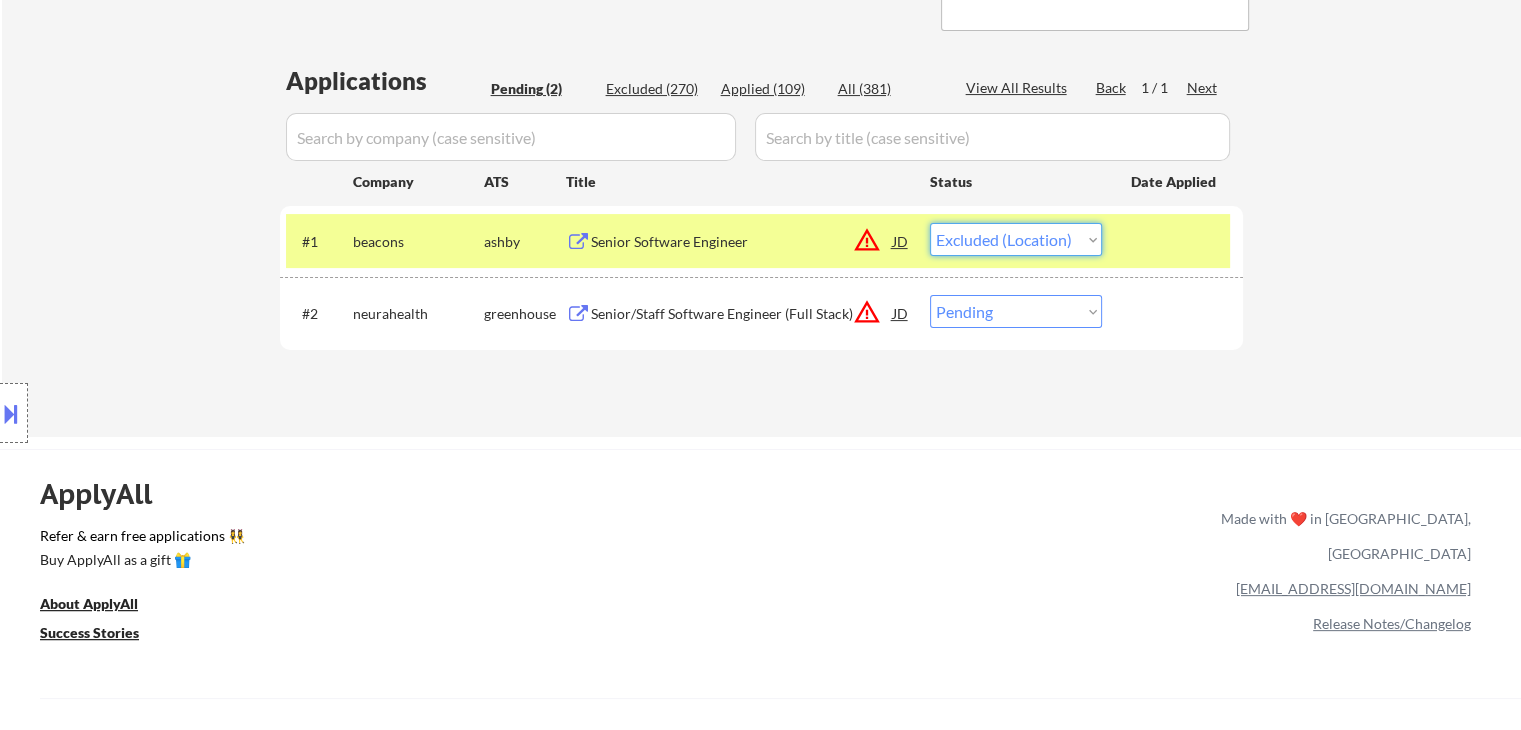 click on "Choose an option... Pending Applied Excluded (Questions) Excluded (Expired) Excluded (Location) Excluded (Bad Match) Excluded (Blocklist) Excluded (Salary) Excluded (Other)" at bounding box center (1016, 239) 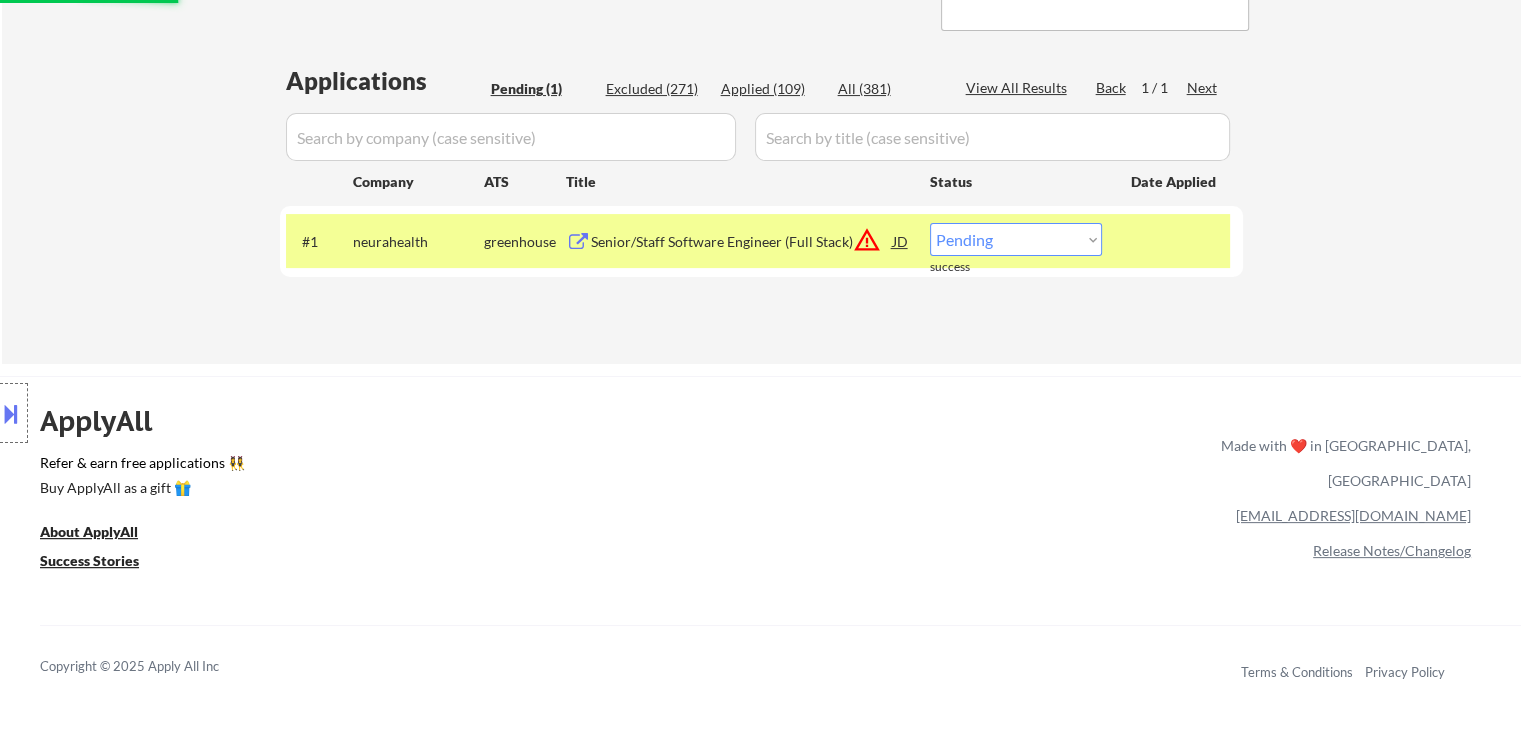 click on "Senior/Staff Software Engineer (Full Stack)" at bounding box center [742, 242] 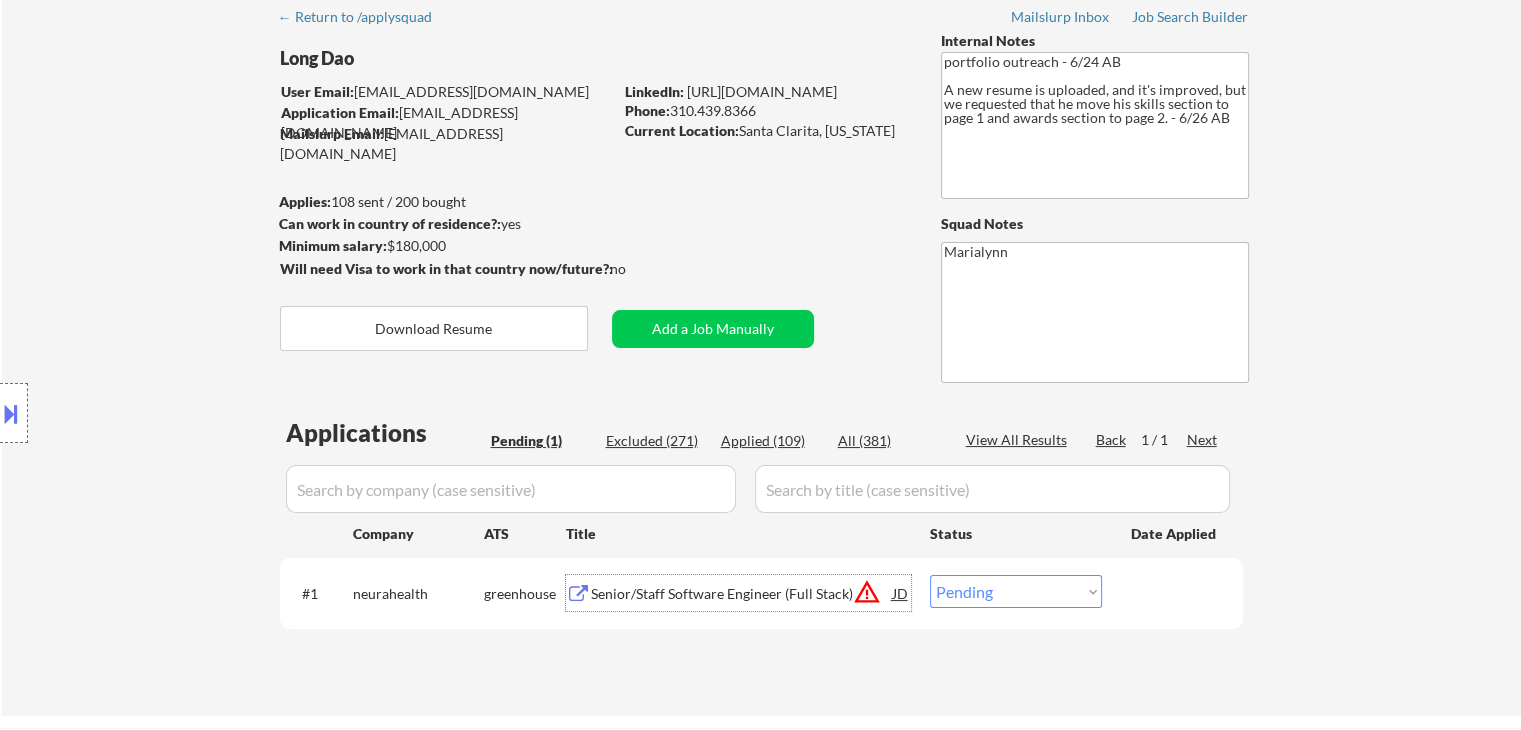 scroll, scrollTop: 64, scrollLeft: 0, axis: vertical 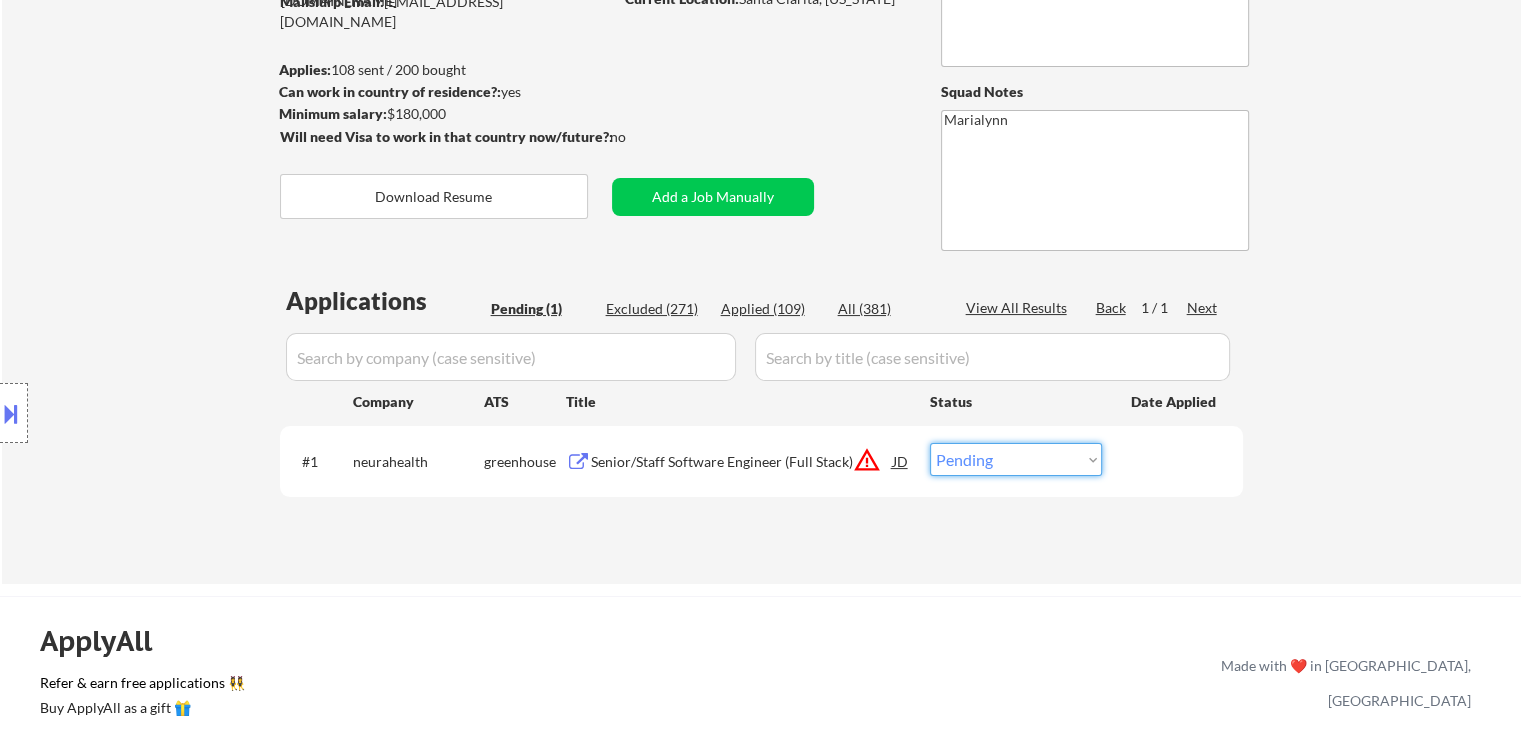 click on "Choose an option... Pending Applied Excluded (Questions) Excluded (Expired) Excluded (Location) Excluded (Bad Match) Excluded (Blocklist) Excluded (Salary) Excluded (Other)" at bounding box center [1016, 459] 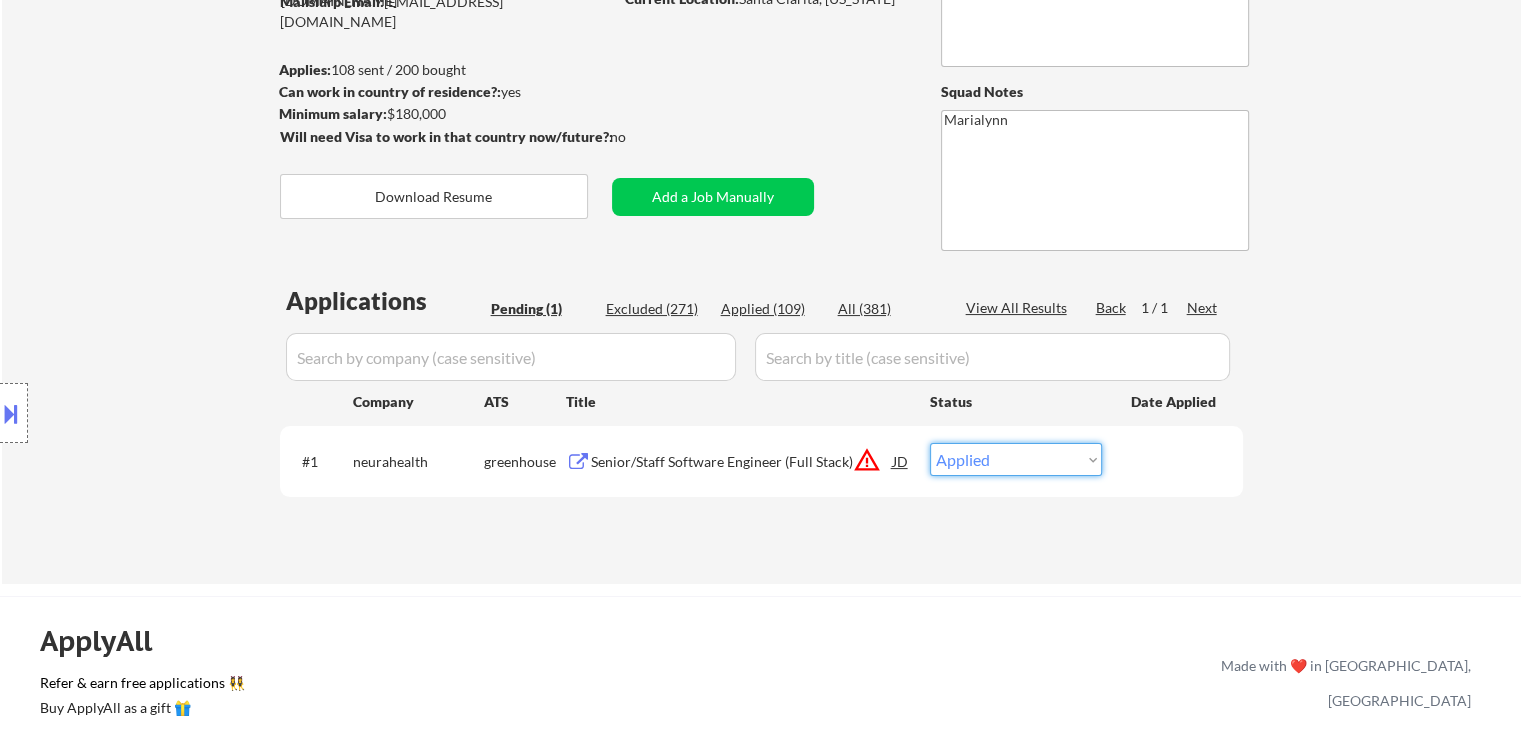 click on "Choose an option... Pending Applied Excluded (Questions) Excluded (Expired) Excluded (Location) Excluded (Bad Match) Excluded (Blocklist) Excluded (Salary) Excluded (Other)" at bounding box center (1016, 459) 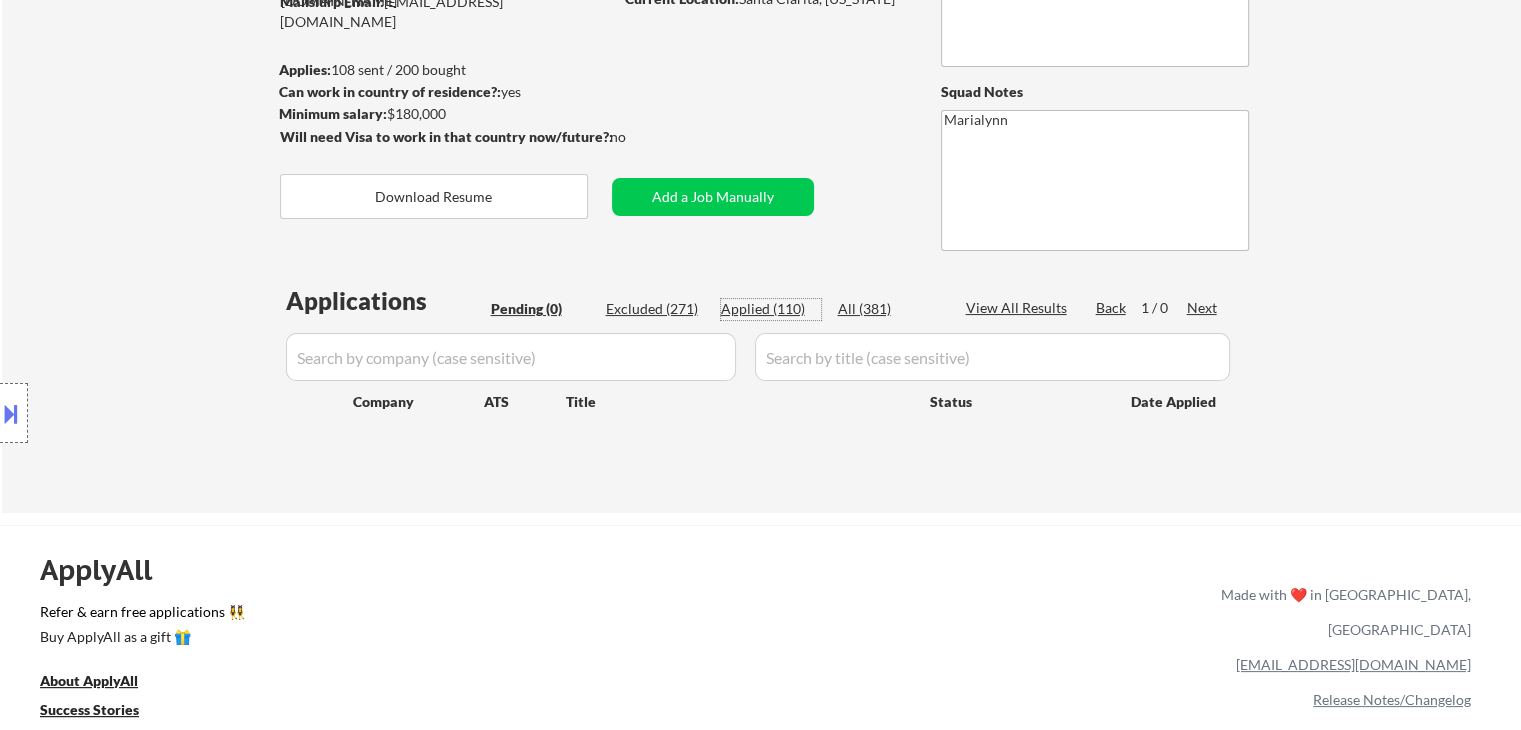 click on "Applied (110)" at bounding box center [771, 309] 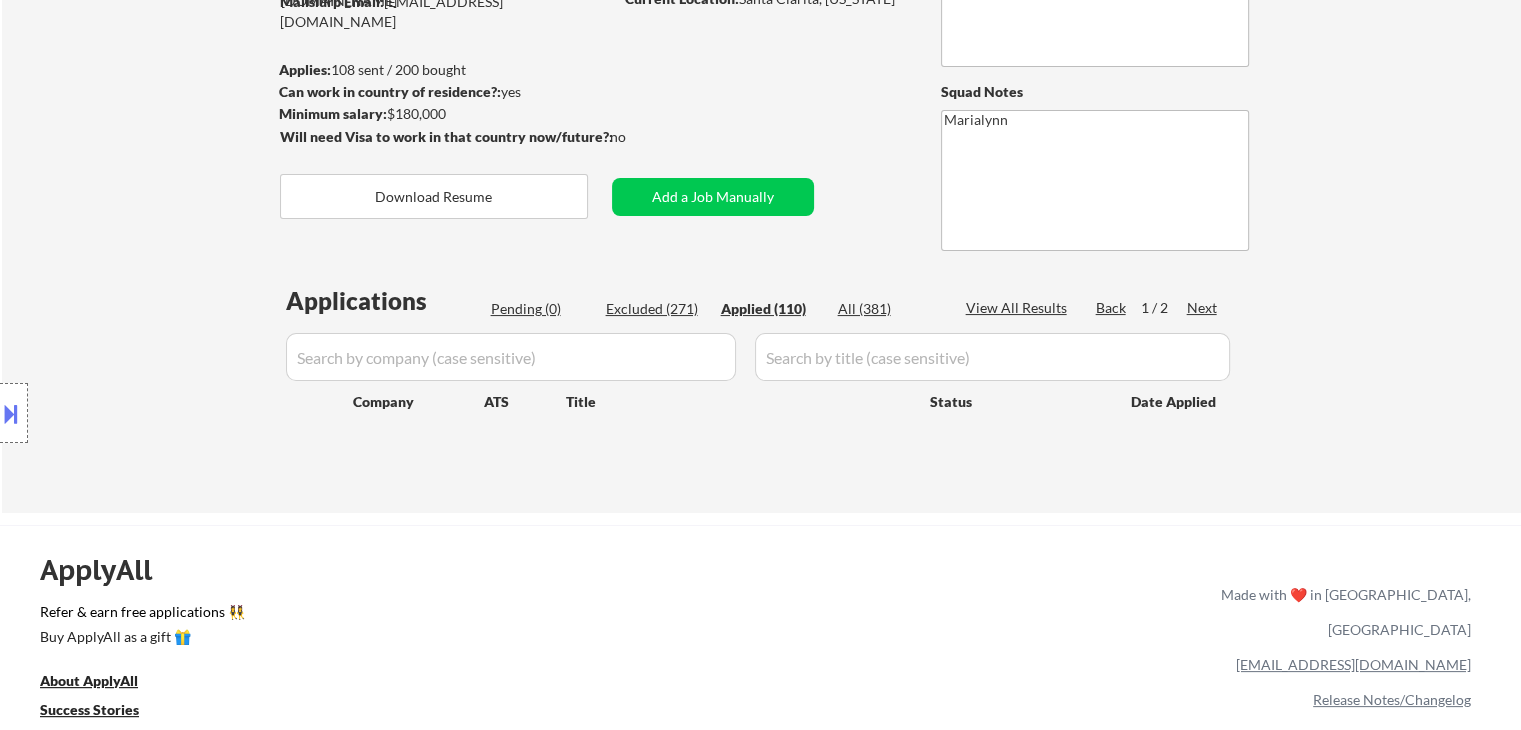 select on ""applied"" 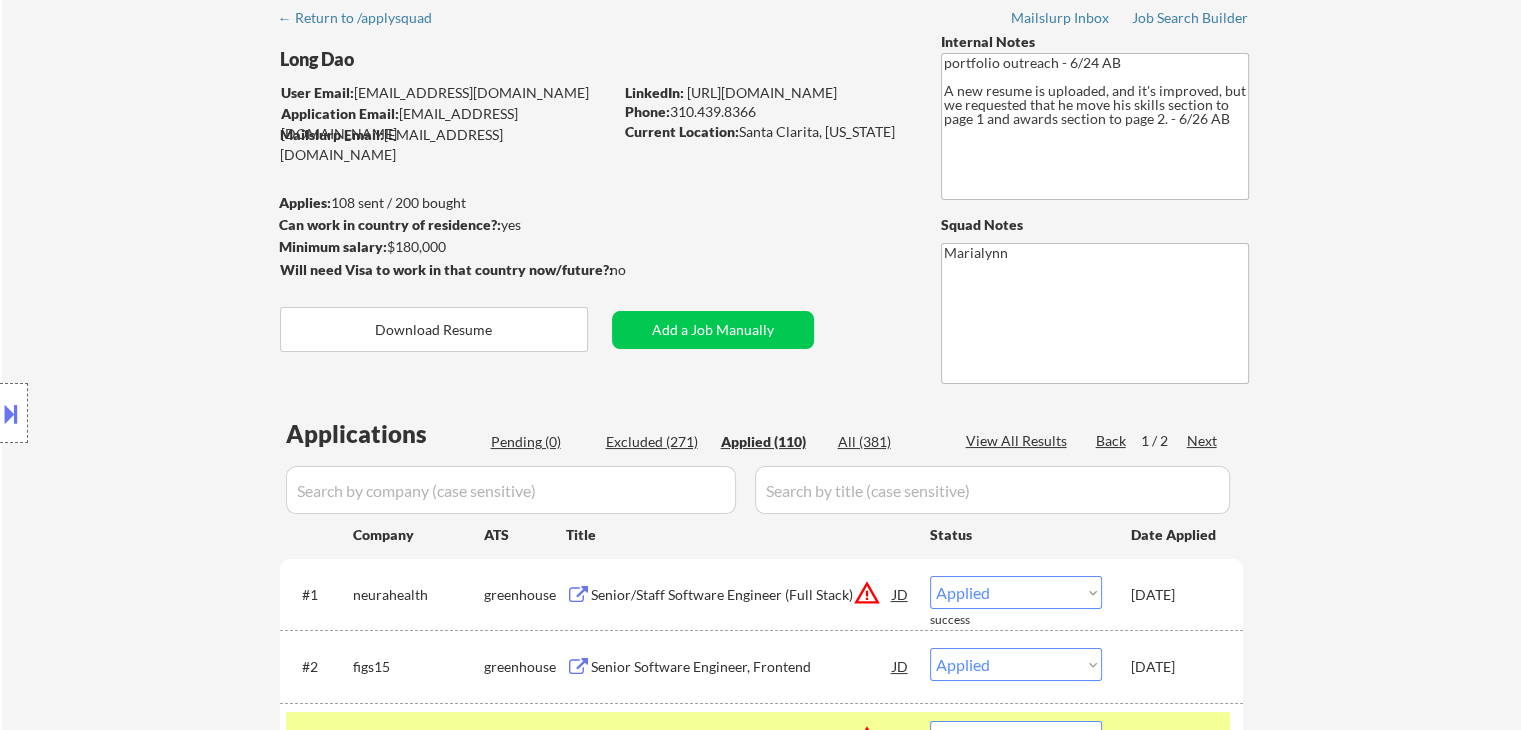 scroll, scrollTop: 0, scrollLeft: 0, axis: both 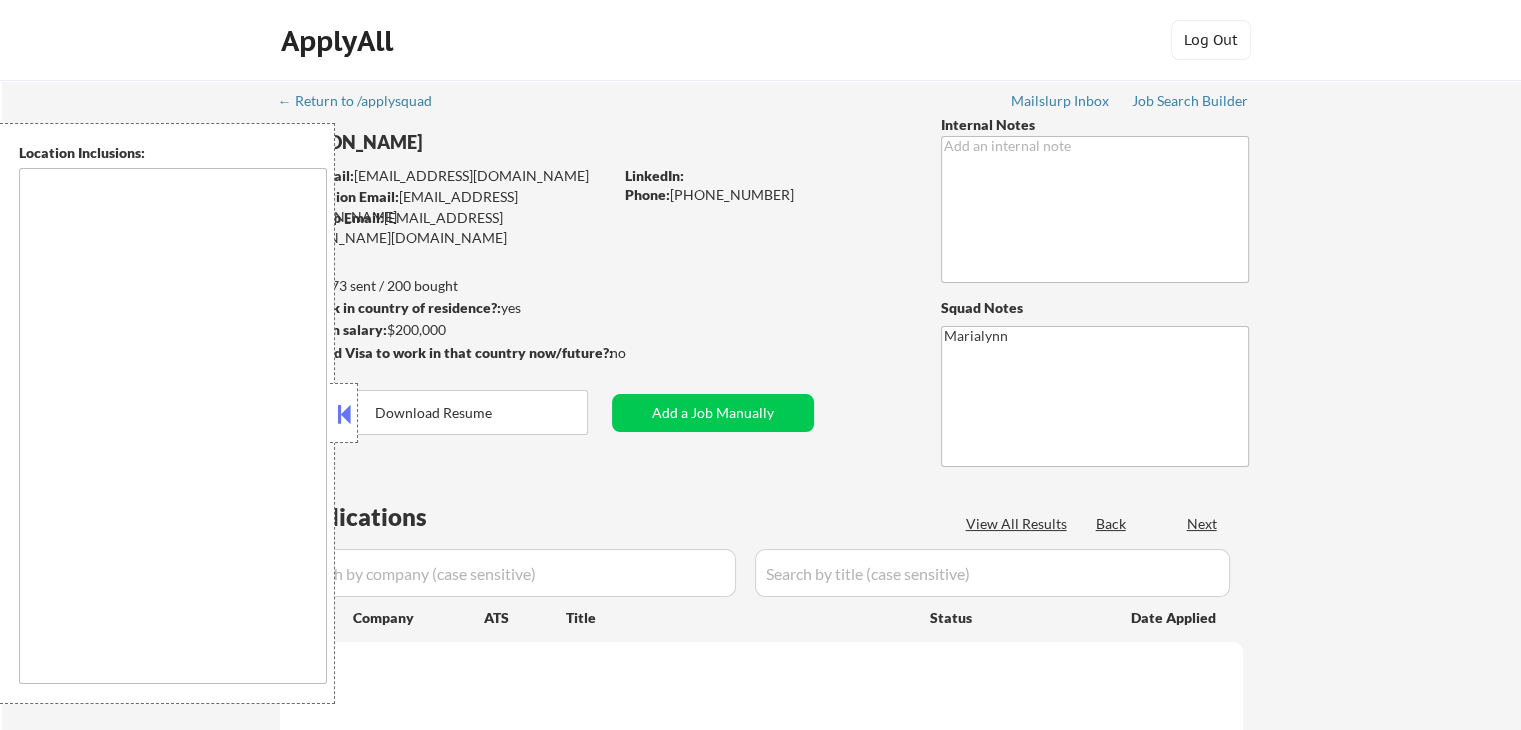 type on "[GEOGRAPHIC_DATA], [GEOGRAPHIC_DATA]   [GEOGRAPHIC_DATA], [GEOGRAPHIC_DATA], [GEOGRAPHIC_DATA]   [GEOGRAPHIC_DATA], [GEOGRAPHIC_DATA]   [GEOGRAPHIC_DATA], [GEOGRAPHIC_DATA]   [GEOGRAPHIC_DATA], [GEOGRAPHIC_DATA]   [GEOGRAPHIC_DATA], [GEOGRAPHIC_DATA], [GEOGRAPHIC_DATA][PERSON_NAME], [GEOGRAPHIC_DATA]   [GEOGRAPHIC_DATA], [GEOGRAPHIC_DATA]   [GEOGRAPHIC_DATA], [GEOGRAPHIC_DATA], [GEOGRAPHIC_DATA]   [GEOGRAPHIC_DATA], [GEOGRAPHIC_DATA], [GEOGRAPHIC_DATA], [GEOGRAPHIC_DATA], [GEOGRAPHIC_DATA]   [GEOGRAPHIC_DATA], [GEOGRAPHIC_DATA][PERSON_NAME], [GEOGRAPHIC_DATA]   [PERSON_NAME], [GEOGRAPHIC_DATA][PERSON_NAME], [GEOGRAPHIC_DATA]   [PERSON_NAME], [GEOGRAPHIC_DATA]   [PERSON_NAME][GEOGRAPHIC_DATA], [GEOGRAPHIC_DATA]   [GEOGRAPHIC_DATA], [GEOGRAPHIC_DATA], [GEOGRAPHIC_DATA][PERSON_NAME], [GEOGRAPHIC_DATA], [GEOGRAPHIC_DATA]   [GEOGRAPHIC_DATA], [GEOGRAPHIC_DATA]   [GEOGRAPHIC_DATA], [GEOGRAPHIC_DATA], [GEOGRAPHIC_DATA], [GEOGRAPHIC_DATA]   [GEOGRAPHIC_DATA], [GEOGRAPHIC_DATA]   [GEOGRAPHIC_DATA], [GEOGRAPHIC_DATA]   [GEOGRAPHIC_DATA], [GEOGRAPHIC_DATA], [GEOGRAPHIC_DATA]   [GEOGRAPHIC_DATA], [GEOGRAPHIC_DATA], [GEOGRAPHIC_DATA], [GEOGRAPHIC_DATA][PERSON_NAME], [GEOGRAPHIC_DATA]   [GEOGRAPHIC_DATA], [GEOGRAPHIC_DATA]   [GEOGRAPHIC_DATA], [GEOGRAPHIC_DATA]   [GEOGRAPHIC_DATA], [GEOGRAPHIC_DATA]   [GEOGRAPHIC_DATA], [GEOGRAPHIC_DATA]   [GEOGRAPHIC_DATA], [GEOGRAPHIC_DATA], [GEOGRAPHIC_DATA]   [GEOGRAPHIC_DATA], [GEOGRAPHIC_DATA]   [GEOGRAPHIC_DATA], [GEOGRAPHIC_DATA], [GEOGRAPHIC_DATA]   [GEOGRAPHIC_DATA], [GEOGRAPHIC_DATA]   [GEOGRAPHIC_DATA], [GEOGRAPHIC_DATA][PERSON_NAME], [GEOGRAPHIC_DATA]   [PERSON_NAME], [GEOGRAPHIC_DATA]   [PERSON_NAME], [GEOGRAPHIC_DATA], [GEOGRAPHIC_DATA]   [PERSON_NAME][GEOGRAPHIC_DATA], [GEOGRAPHIC_DATA]   [GEOGRAPHIC_DATA], [GEOGRAPHIC_DATA]   [GEOGRAPHIC_DATA], [GEOGRAPHIC_DATA]   [GEOGRAPHIC_DATA], [GEOGRAPHIC_DATA]   [GEOGRAPHIC_DATA], [GEOGRAPHIC_DATA], [GEOGRAPHIC_DATA], [GEOGRAPHIC_DATA]   [GEOGRAPHIC_DATA], [GEOGRAPHIC_DATA]   [GEOGRAPHIC_DATA], [GEOGRAPHIC_DATA]   [GEOGRAPHIC_DATA], [GEOGRAPHIC_DATA]..." 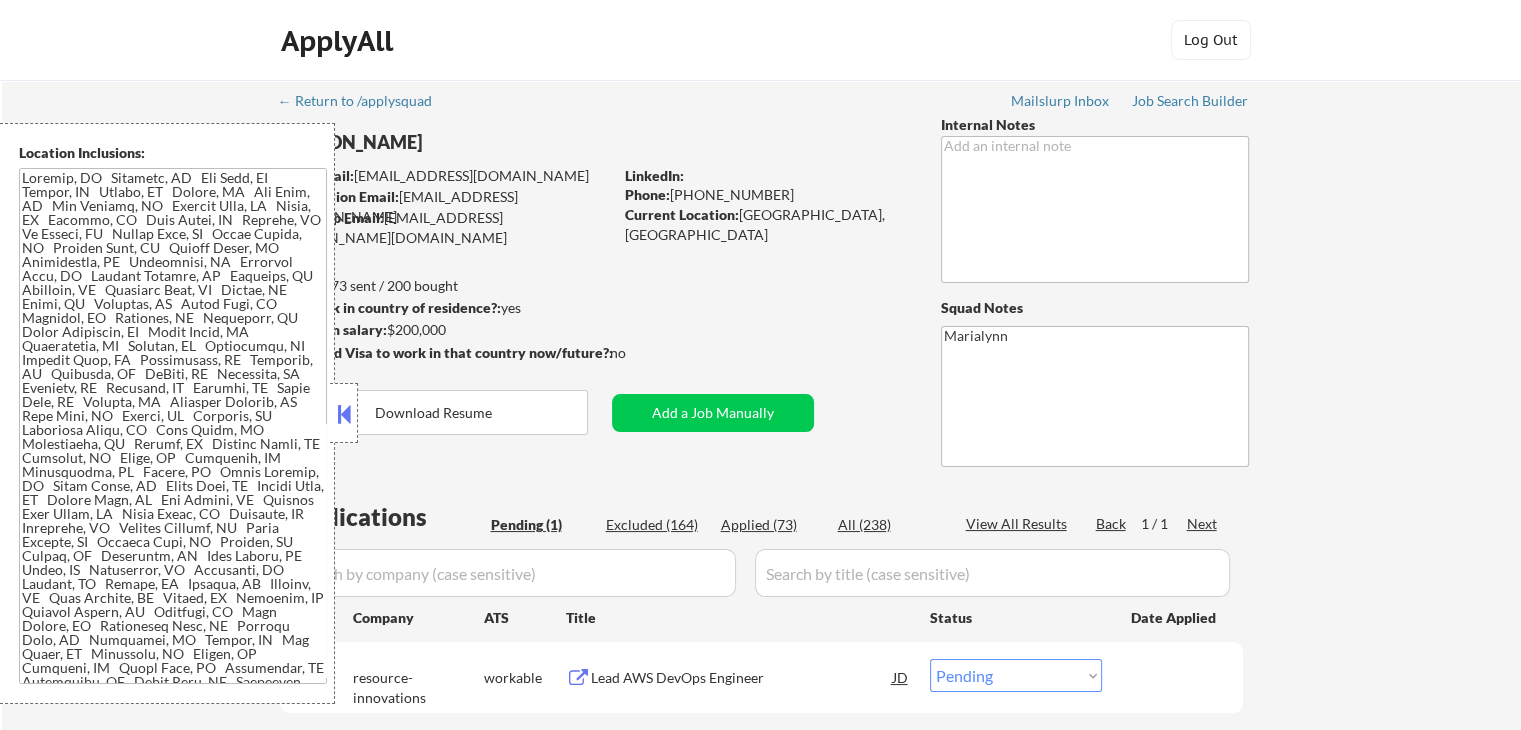 click at bounding box center [344, 414] 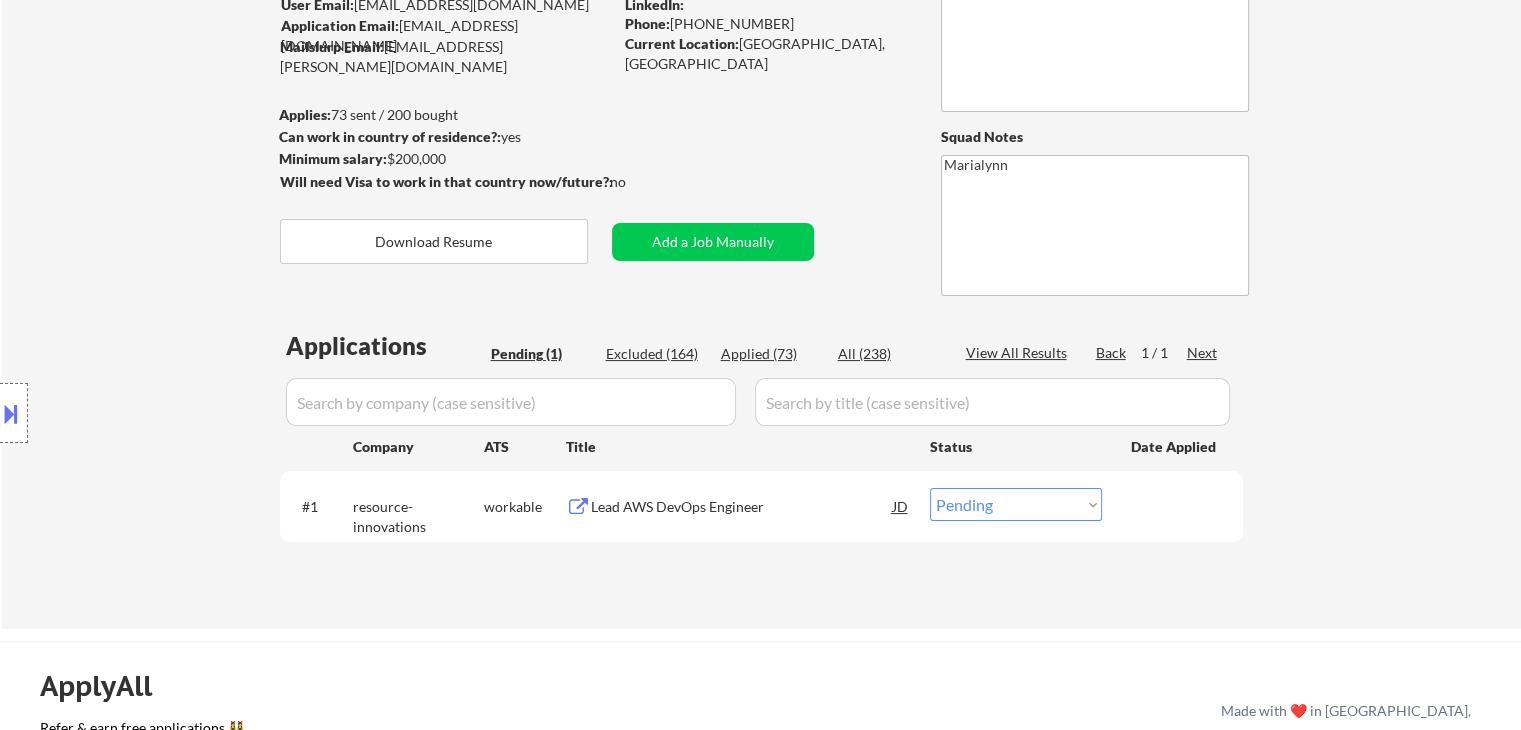 scroll, scrollTop: 184, scrollLeft: 0, axis: vertical 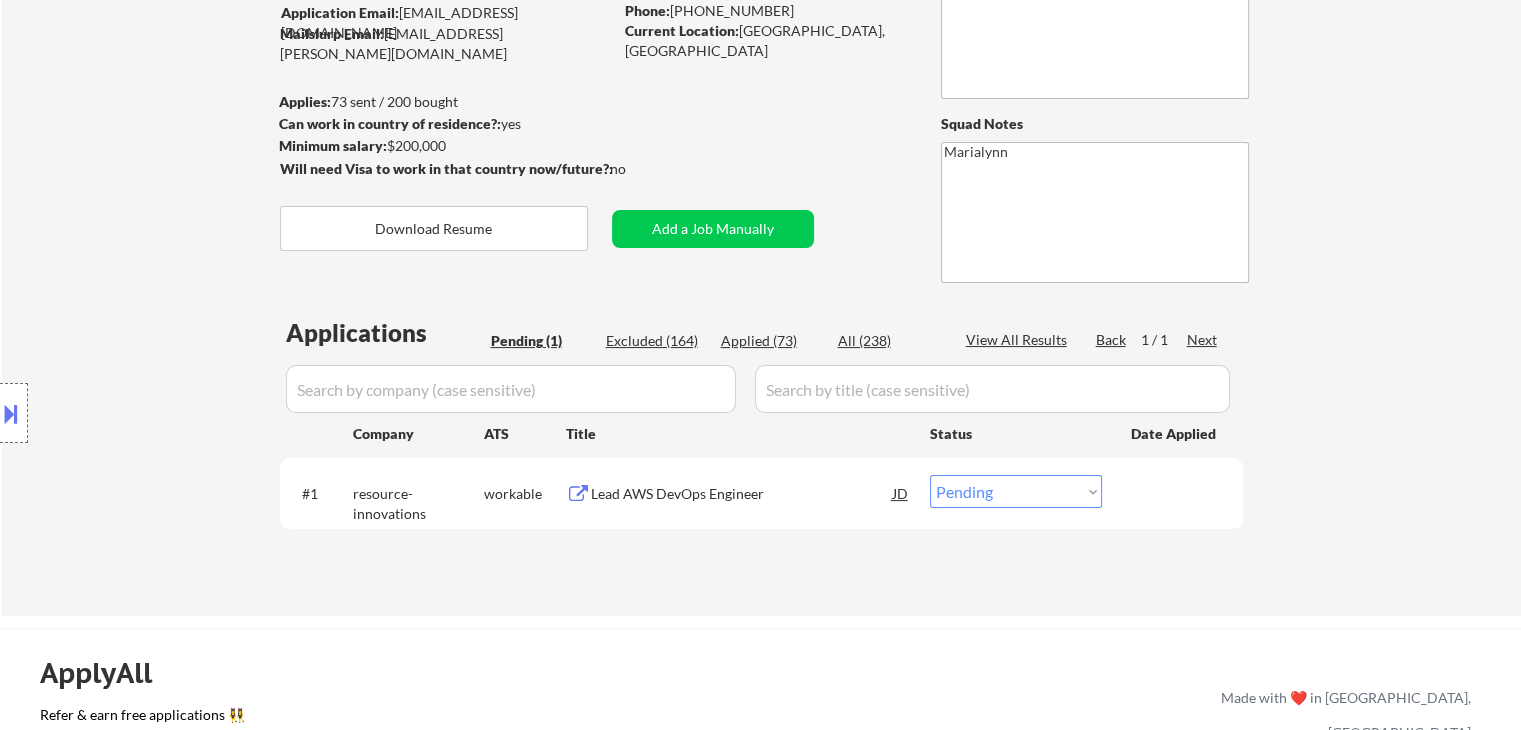click on "Lead AWS DevOps Engineer" at bounding box center (742, 494) 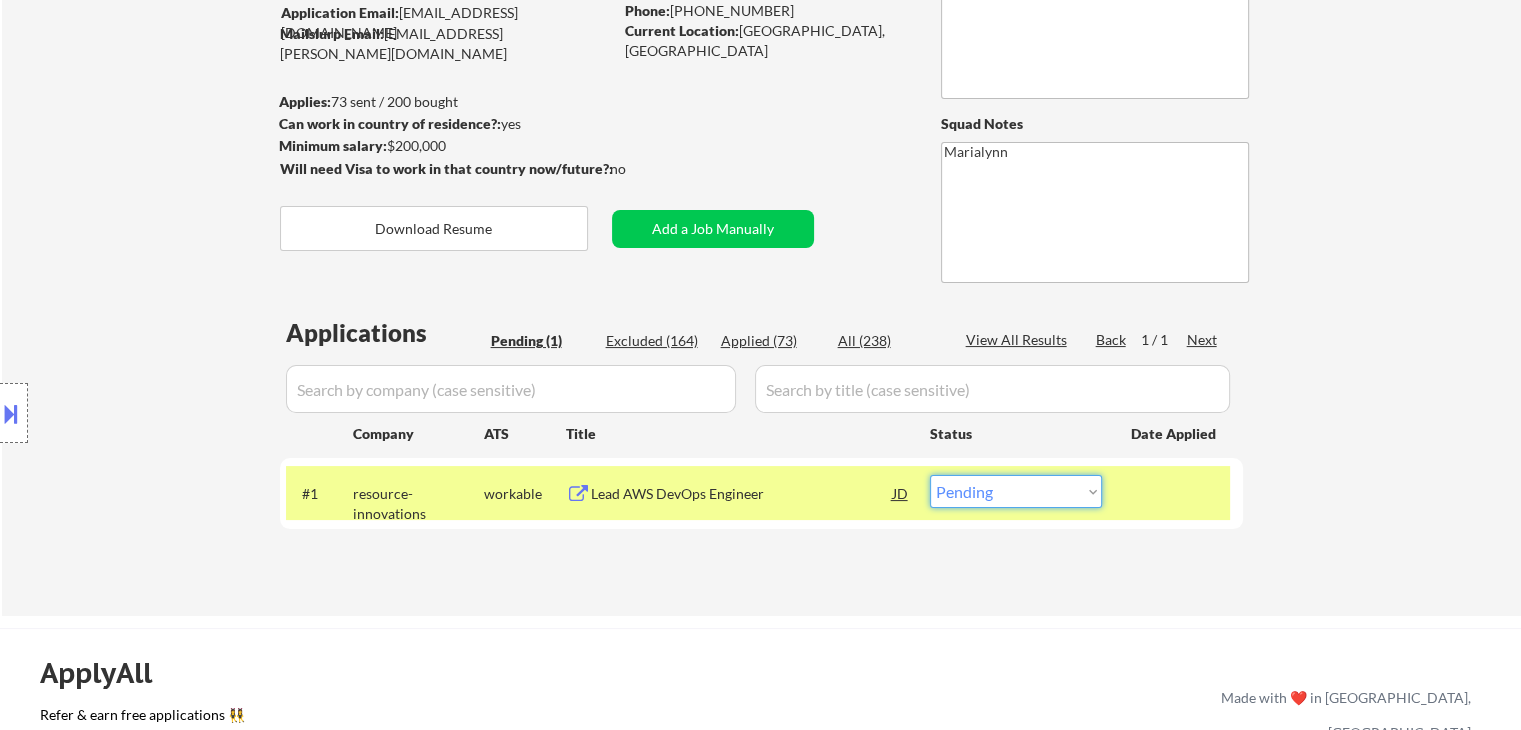 click on "Choose an option... Pending Applied Excluded (Questions) Excluded (Expired) Excluded (Location) Excluded (Bad Match) Excluded (Blocklist) Excluded (Salary) Excluded (Other)" at bounding box center (1016, 491) 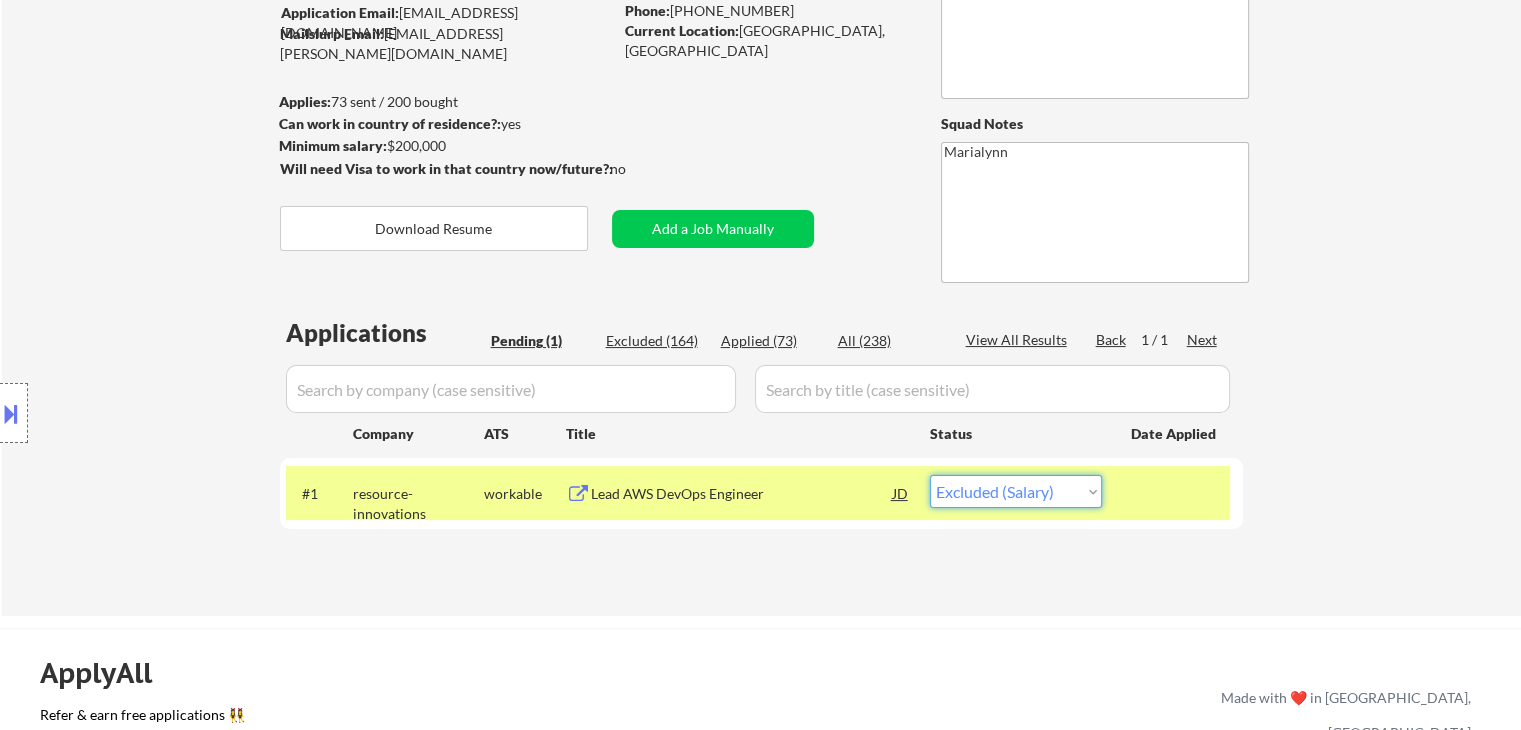 click on "Choose an option... Pending Applied Excluded (Questions) Excluded (Expired) Excluded (Location) Excluded (Bad Match) Excluded (Blocklist) Excluded (Salary) Excluded (Other)" at bounding box center (1016, 491) 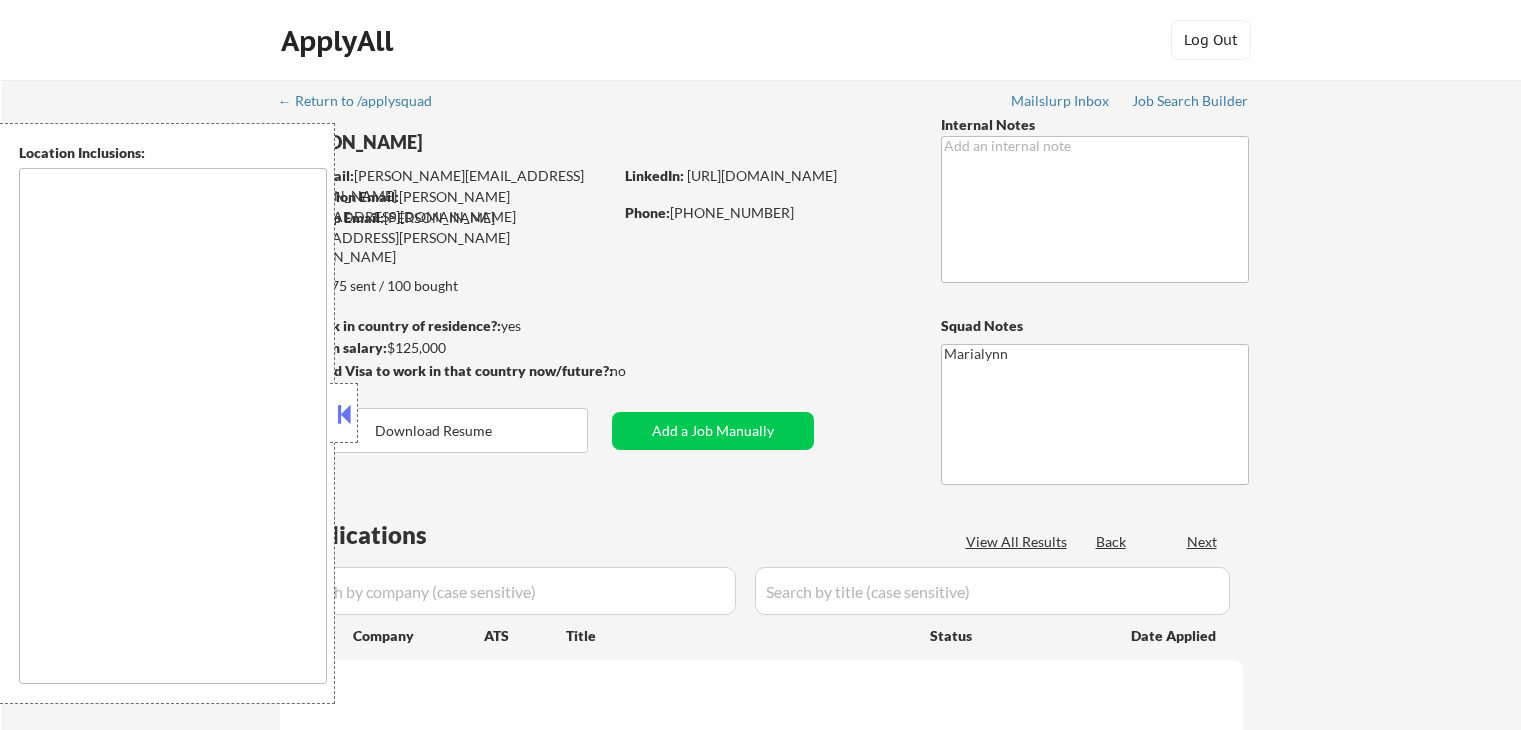 scroll, scrollTop: 0, scrollLeft: 0, axis: both 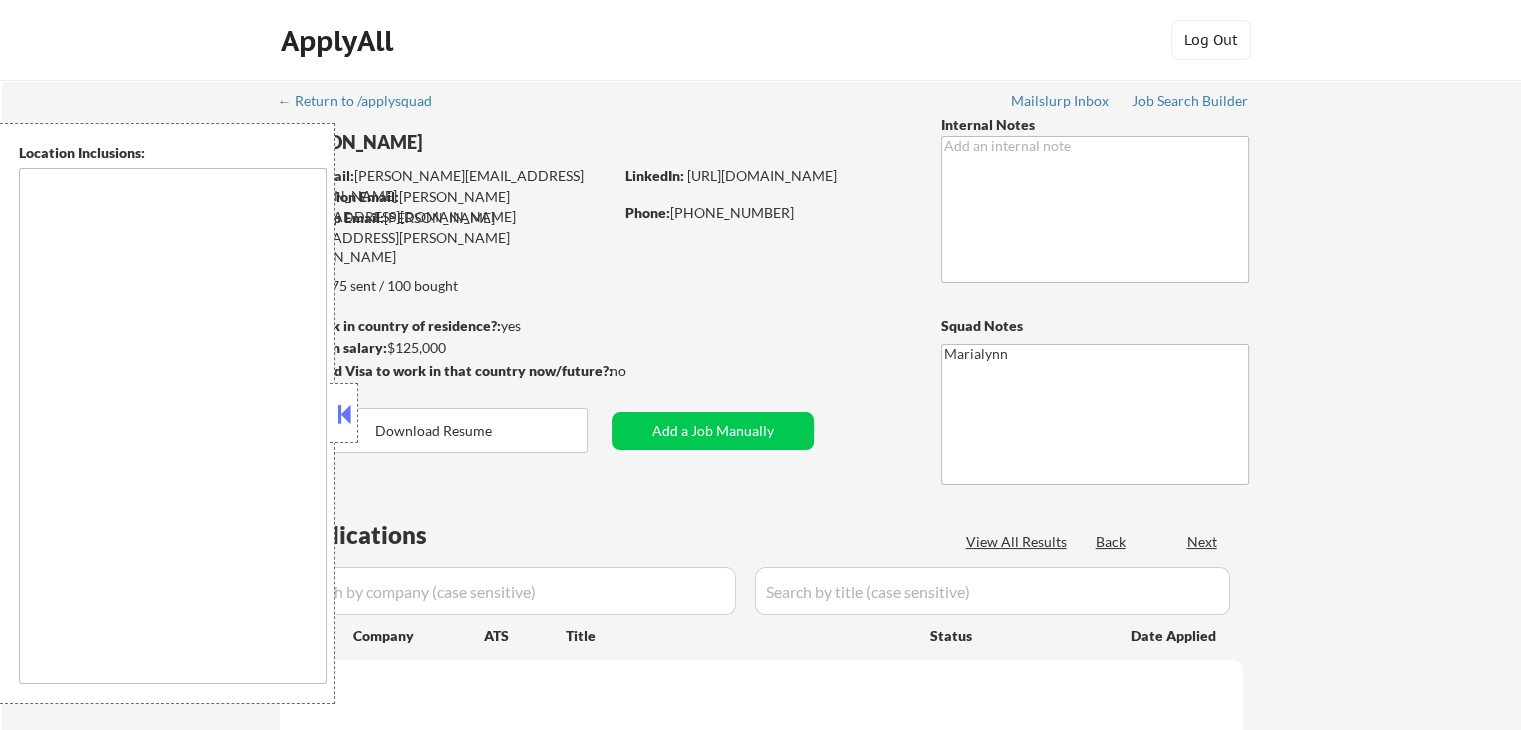 type on "[GEOGRAPHIC_DATA], [GEOGRAPHIC_DATA]   [GEOGRAPHIC_DATA], [GEOGRAPHIC_DATA]   [GEOGRAPHIC_DATA], [GEOGRAPHIC_DATA]   [GEOGRAPHIC_DATA], [GEOGRAPHIC_DATA]   [GEOGRAPHIC_DATA], [GEOGRAPHIC_DATA]   [GEOGRAPHIC_DATA], [GEOGRAPHIC_DATA]   [GEOGRAPHIC_DATA], [GEOGRAPHIC_DATA]   [GEOGRAPHIC_DATA], [GEOGRAPHIC_DATA]   [GEOGRAPHIC_DATA], [GEOGRAPHIC_DATA]   [GEOGRAPHIC_DATA], [GEOGRAPHIC_DATA], [GEOGRAPHIC_DATA]   [GEOGRAPHIC_DATA], [GEOGRAPHIC_DATA]   [GEOGRAPHIC_DATA], [GEOGRAPHIC_DATA], [GEOGRAPHIC_DATA]   [GEOGRAPHIC_DATA], [GEOGRAPHIC_DATA]   [GEOGRAPHIC_DATA], [GEOGRAPHIC_DATA]   [GEOGRAPHIC_DATA], [GEOGRAPHIC_DATA]   [GEOGRAPHIC_DATA], [GEOGRAPHIC_DATA]   [GEOGRAPHIC_DATA], [GEOGRAPHIC_DATA]   [GEOGRAPHIC_DATA], [GEOGRAPHIC_DATA]" 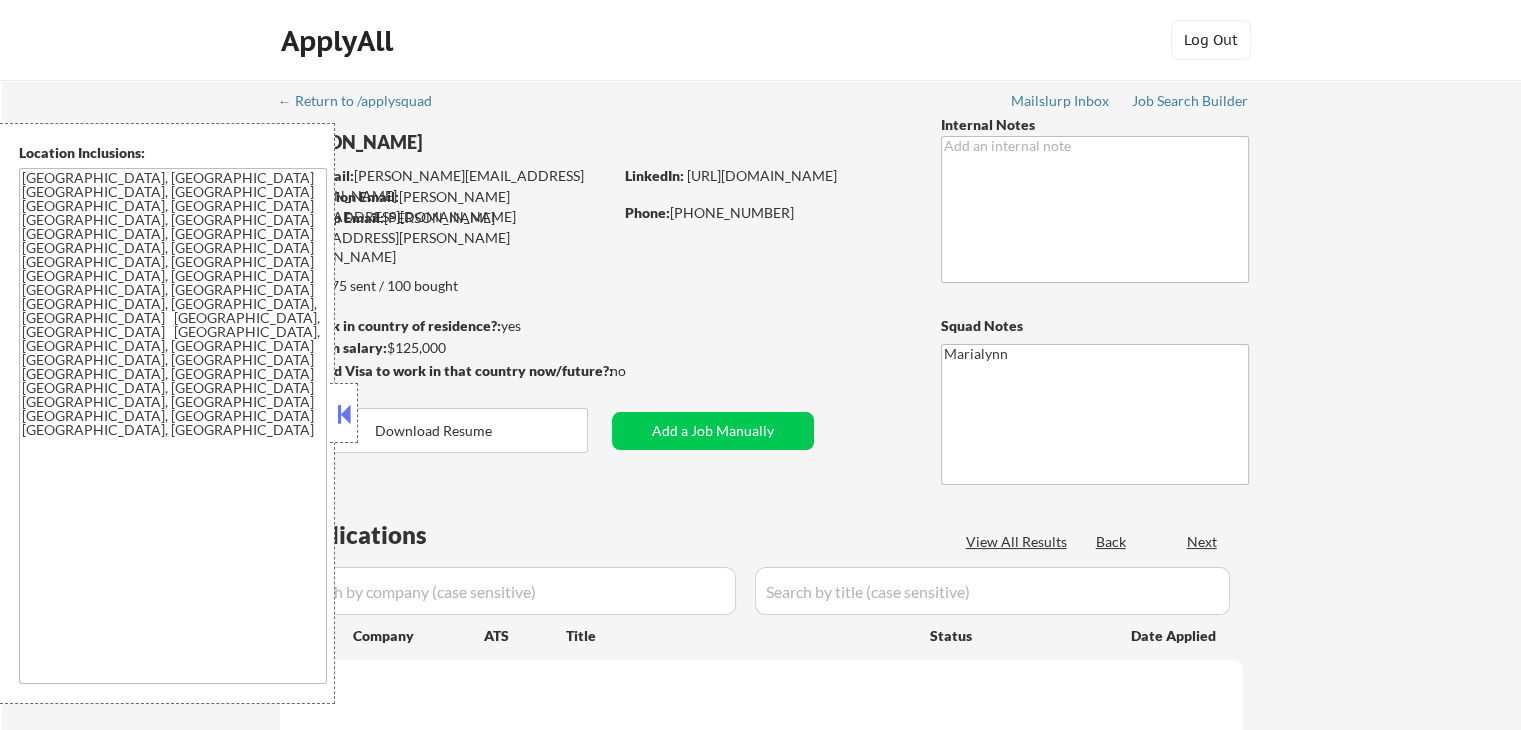 select on ""pending"" 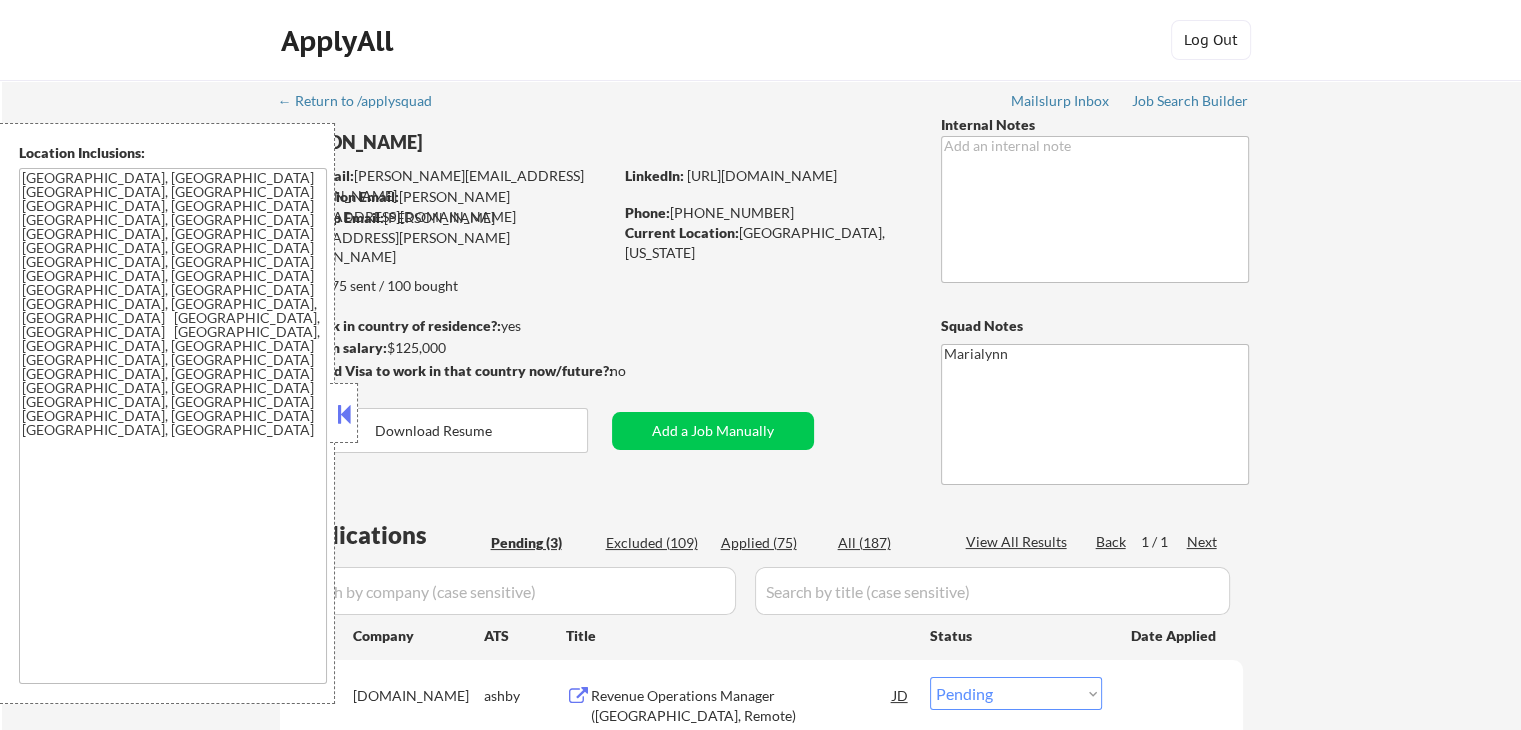 click at bounding box center [344, 414] 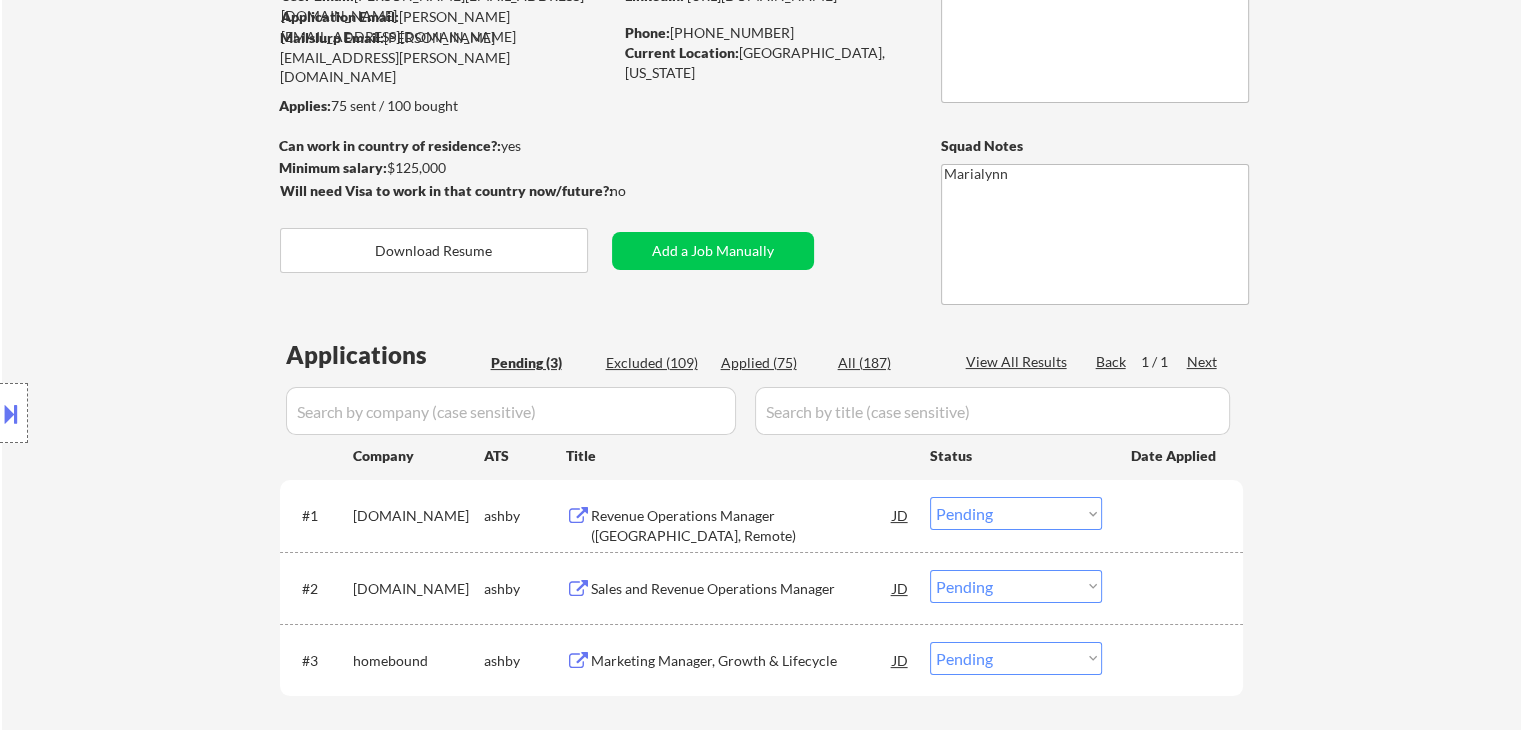 scroll, scrollTop: 204, scrollLeft: 0, axis: vertical 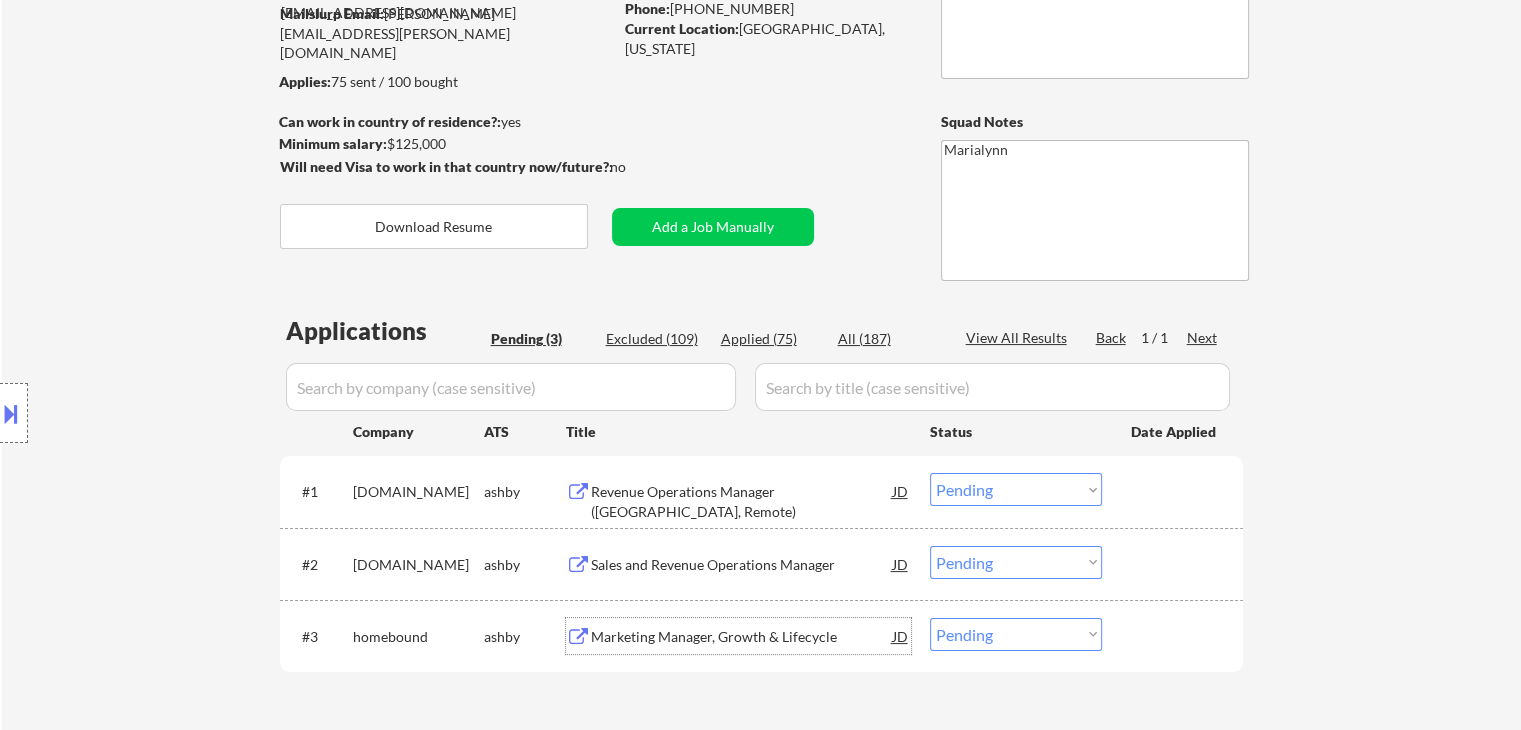 click on "Marketing Manager, Growth & Lifecycle" at bounding box center [742, 637] 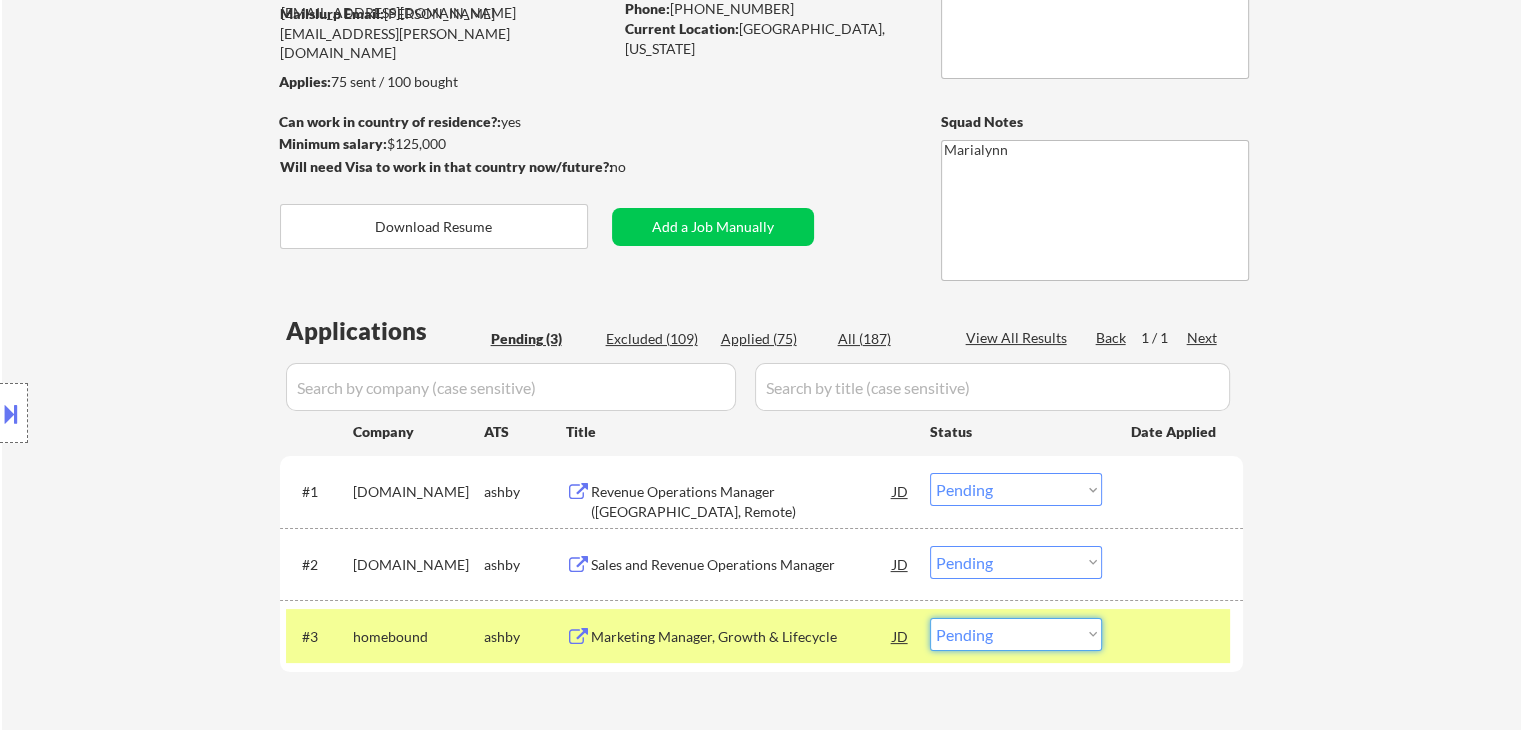 click on "Choose an option... Pending Applied Excluded (Questions) Excluded (Expired) Excluded (Location) Excluded (Bad Match) Excluded (Blocklist) Excluded (Salary) Excluded (Other)" at bounding box center (1016, 634) 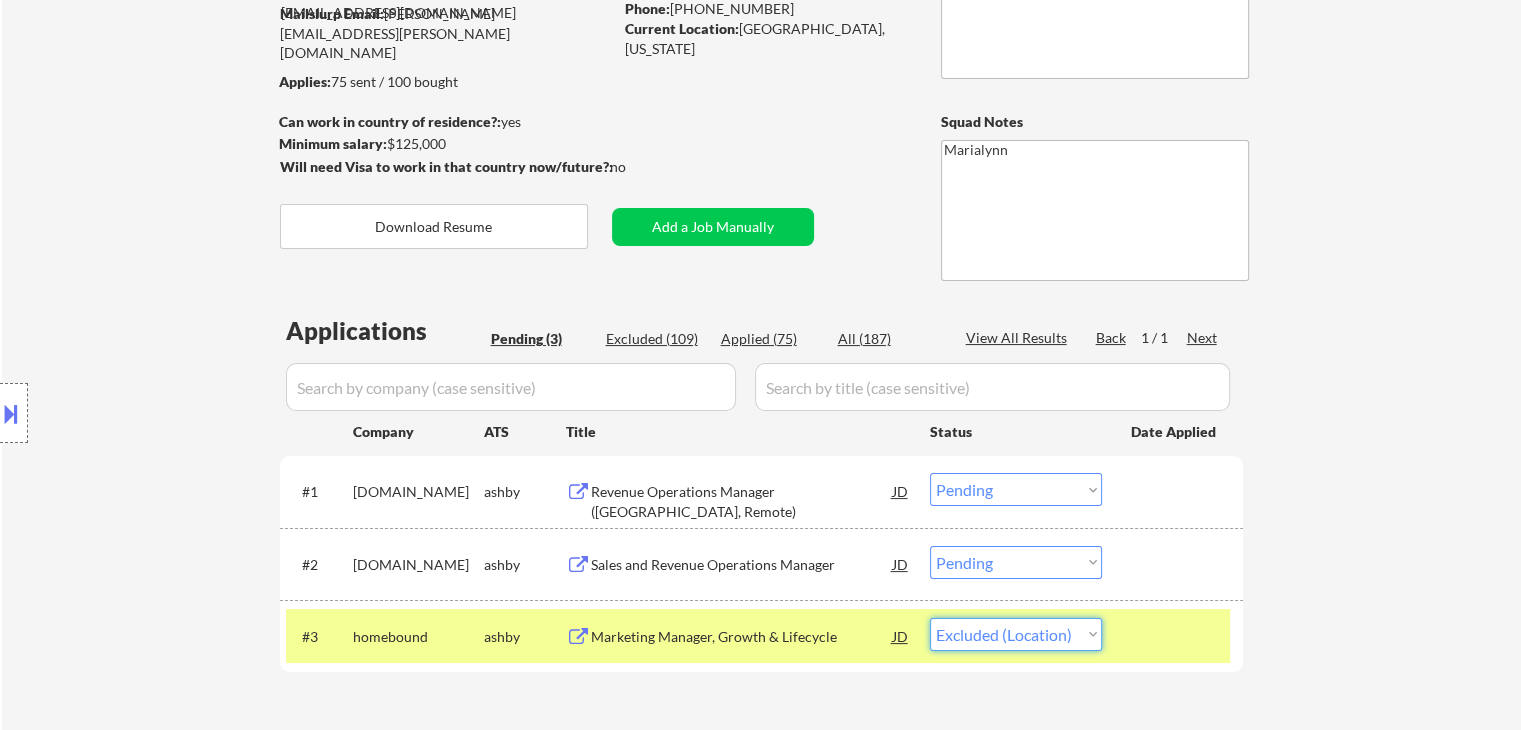 click on "Choose an option... Pending Applied Excluded (Questions) Excluded (Expired) Excluded (Location) Excluded (Bad Match) Excluded (Blocklist) Excluded (Salary) Excluded (Other)" at bounding box center [1016, 634] 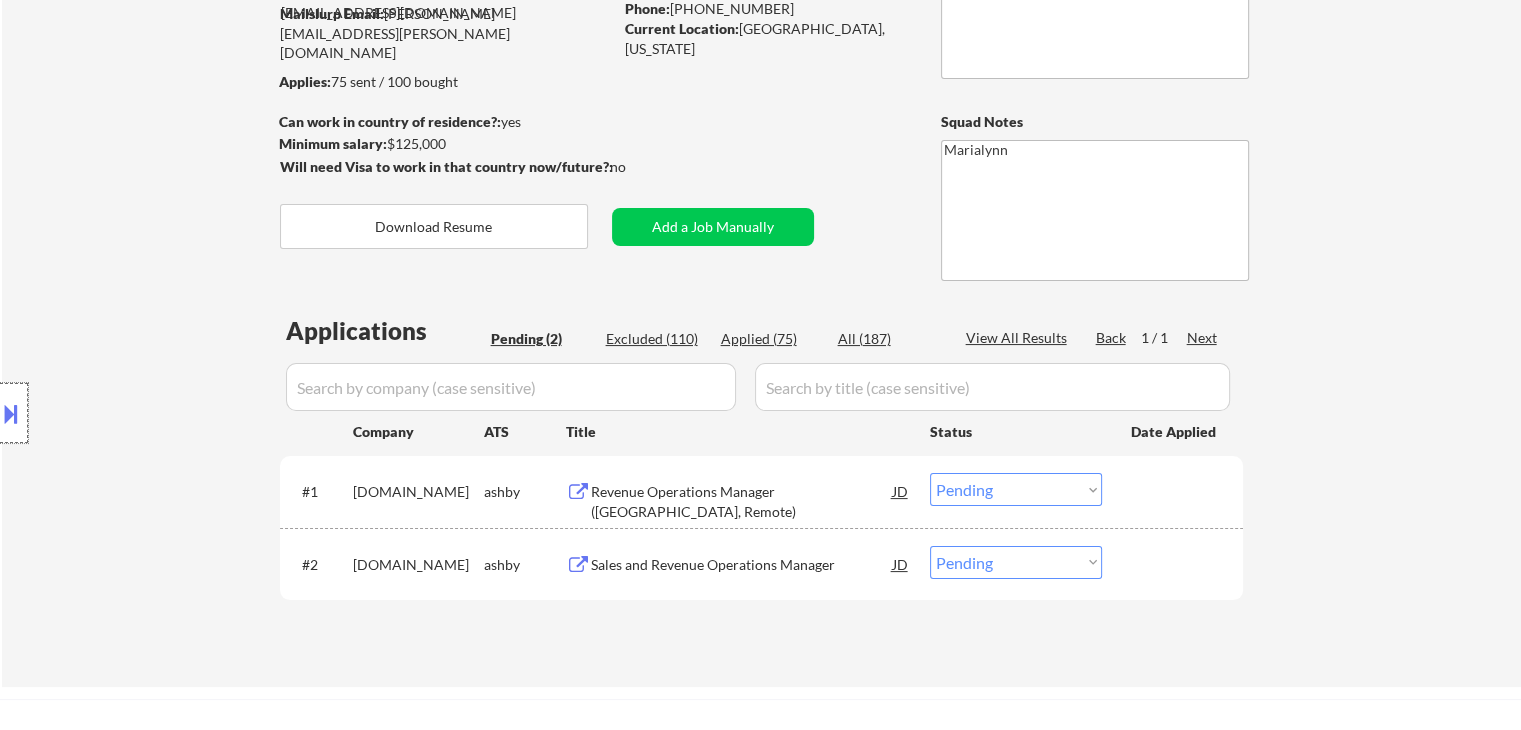 click at bounding box center [14, 413] 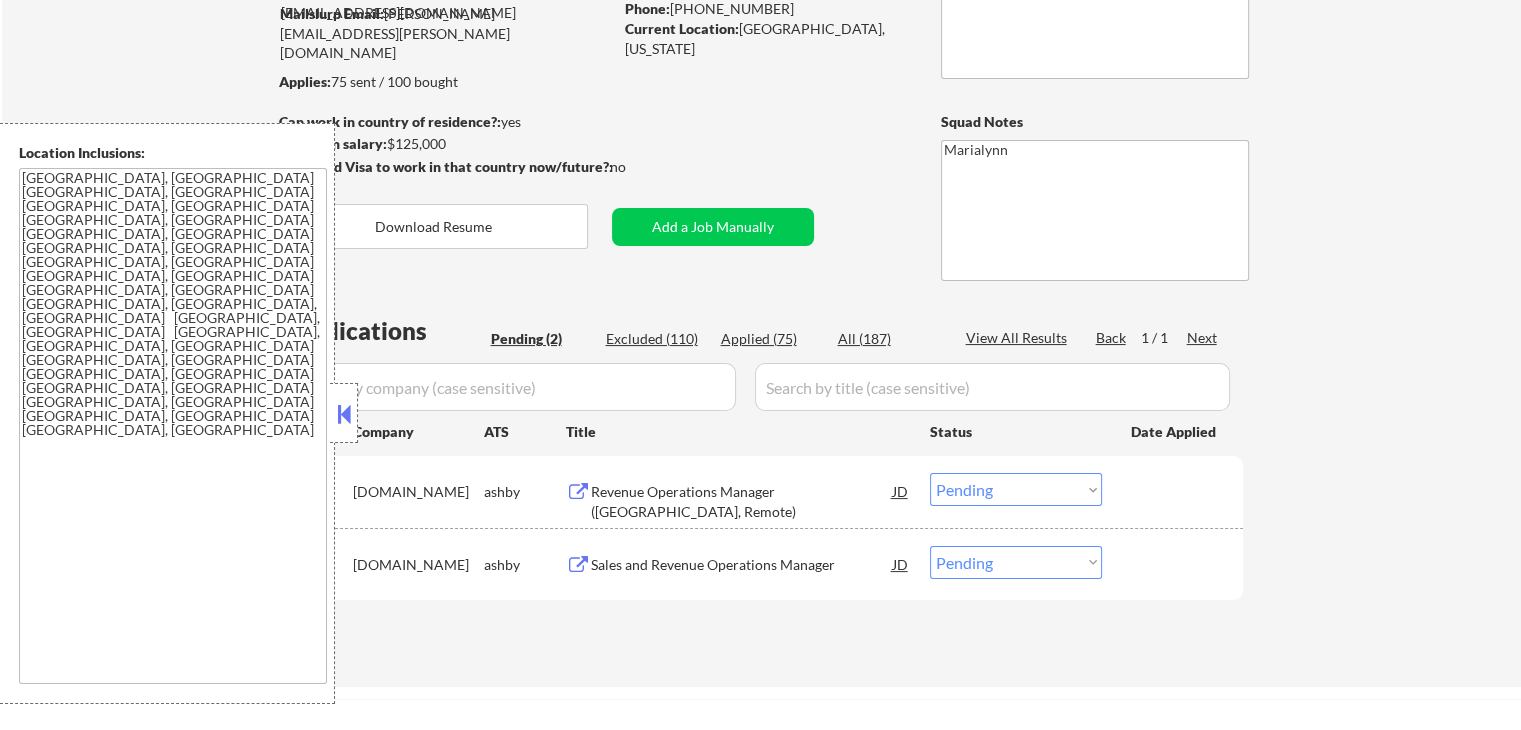 click on "← Return to /applysquad Mailslurp Inbox Job Search Builder [PERSON_NAME] User Email:  [PERSON_NAME][EMAIL_ADDRESS][DOMAIN_NAME] Application Email:  [PERSON_NAME][EMAIL_ADDRESS][DOMAIN_NAME] Mailslurp Email:  [PERSON_NAME][EMAIL_ADDRESS][PERSON_NAME][DOMAIN_NAME] LinkedIn:   [URL][DOMAIN_NAME]
Phone:  [PHONE_NUMBER] Current Location:  [GEOGRAPHIC_DATA], [US_STATE] Applies:  75 sent / 100 bought Internal Notes Can work in country of residence?:  yes Squad Notes Minimum salary:  $125,000 Will need Visa to work in that country now/future?:   no Download Resume Add a Job Manually Marialynn Applications Pending (2) Excluded (110) Applied (75) All (187) View All Results Back 1 / 1
Next Company ATS Title Status Date Applied #1 [DOMAIN_NAME] [PERSON_NAME] Revenue Operations Manager ([GEOGRAPHIC_DATA], Remote) JD Choose an option... Pending Applied Excluded (Questions) Excluded (Expired) Excluded (Location) Excluded (Bad Match) Excluded (Blocklist) Excluded (Salary) Excluded (Other) #2 [DOMAIN_NAME] [PERSON_NAME] Sales and Revenue Operations Manager  JD Choose an option... Pending Applied #3 JD" at bounding box center [762, 273] 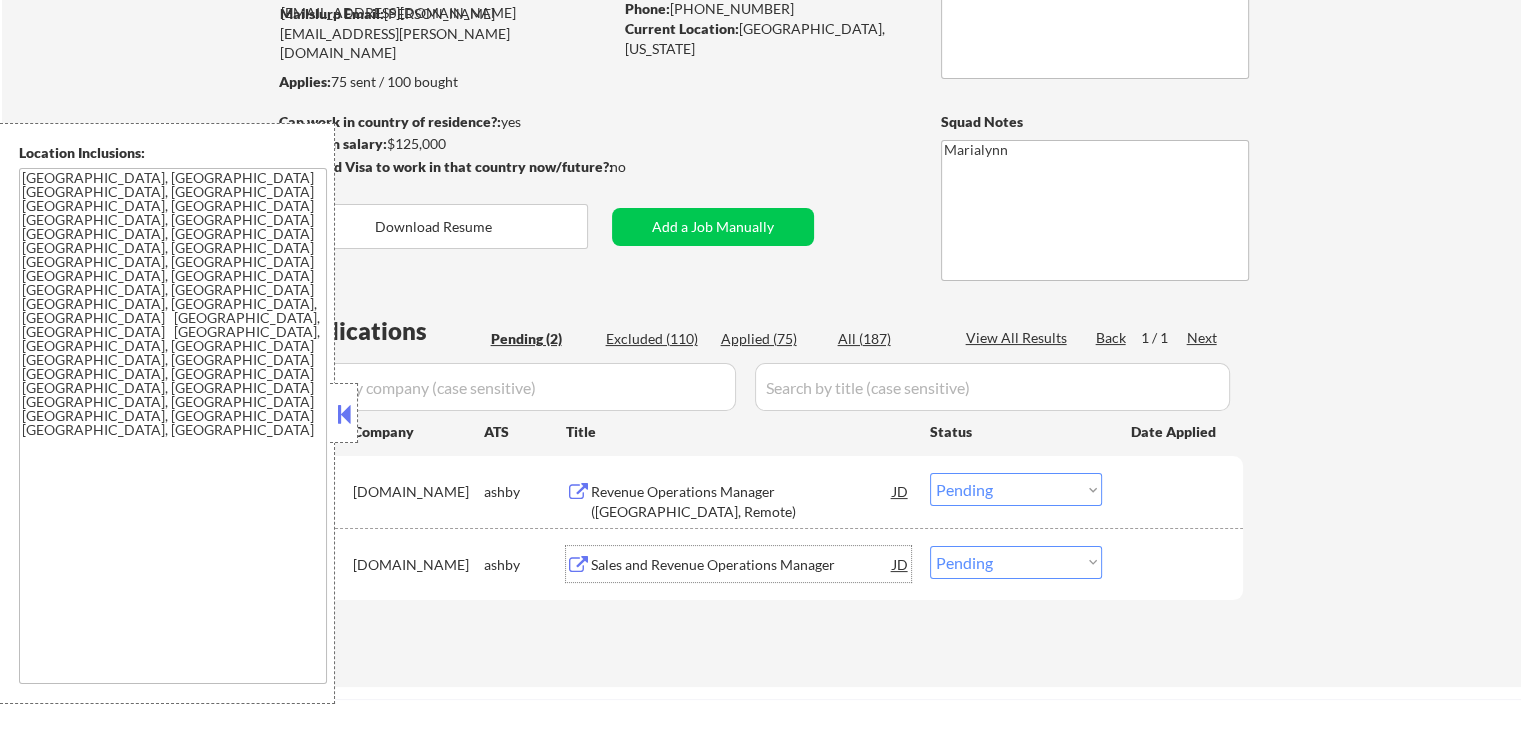 click on "Sales and Revenue Operations Manager" at bounding box center (742, 564) 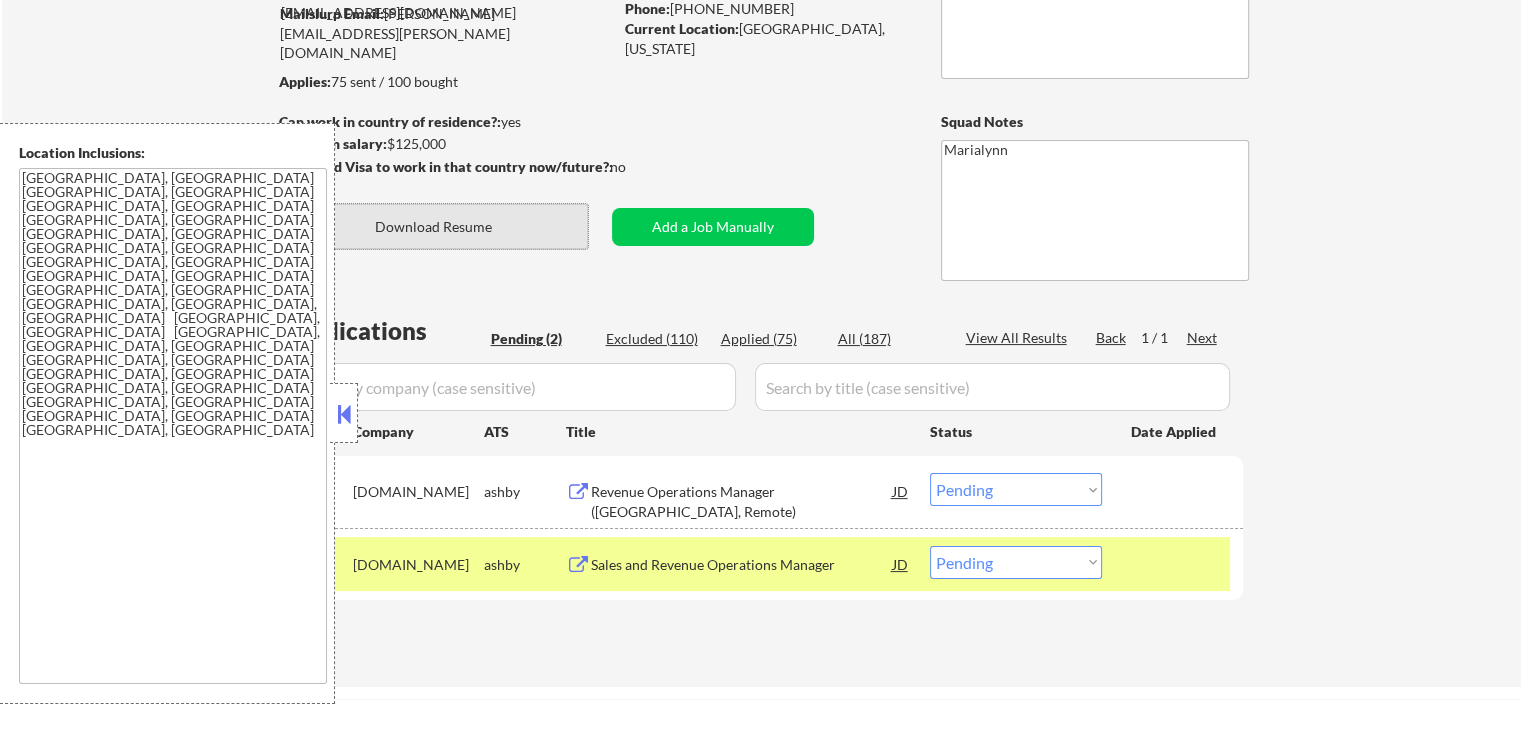 click on "Download Resume" at bounding box center [434, 226] 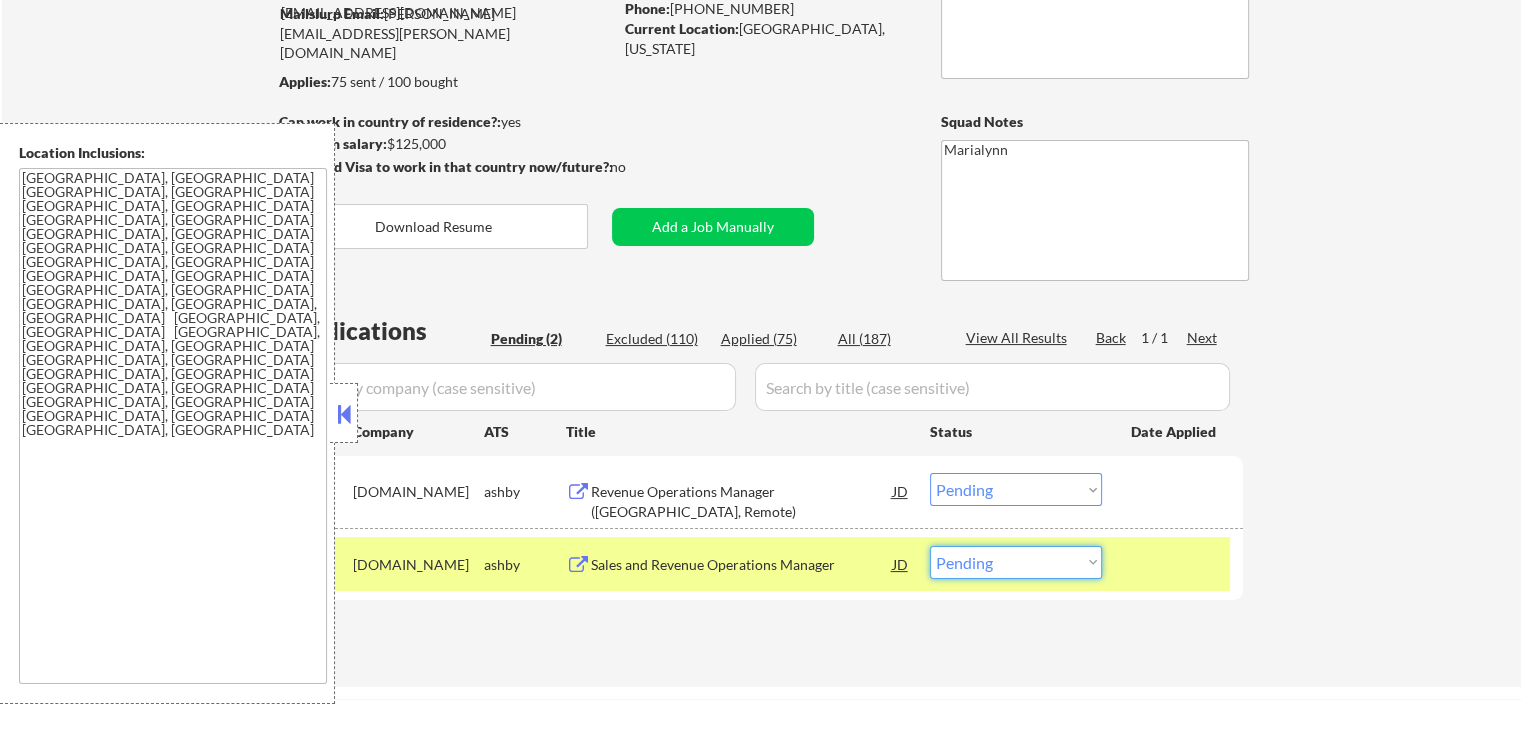 click on "Choose an option... Pending Applied Excluded (Questions) Excluded (Expired) Excluded (Location) Excluded (Bad Match) Excluded (Blocklist) Excluded (Salary) Excluded (Other)" at bounding box center [1016, 562] 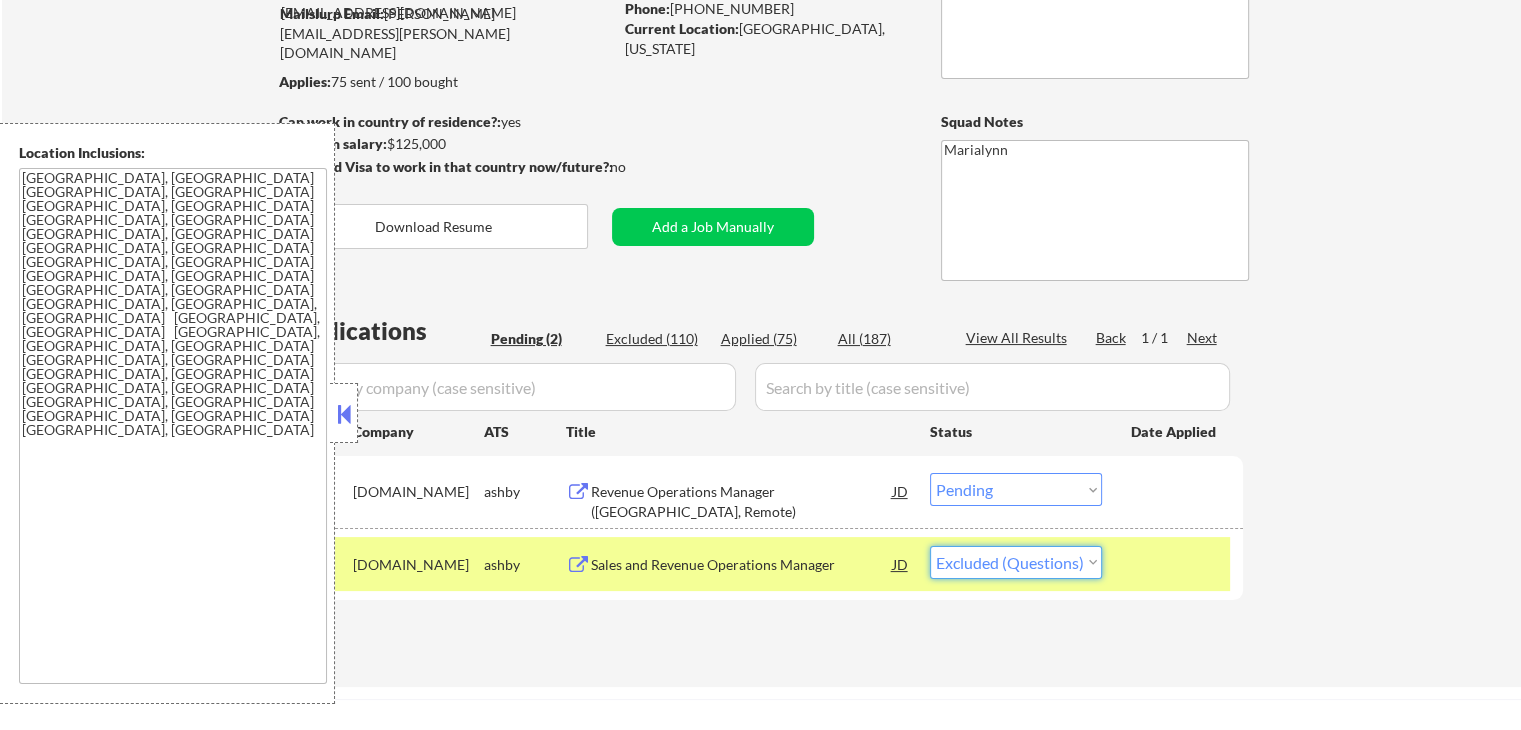click on "Choose an option... Pending Applied Excluded (Questions) Excluded (Expired) Excluded (Location) Excluded (Bad Match) Excluded (Blocklist) Excluded (Salary) Excluded (Other)" at bounding box center [1016, 562] 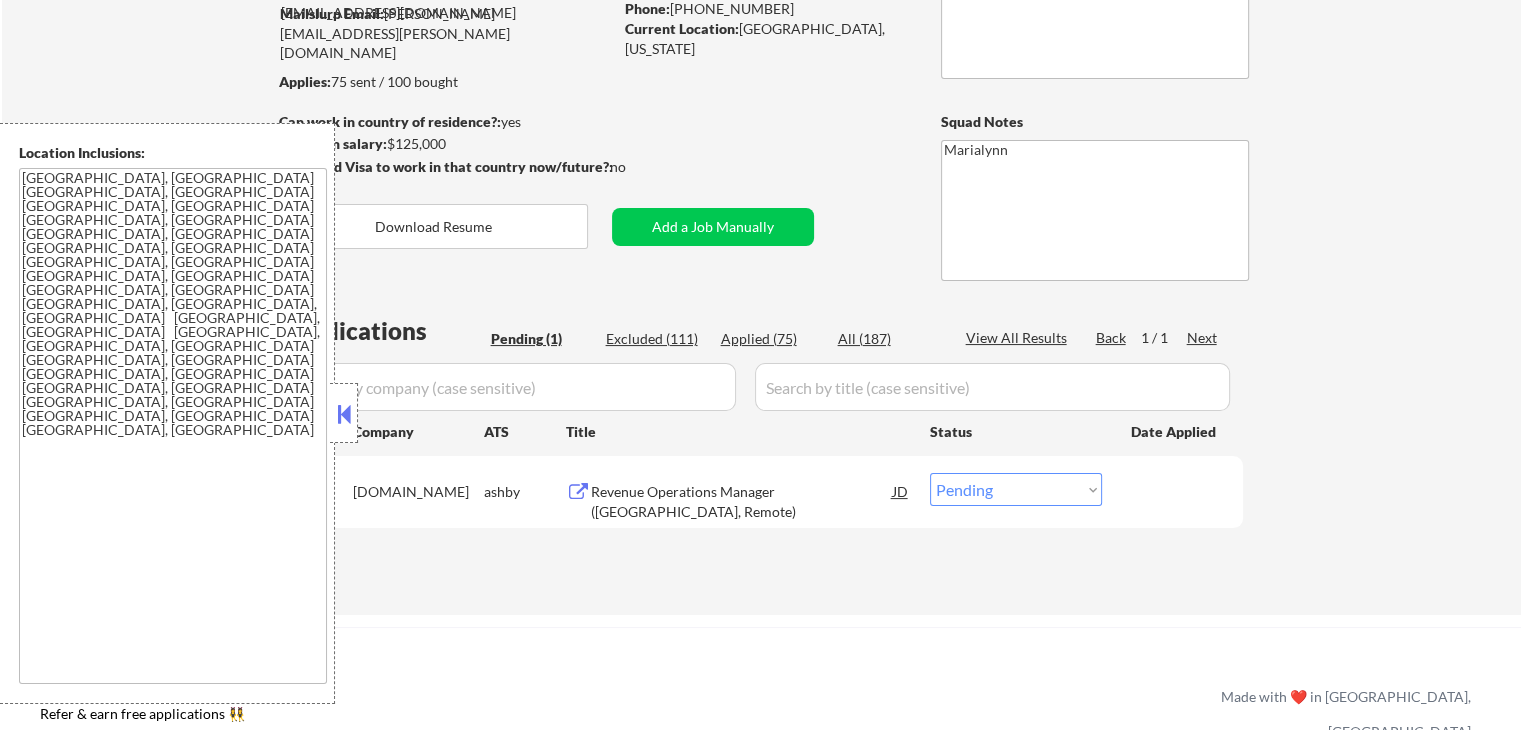 click on "← Return to /applysquad Mailslurp Inbox Job Search Builder [PERSON_NAME] User Email:  [PERSON_NAME][EMAIL_ADDRESS][DOMAIN_NAME] Application Email:  [PERSON_NAME][EMAIL_ADDRESS][DOMAIN_NAME] Mailslurp Email:  [PERSON_NAME][EMAIL_ADDRESS][PERSON_NAME][DOMAIN_NAME] LinkedIn:   [URL][DOMAIN_NAME]
Phone:  [PHONE_NUMBER] Current Location:  [GEOGRAPHIC_DATA], [US_STATE] Applies:  75 sent / 100 bought Internal Notes Can work in country of residence?:  yes Squad Notes Minimum salary:  $125,000 Will need Visa to work in that country now/future?:   no Download Resume Add a Job Manually Marialynn Applications Pending (1) Excluded (111) Applied (75) All (187) View All Results Back 1 / 1
Next Company ATS Title Status Date Applied #1 [DOMAIN_NAME] [PERSON_NAME] Revenue Operations Manager ([GEOGRAPHIC_DATA], Remote) JD Choose an option... Pending Applied Excluded (Questions) Excluded (Expired) Excluded (Location) Excluded (Bad Match) Excluded (Blocklist) Excluded (Salary) Excluded (Other) #2 [DOMAIN_NAME] [PERSON_NAME] Sales and Revenue Operations Manager  JD Choose an option... Pending Applied #3 JD" at bounding box center (762, 237) 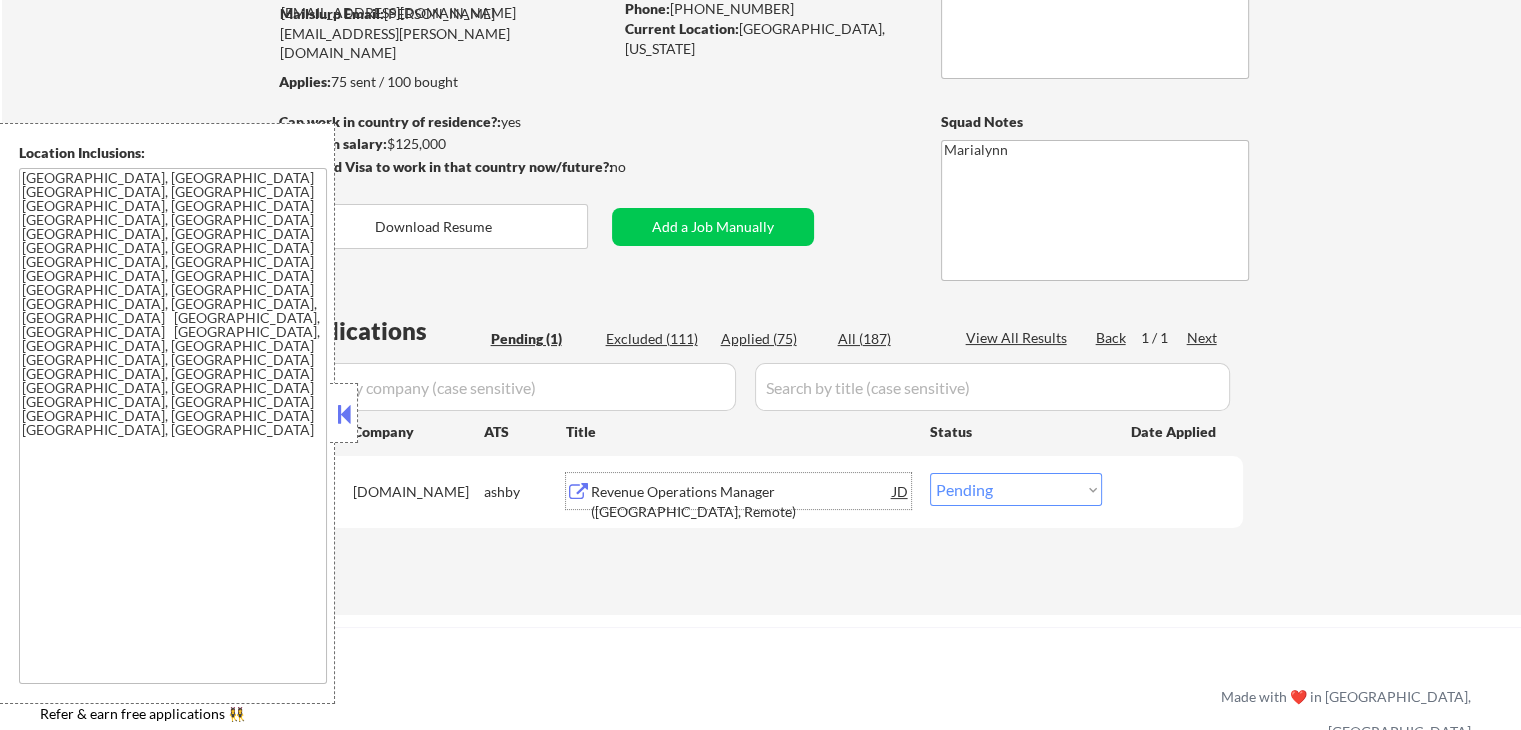 click on "Revenue Operations Manager ([GEOGRAPHIC_DATA], Remote)" at bounding box center (742, 501) 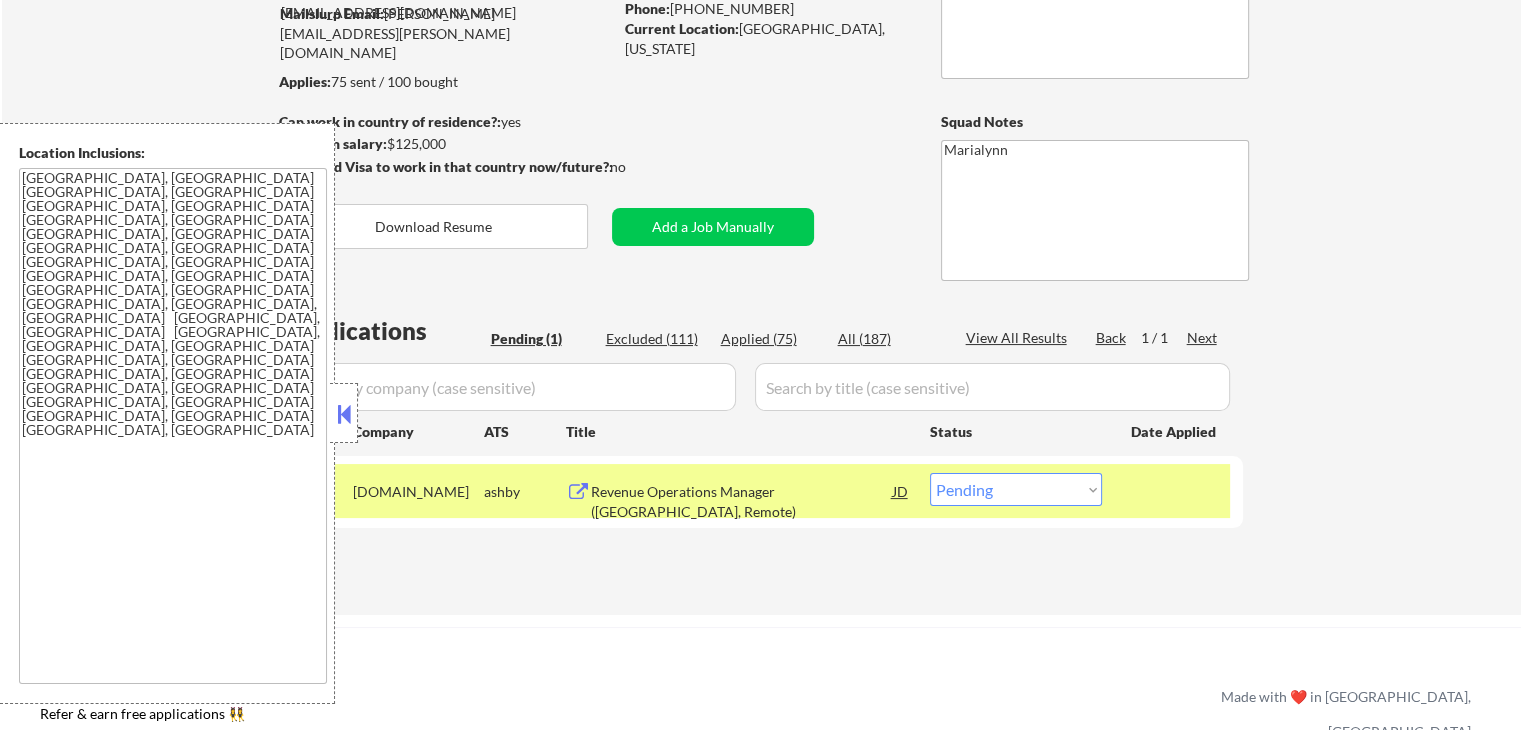 click on "Current Location:  [GEOGRAPHIC_DATA], [US_STATE]" at bounding box center [766, 38] 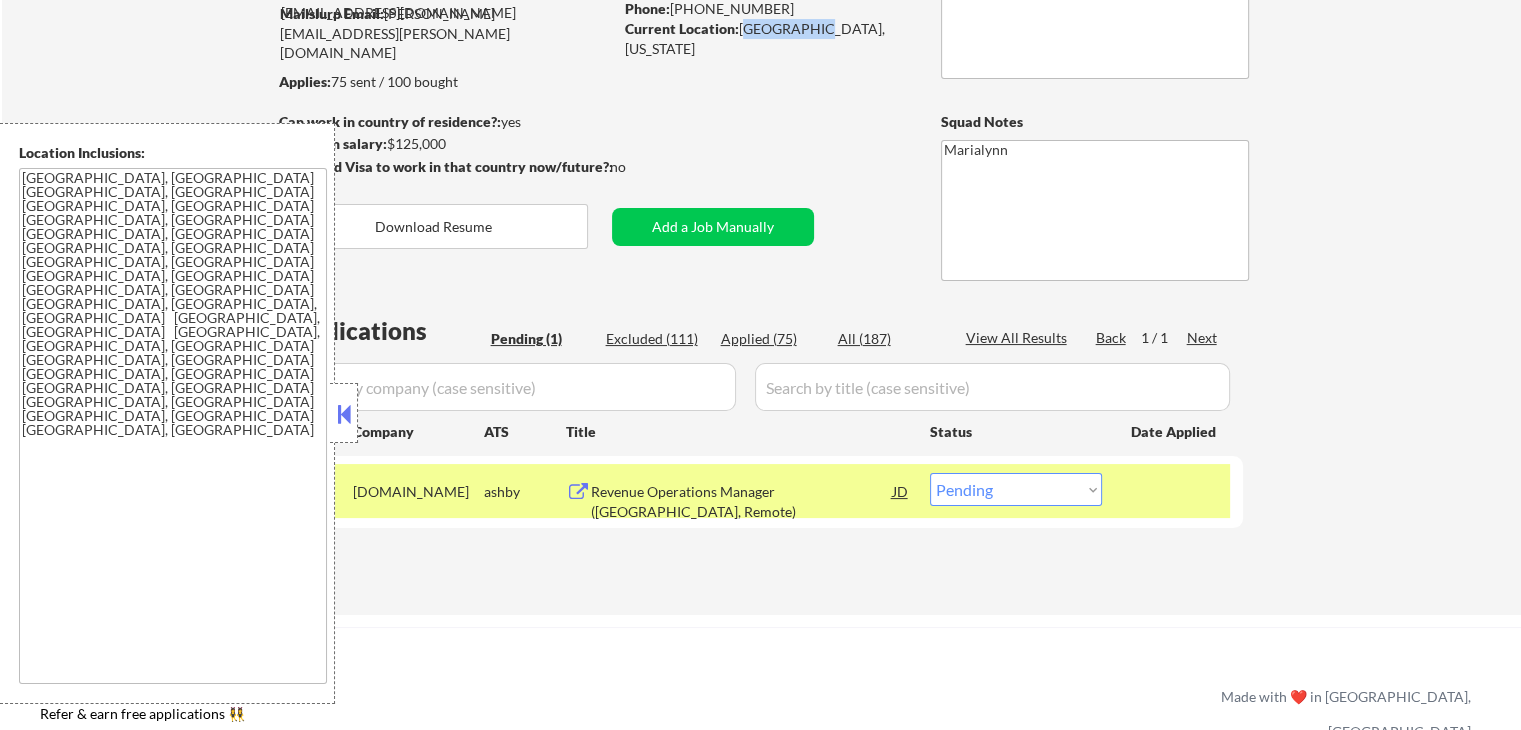 click on "Current Location:  [GEOGRAPHIC_DATA], [US_STATE]" at bounding box center (766, 38) 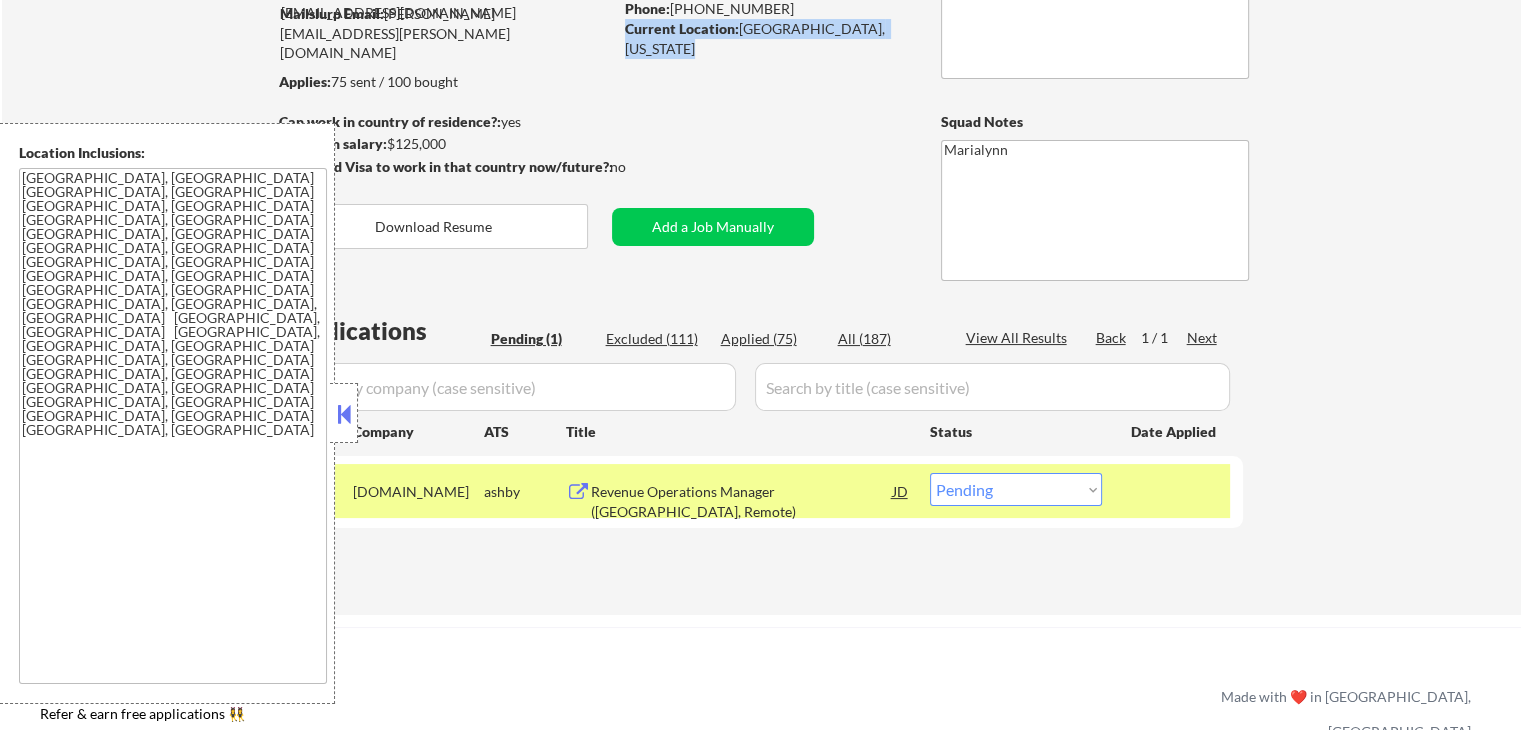click on "Current Location:  [GEOGRAPHIC_DATA], [US_STATE]" at bounding box center (766, 38) 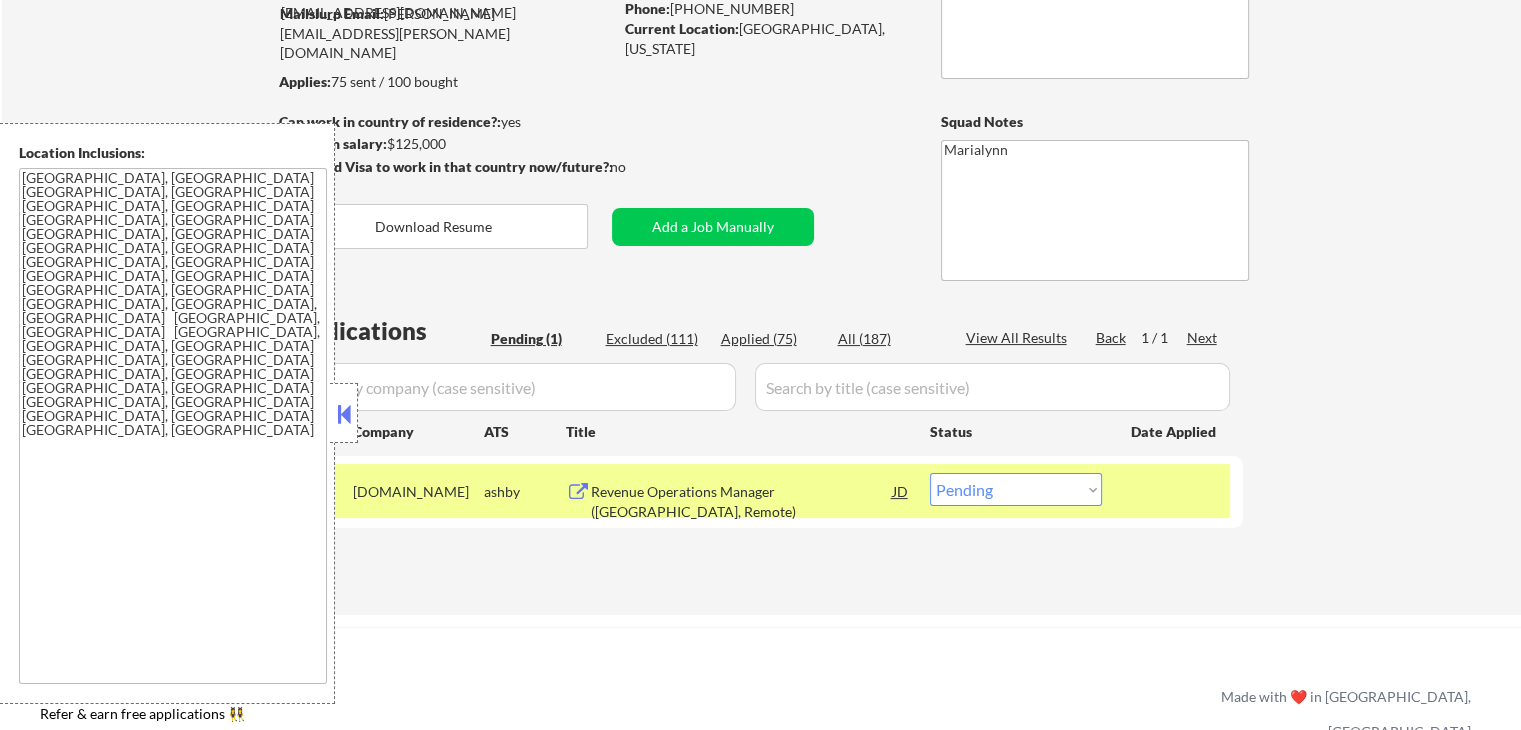 drag, startPoint x: 772, startPoint y: 35, endPoint x: 700, endPoint y: 87, distance: 88.814415 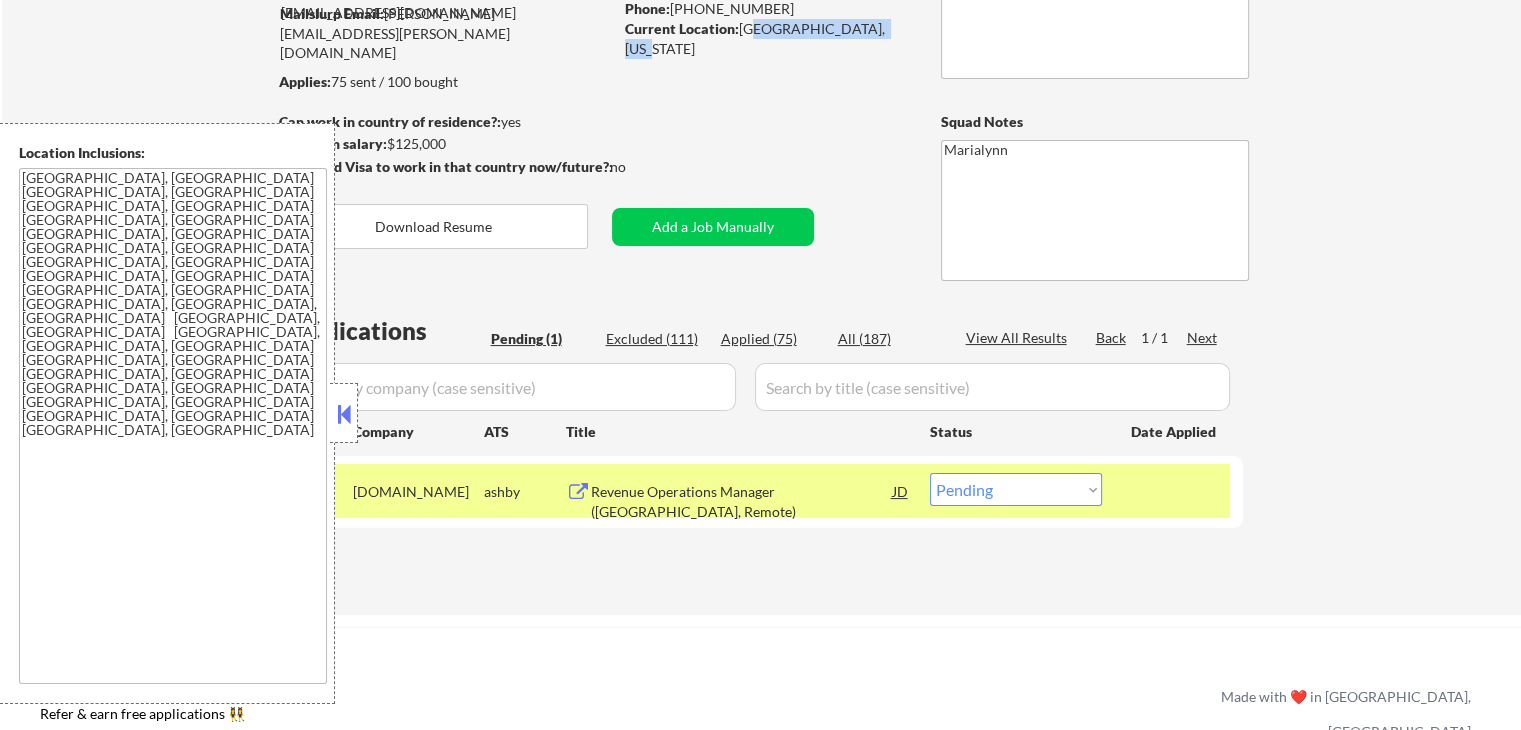 drag, startPoint x: 743, startPoint y: 26, endPoint x: 880, endPoint y: 29, distance: 137.03284 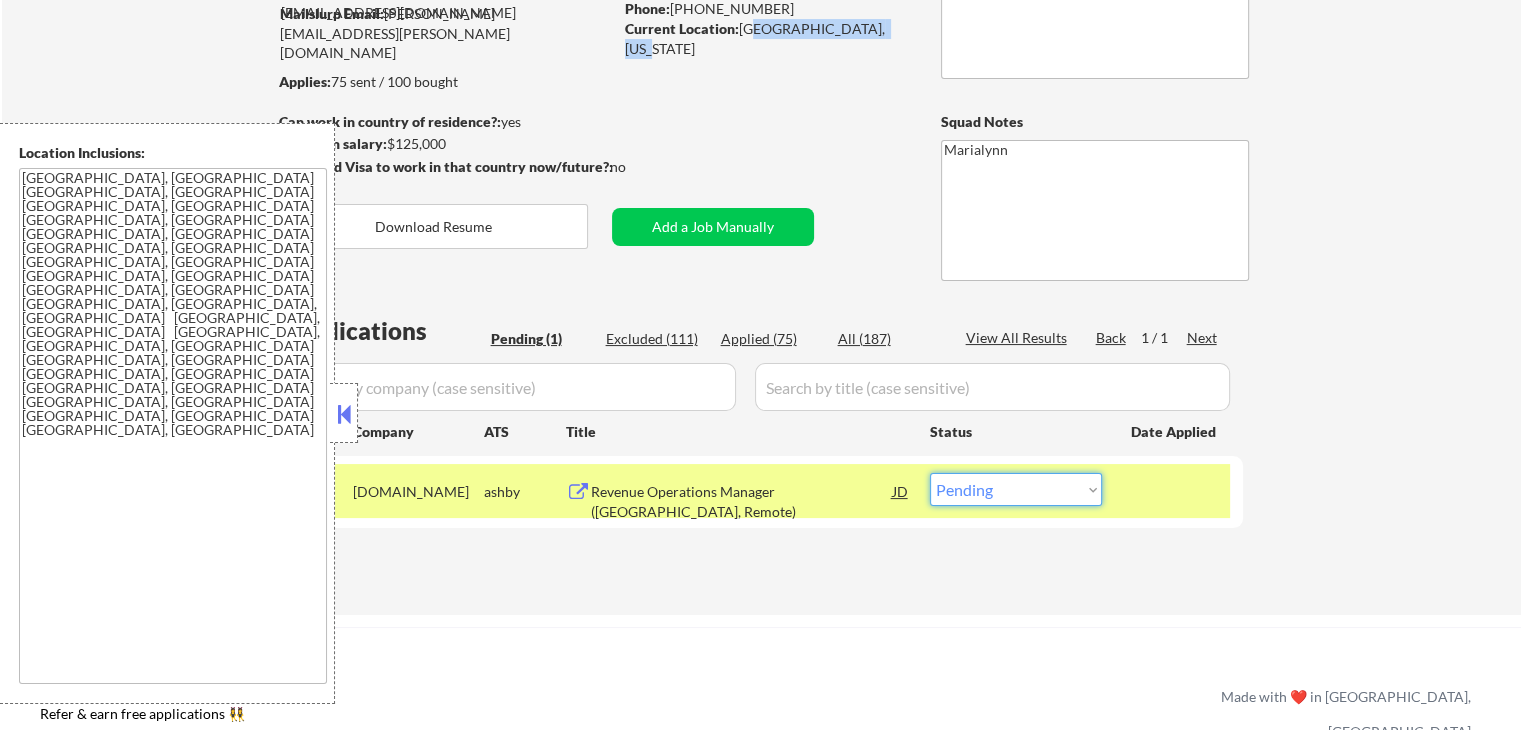 click on "Choose an option... Pending Applied Excluded (Questions) Excluded (Expired) Excluded (Location) Excluded (Bad Match) Excluded (Blocklist) Excluded (Salary) Excluded (Other)" at bounding box center [1016, 489] 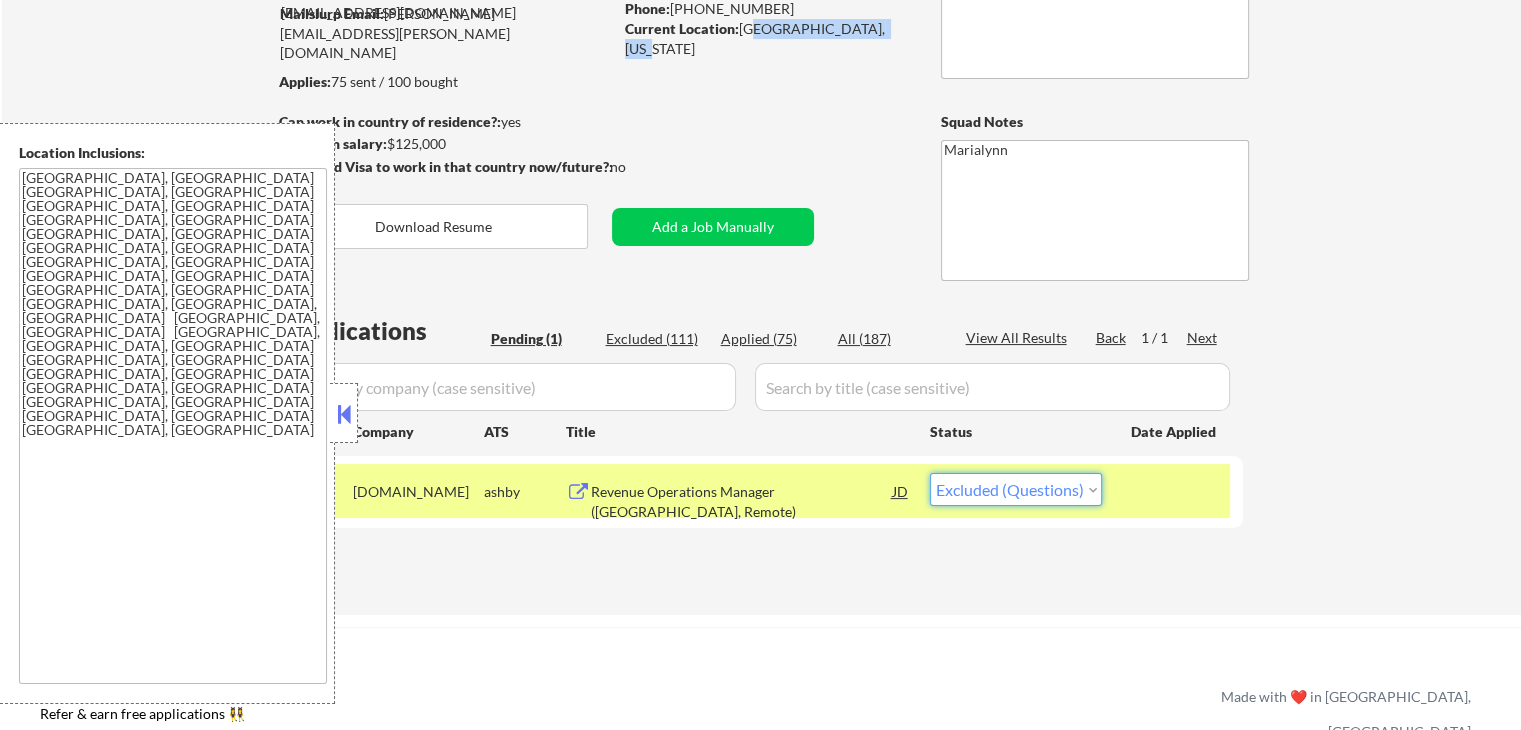 click on "Choose an option... Pending Applied Excluded (Questions) Excluded (Expired) Excluded (Location) Excluded (Bad Match) Excluded (Blocklist) Excluded (Salary) Excluded (Other)" at bounding box center [1016, 489] 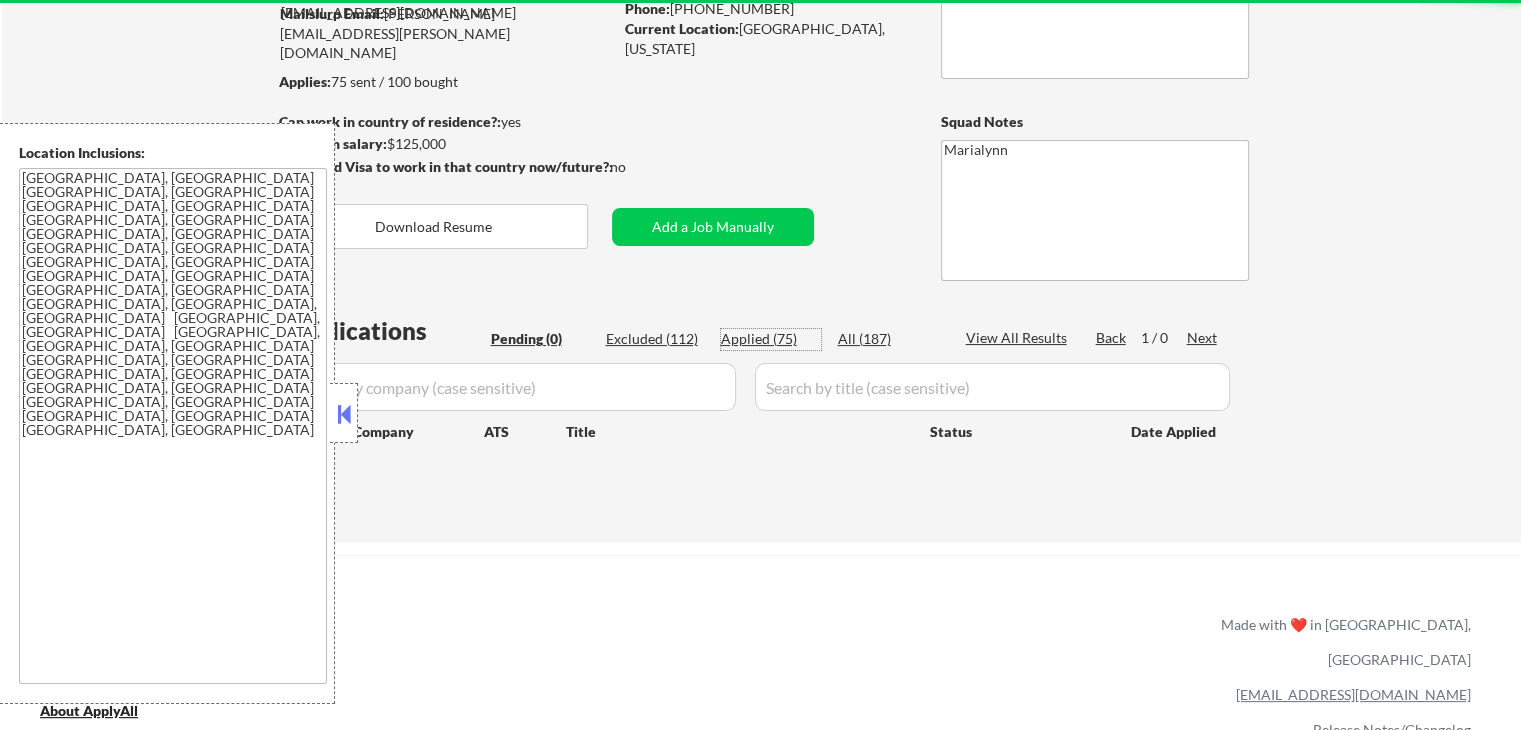 click on "Applied (75)" at bounding box center [771, 339] 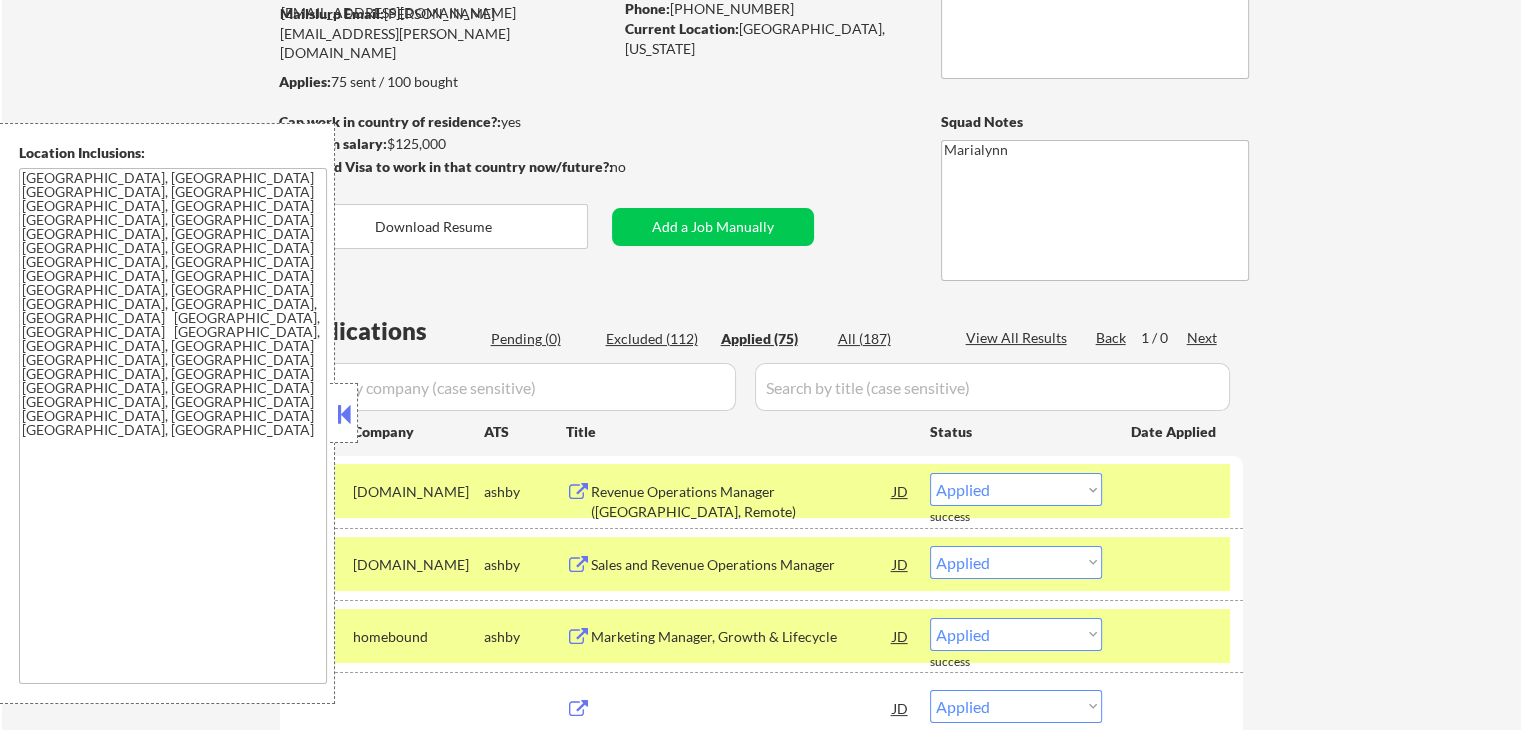 click at bounding box center (344, 414) 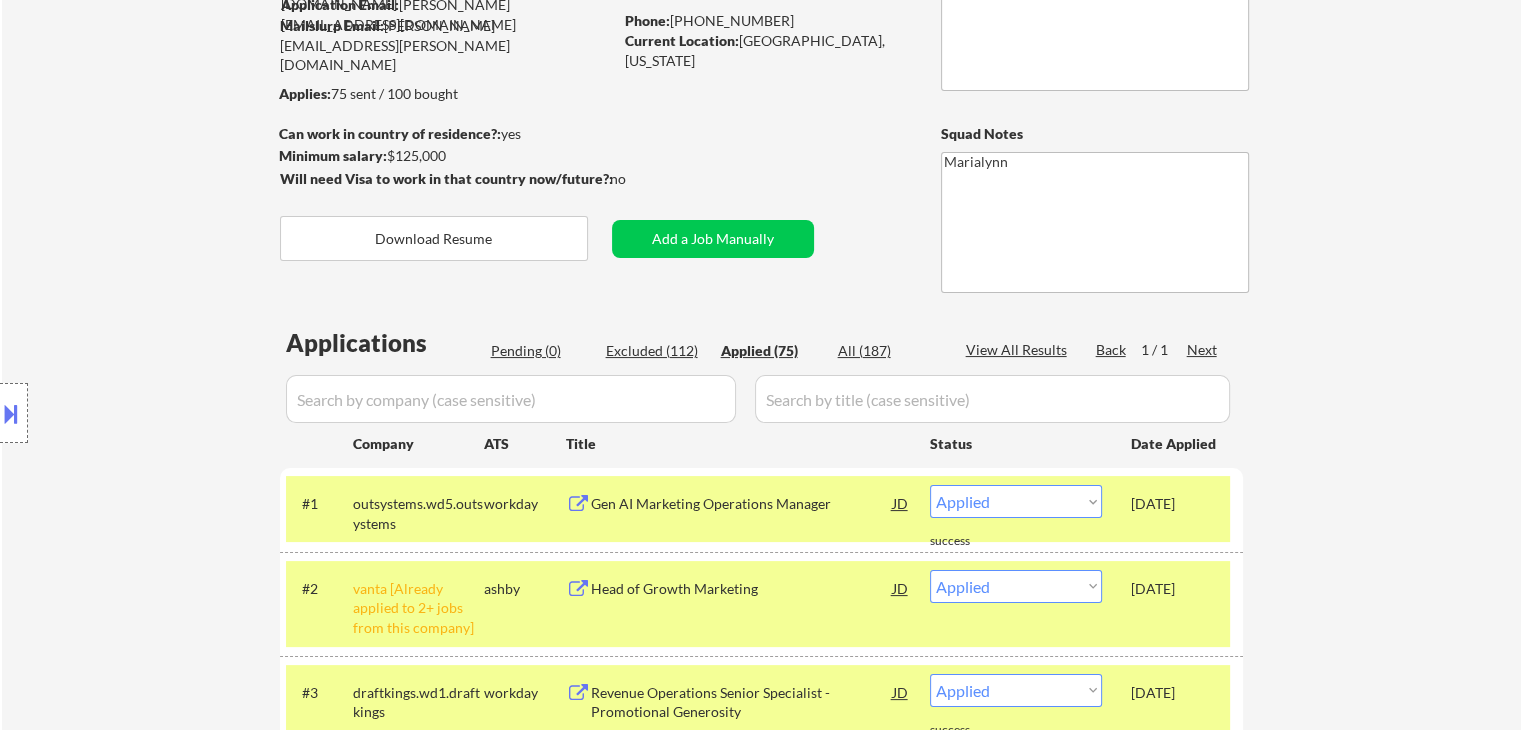 scroll, scrollTop: 0, scrollLeft: 0, axis: both 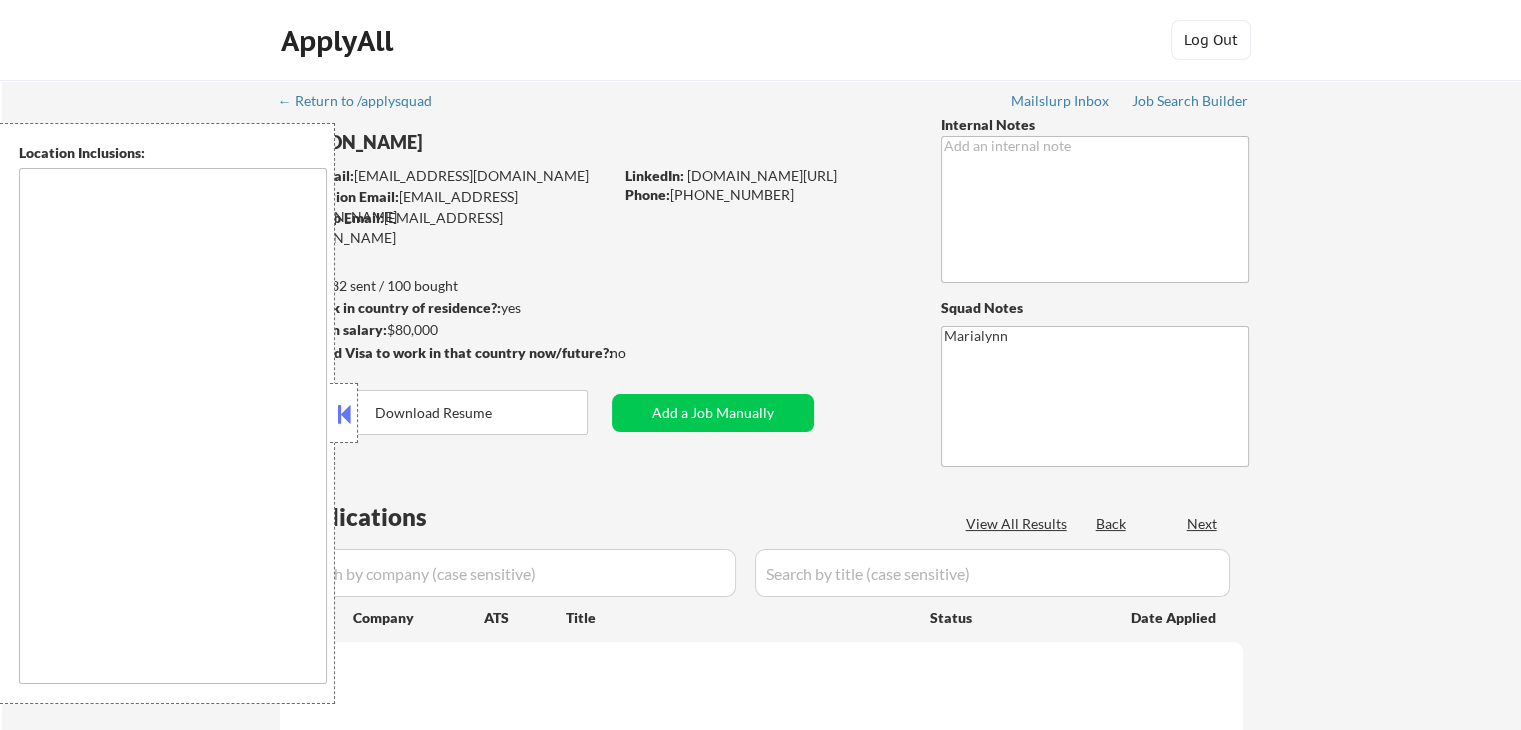 select on ""pending"" 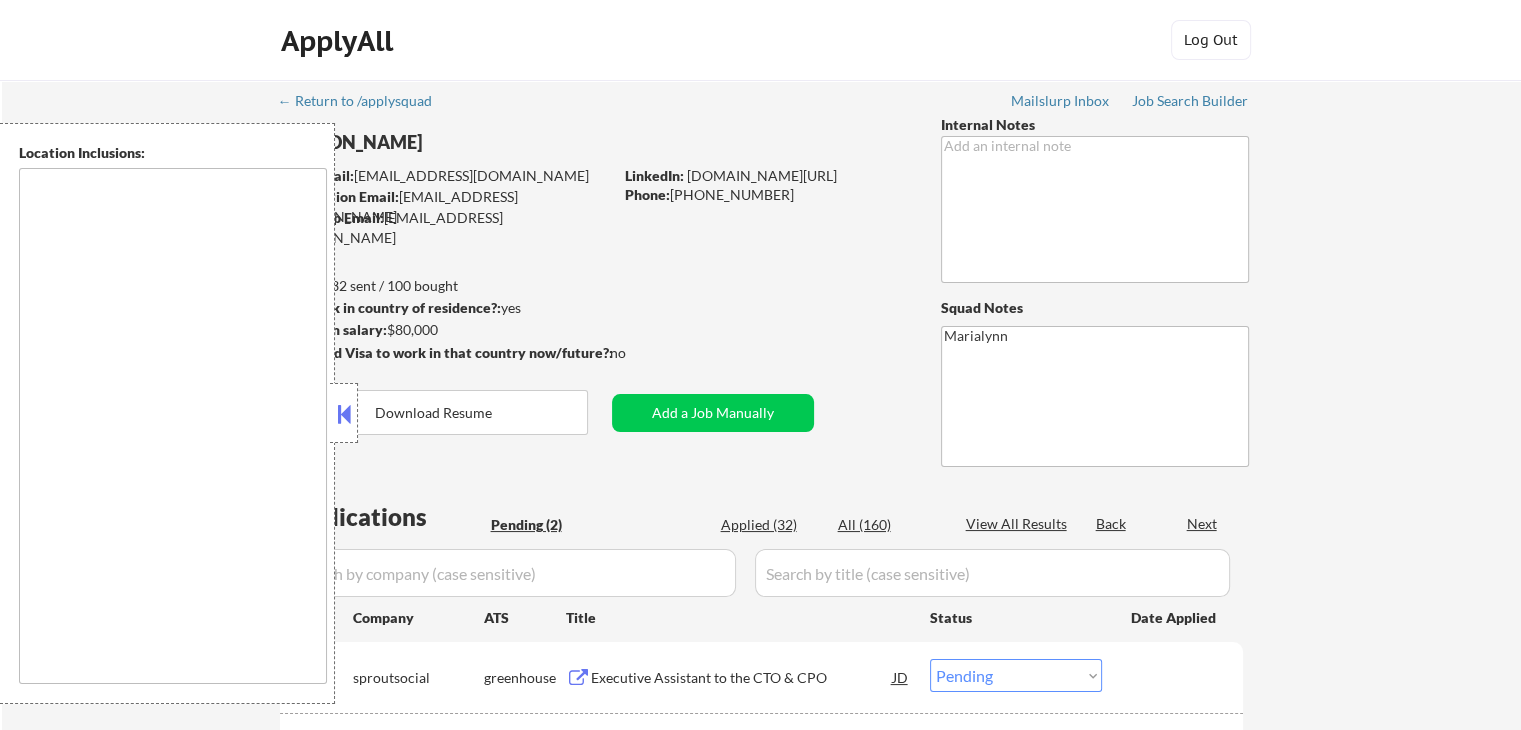 type on "[GEOGRAPHIC_DATA], [GEOGRAPHIC_DATA], [GEOGRAPHIC_DATA] [GEOGRAPHIC_DATA], [GEOGRAPHIC_DATA] [PERSON_NAME][GEOGRAPHIC_DATA], [GEOGRAPHIC_DATA][PERSON_NAME], [GEOGRAPHIC_DATA] [GEOGRAPHIC_DATA], [GEOGRAPHIC_DATA] [PERSON_NAME][GEOGRAPHIC_DATA], [GEOGRAPHIC_DATA], [GEOGRAPHIC_DATA], [GEOGRAPHIC_DATA], [GEOGRAPHIC_DATA] [GEOGRAPHIC_DATA], [GEOGRAPHIC_DATA] [GEOGRAPHIC_DATA], [GEOGRAPHIC_DATA] [GEOGRAPHIC_DATA], [GEOGRAPHIC_DATA], [GEOGRAPHIC_DATA] [GEOGRAPHIC_DATA], [GEOGRAPHIC_DATA], [GEOGRAPHIC_DATA], [GEOGRAPHIC_DATA], [GEOGRAPHIC_DATA], [GEOGRAPHIC_DATA] remote" 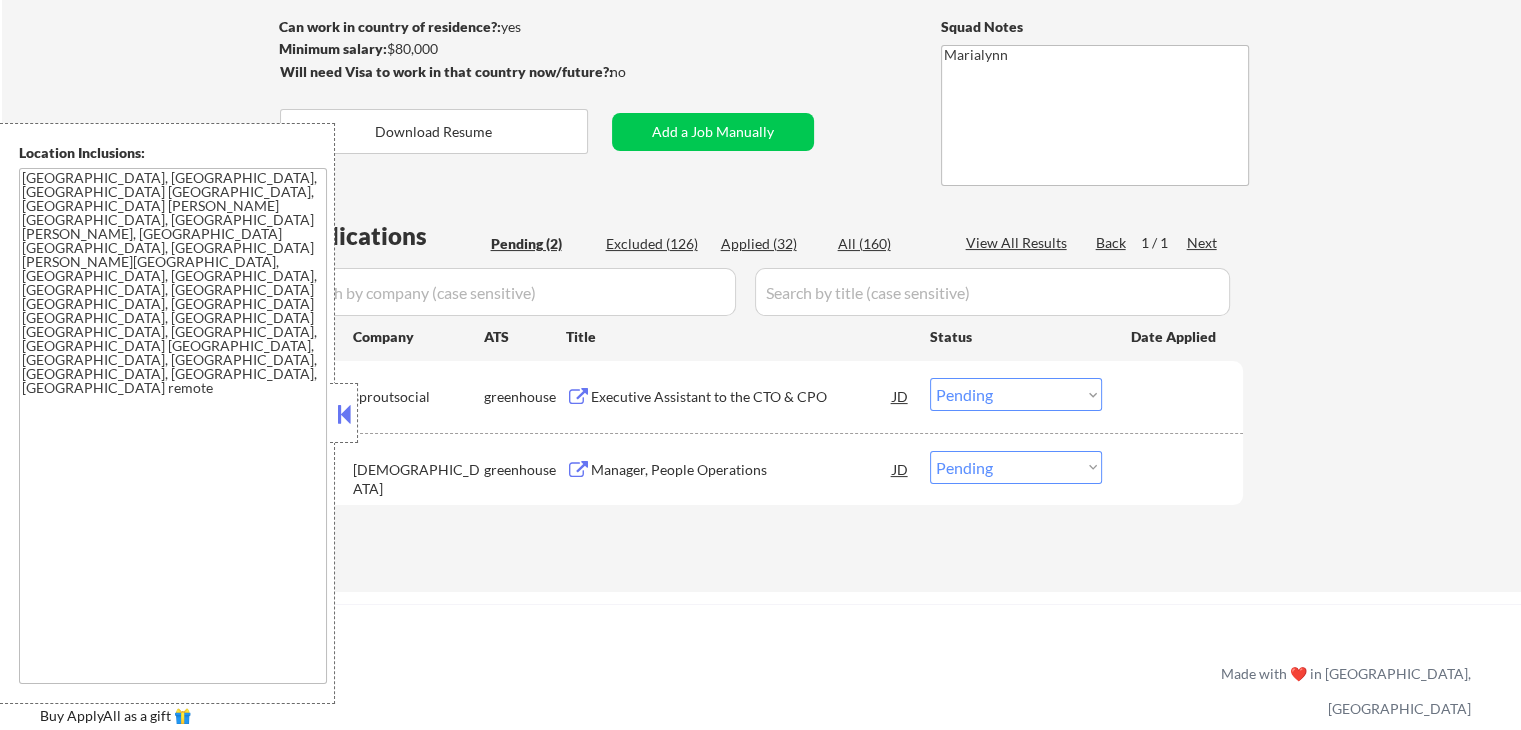 scroll, scrollTop: 292, scrollLeft: 0, axis: vertical 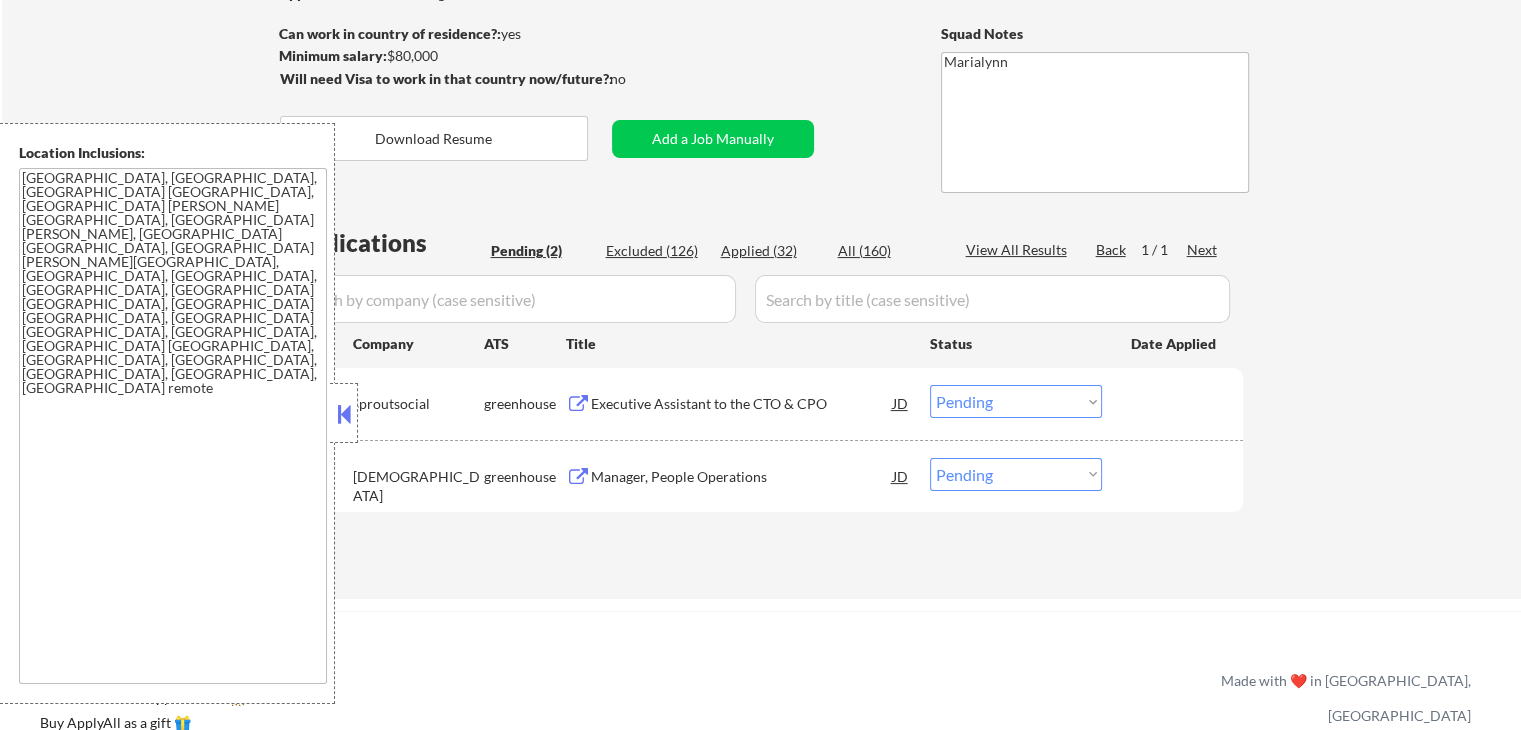 click at bounding box center [344, 414] 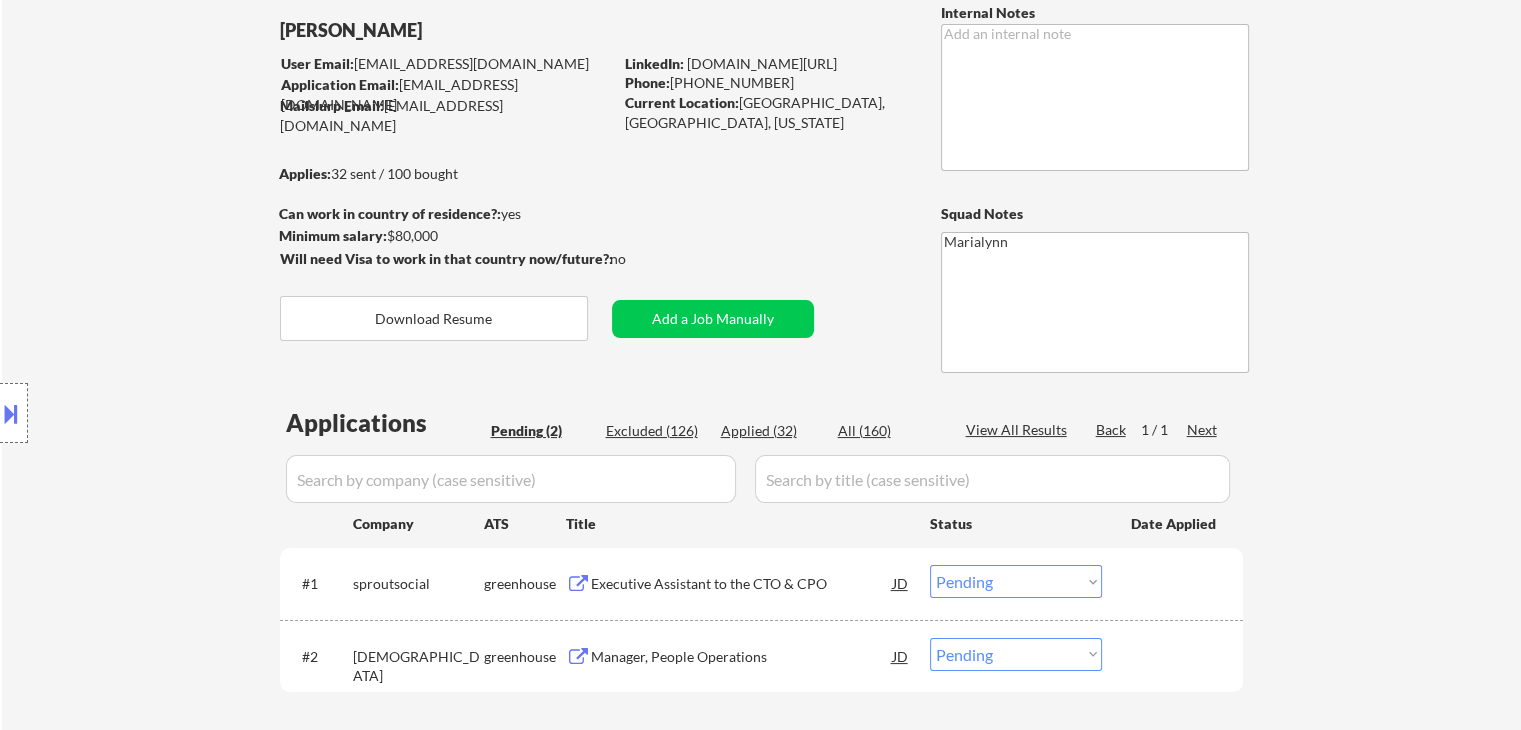 scroll, scrollTop: 132, scrollLeft: 0, axis: vertical 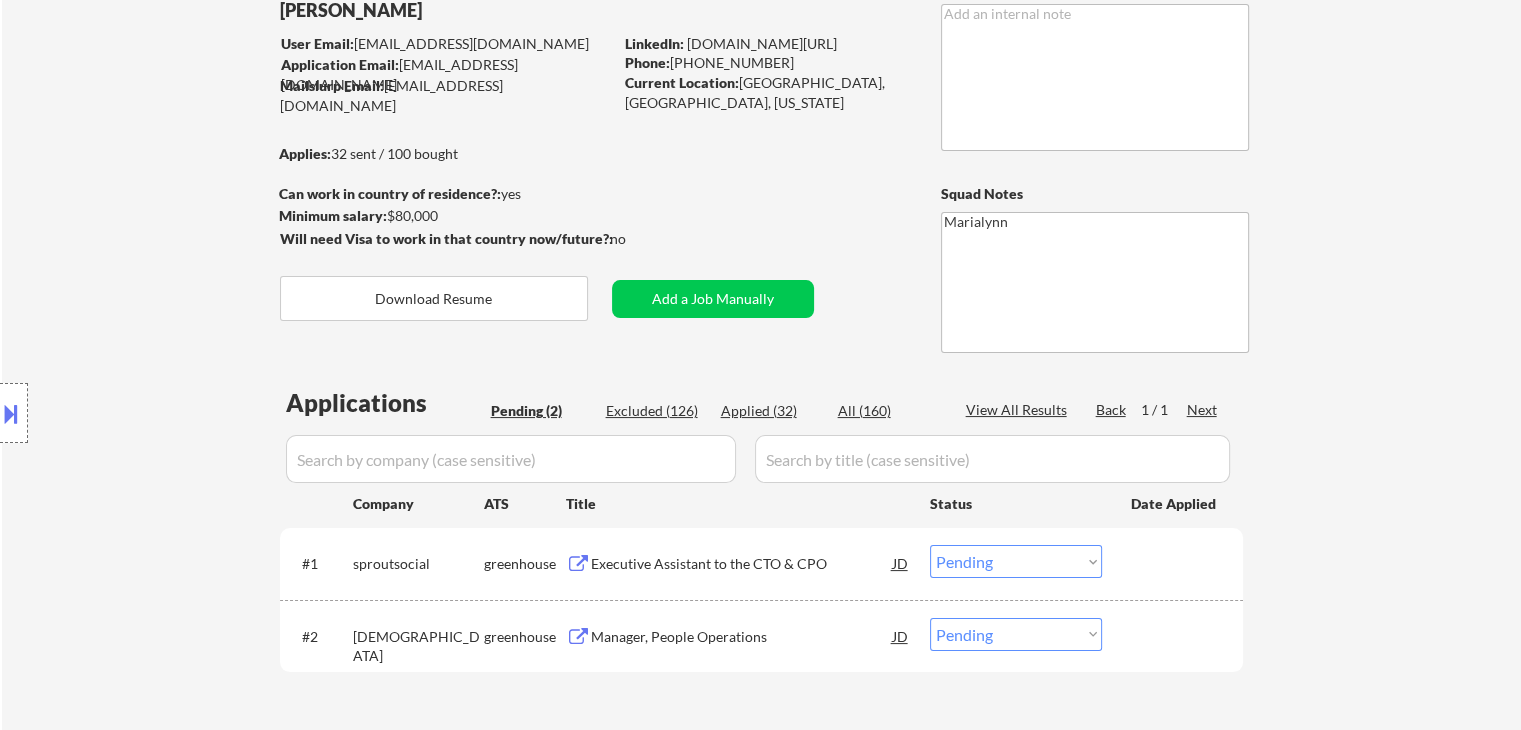 click on "Current Location:  [GEOGRAPHIC_DATA], [GEOGRAPHIC_DATA], [US_STATE]" at bounding box center (766, 92) 